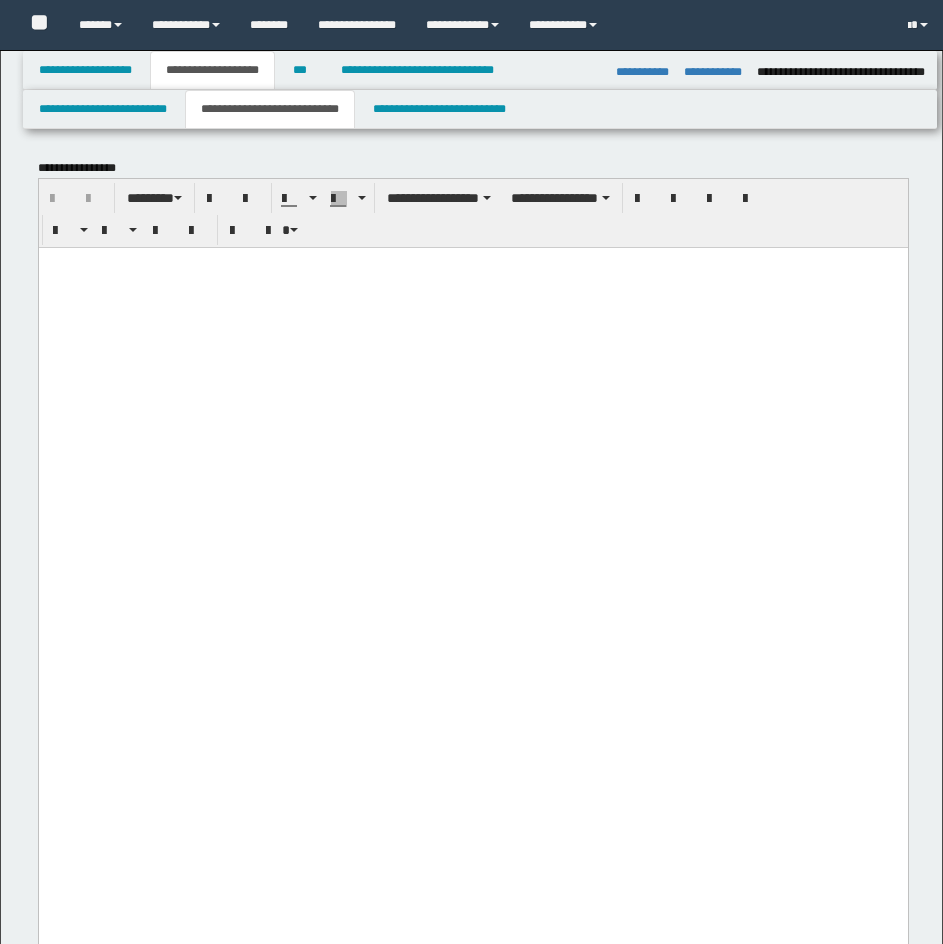select on "*" 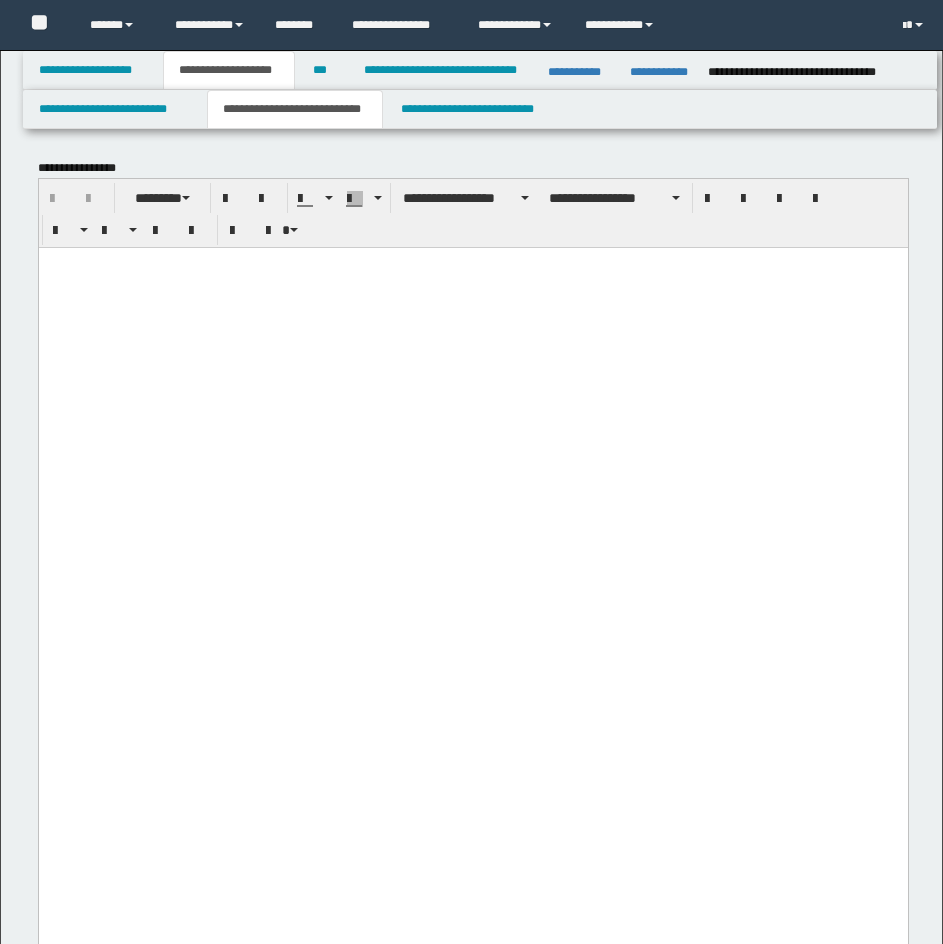 scroll, scrollTop: 4386, scrollLeft: 0, axis: vertical 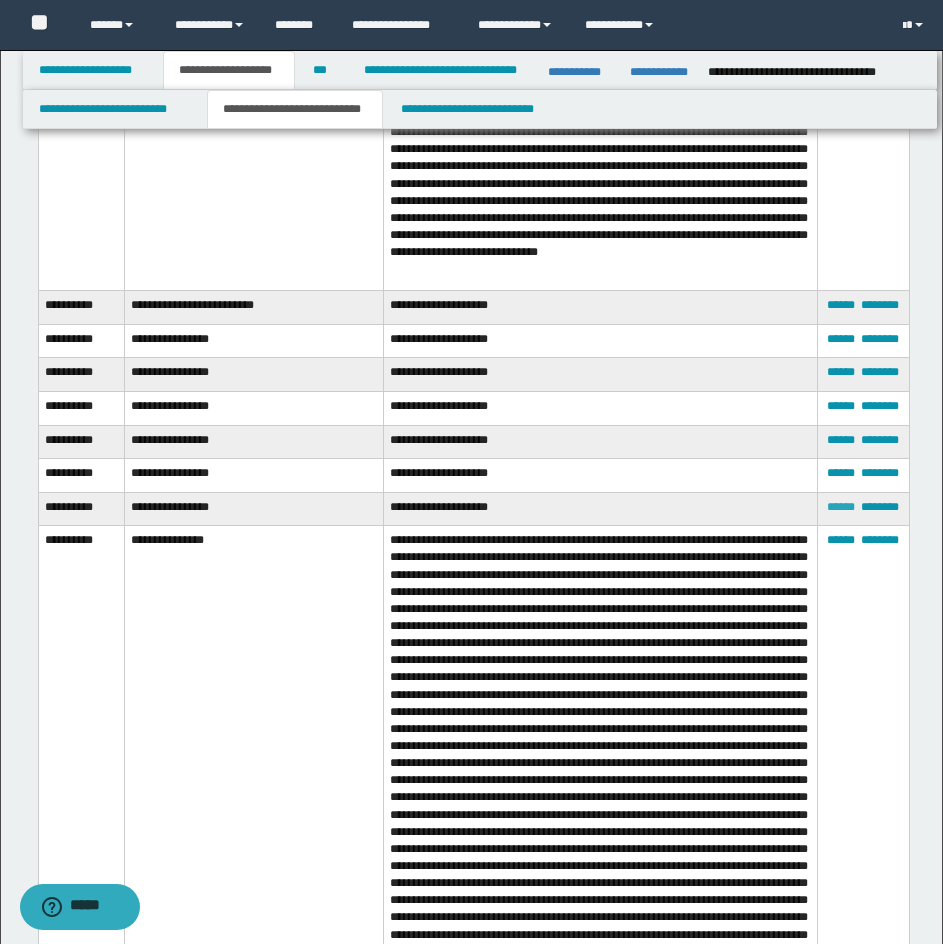 click on "******" at bounding box center (841, 507) 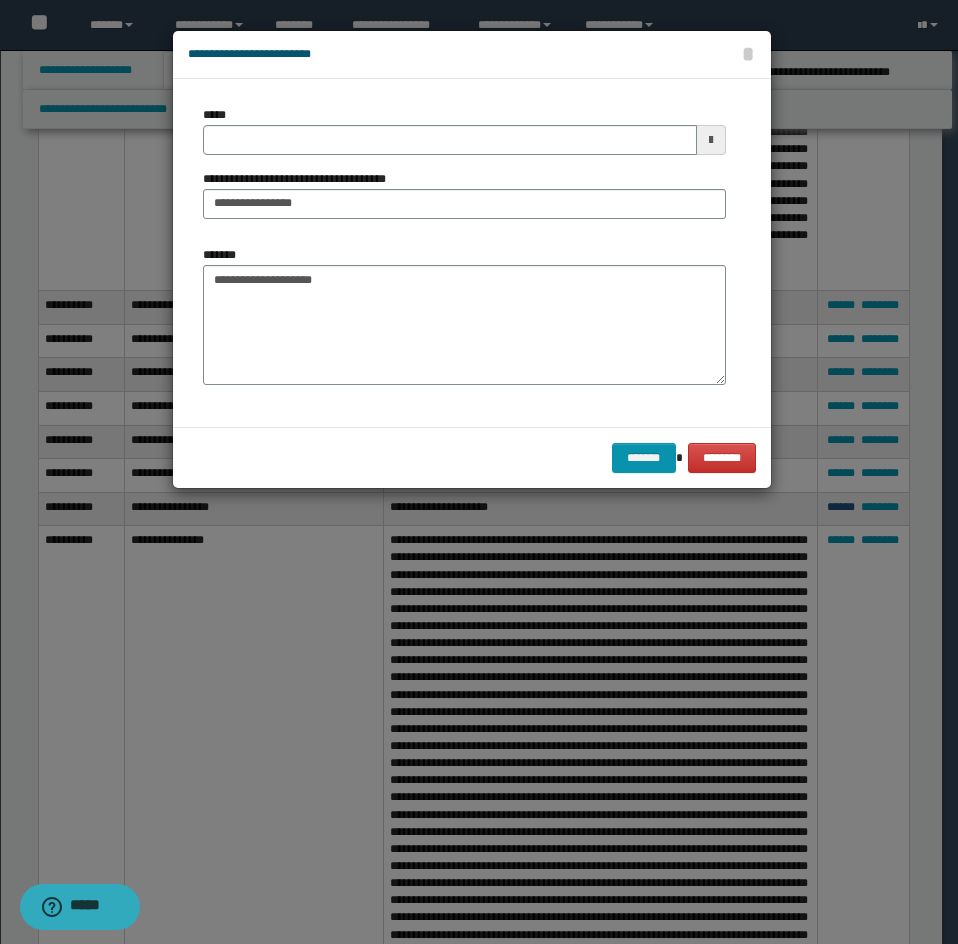 scroll, scrollTop: 0, scrollLeft: 0, axis: both 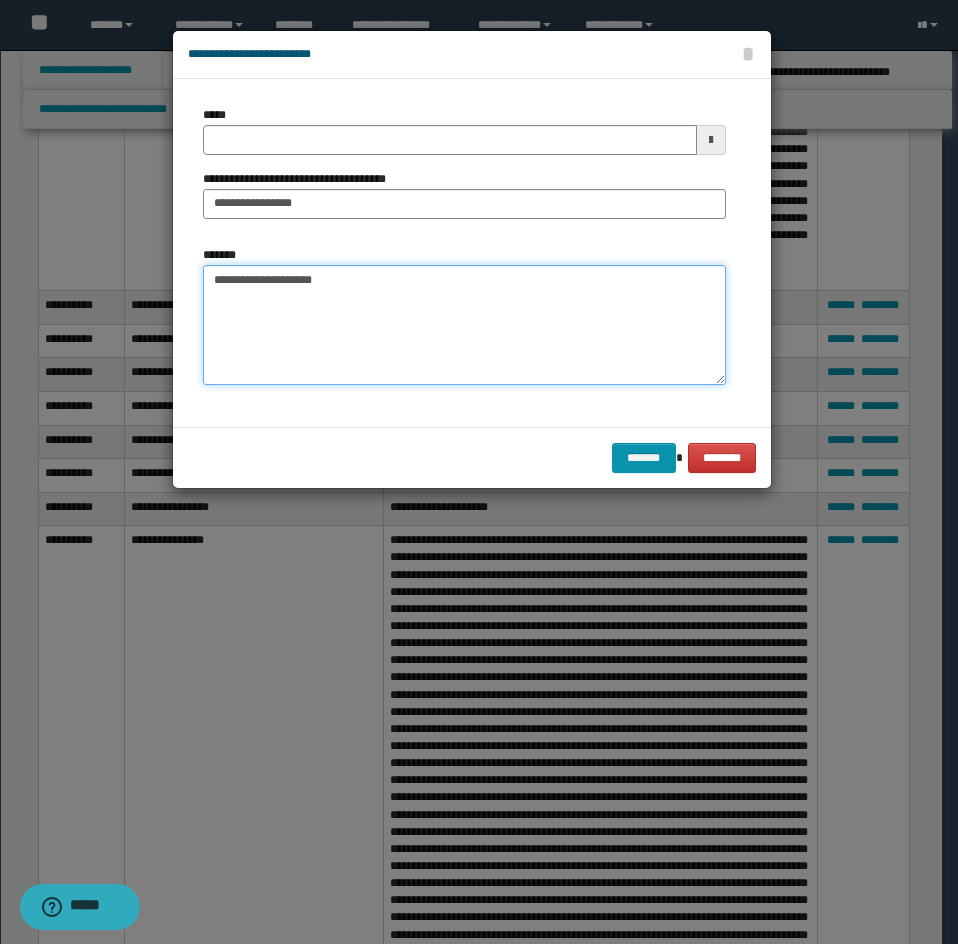 click on "**********" at bounding box center [464, 325] 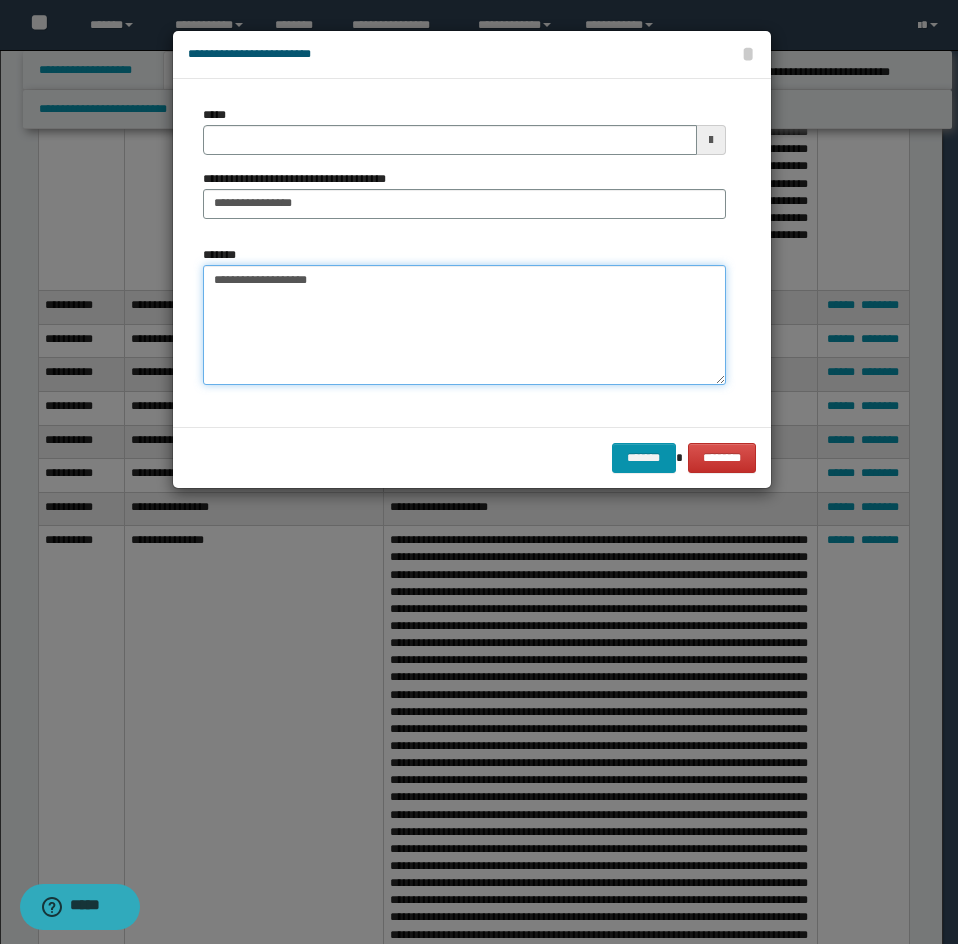 paste on "**********" 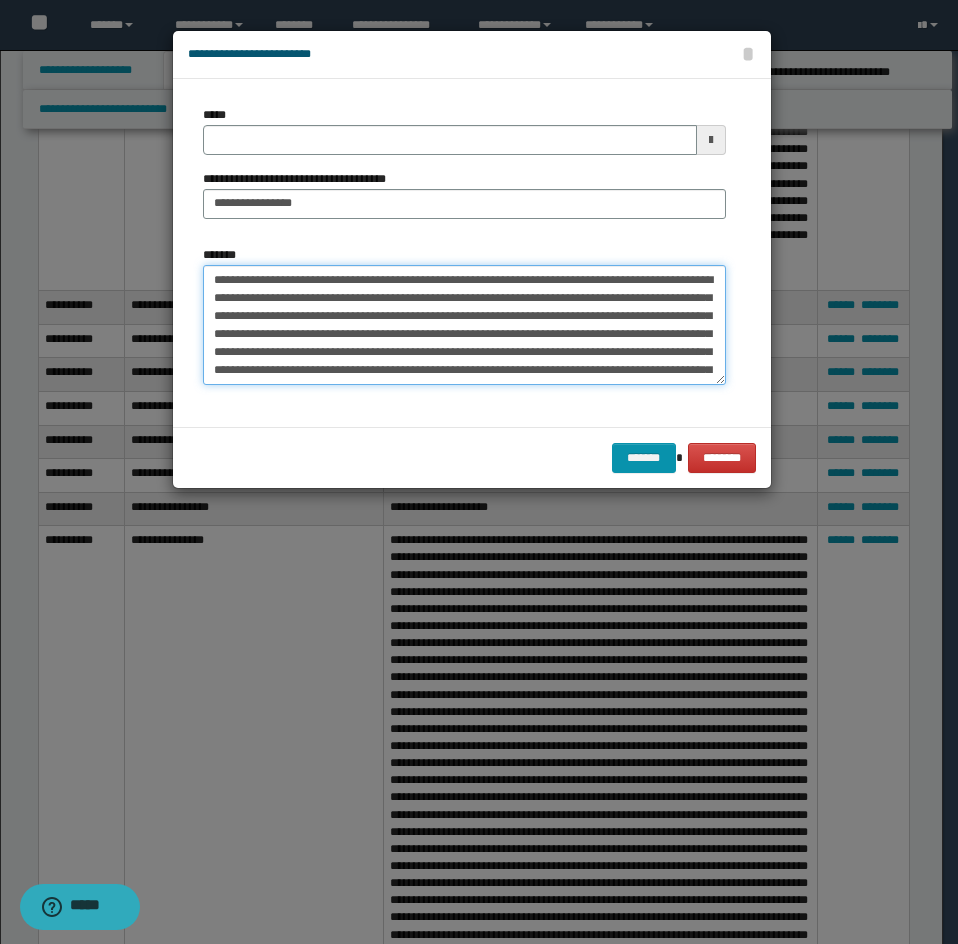 scroll, scrollTop: 210, scrollLeft: 0, axis: vertical 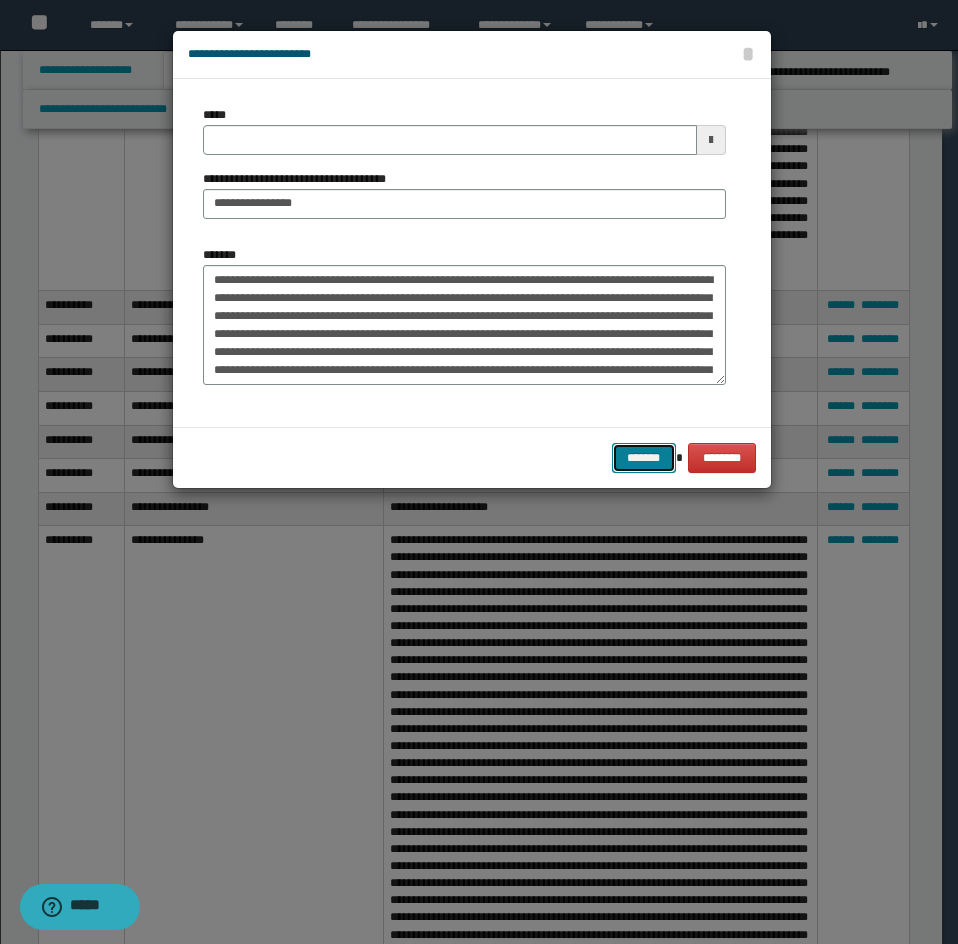 click on "*******" at bounding box center (644, 458) 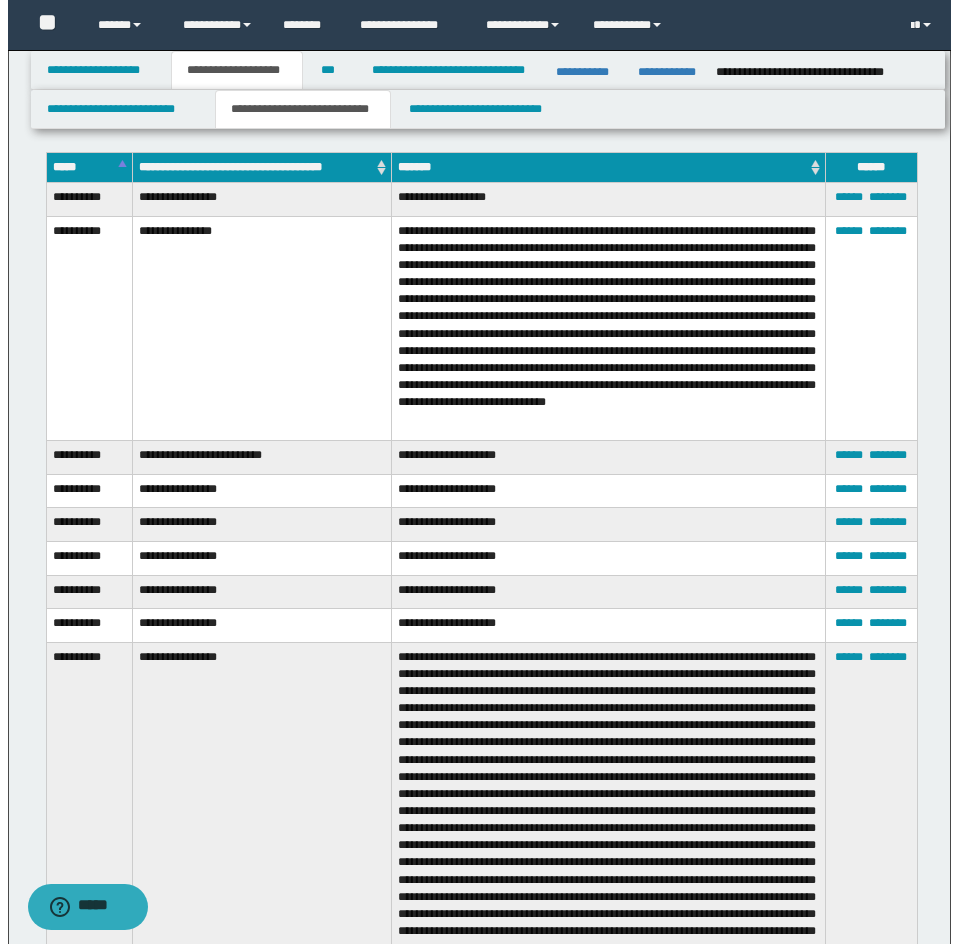 scroll, scrollTop: 4086, scrollLeft: 0, axis: vertical 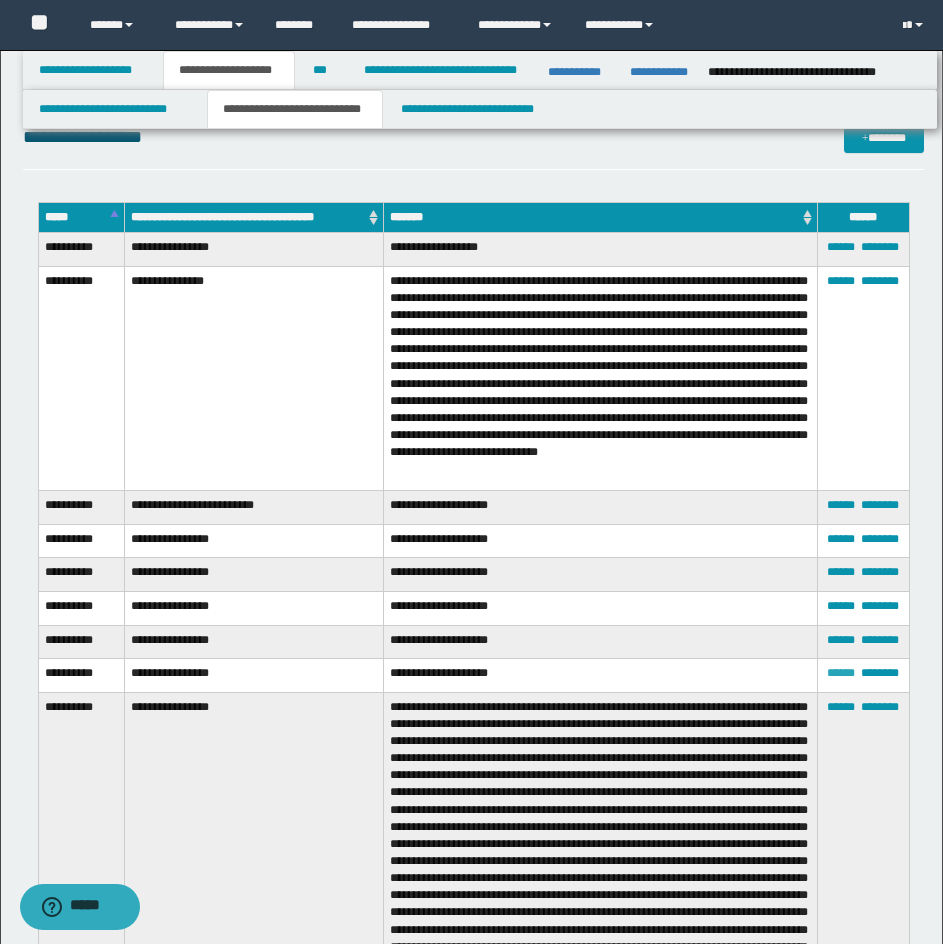 click on "******" at bounding box center [841, 673] 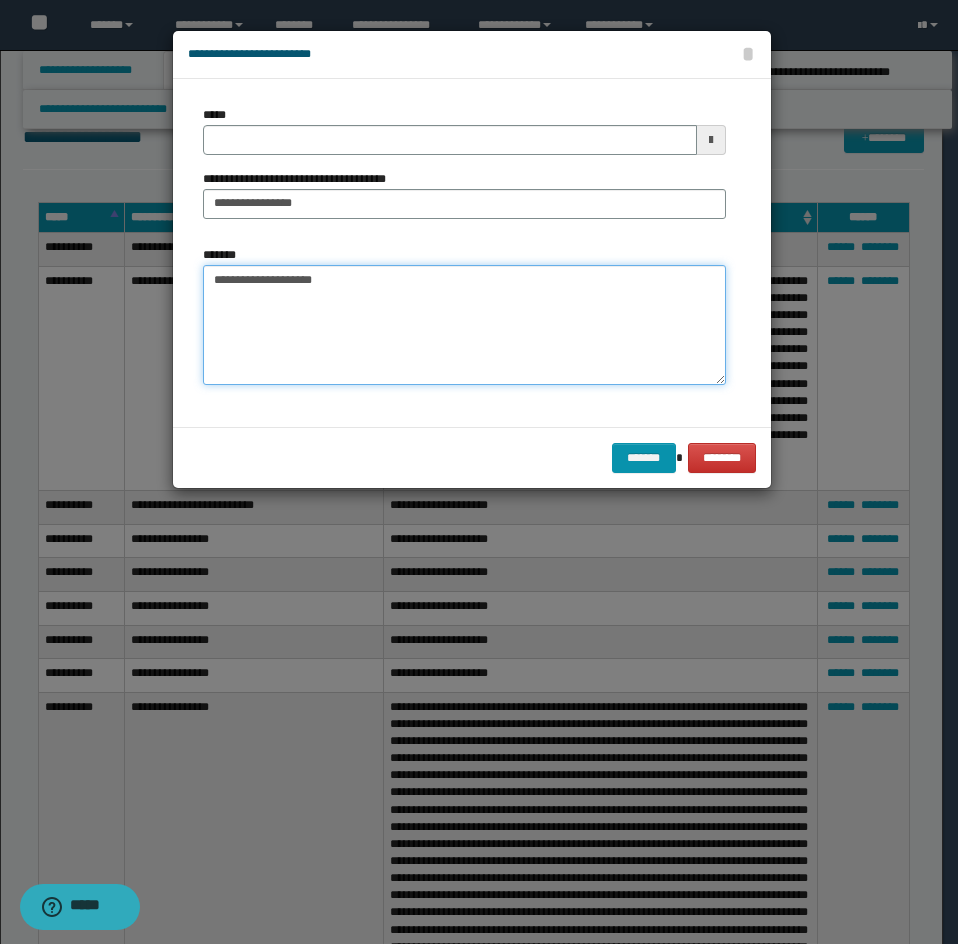 click on "**********" at bounding box center (464, 325) 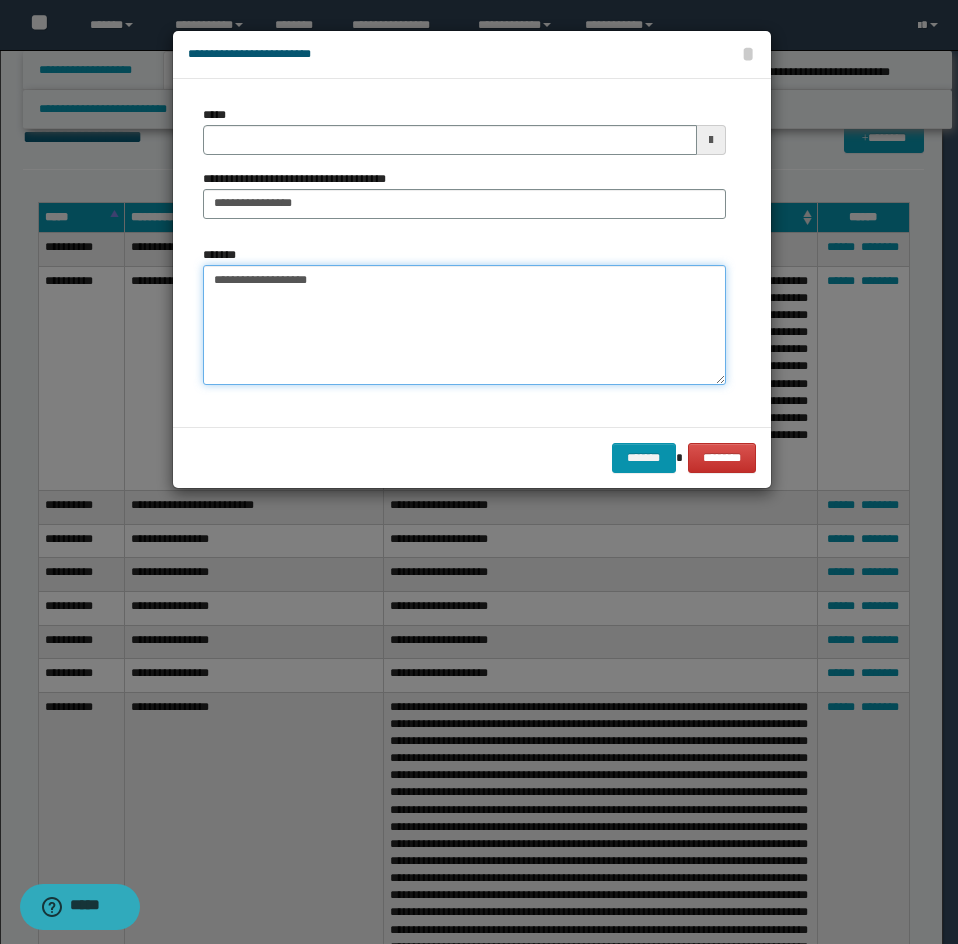 paste on "**********" 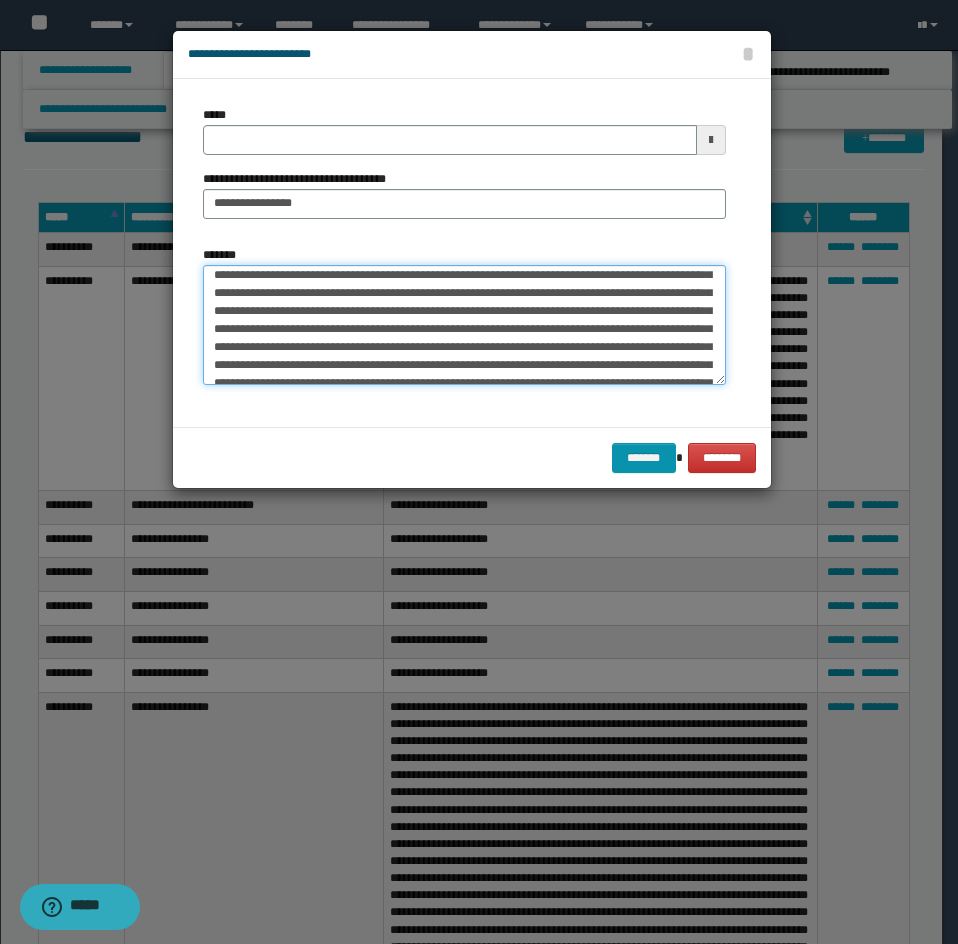 scroll, scrollTop: 0, scrollLeft: 0, axis: both 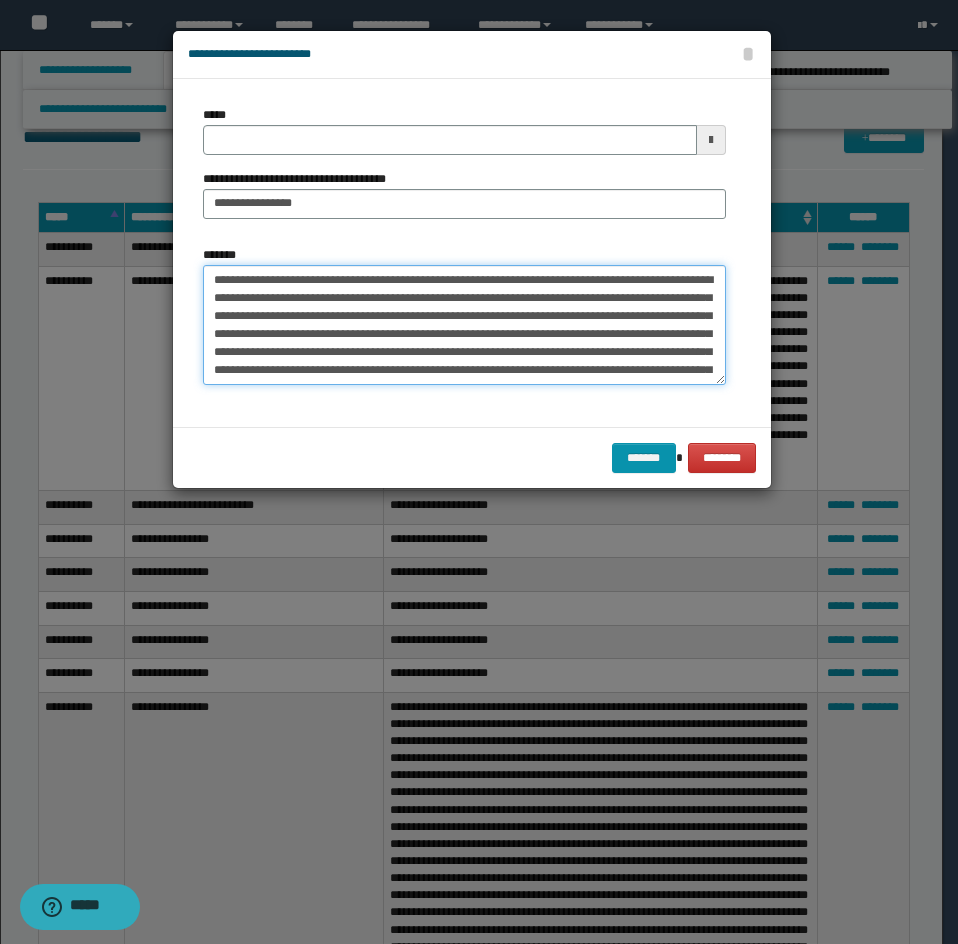 click on "*******" at bounding box center (464, 325) 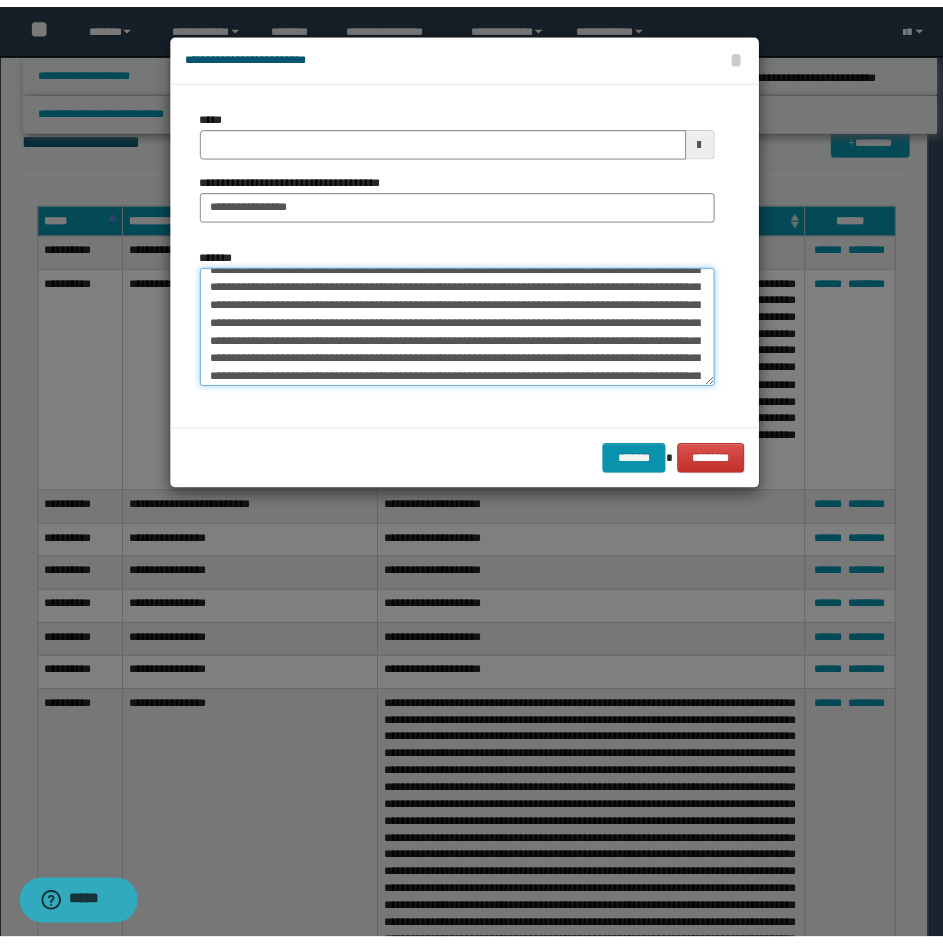 scroll, scrollTop: 216, scrollLeft: 0, axis: vertical 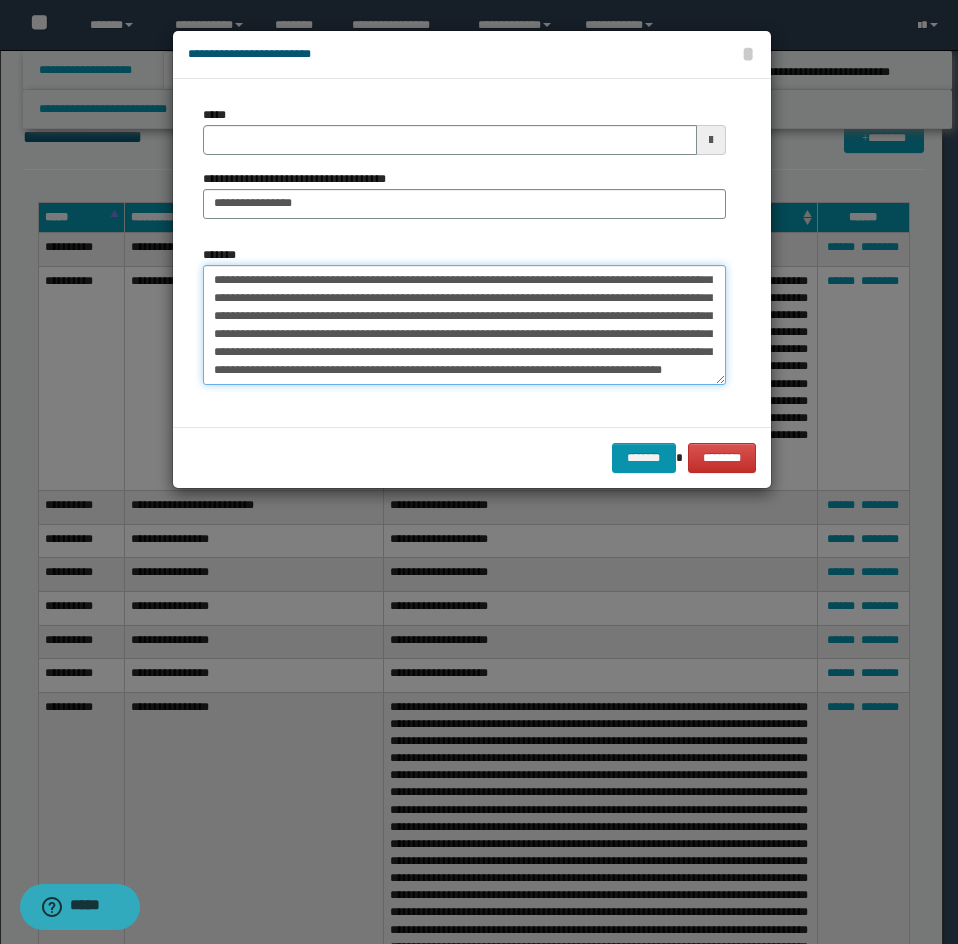 click on "*******" at bounding box center (464, 325) 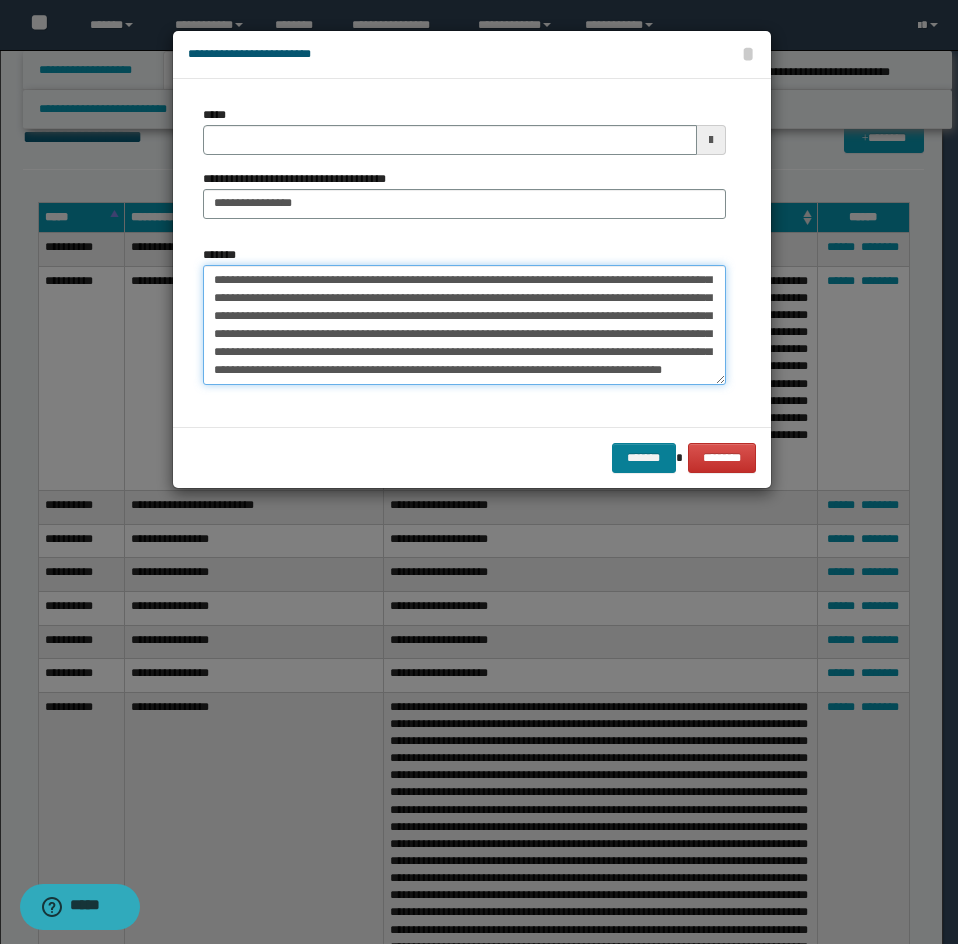 type on "**********" 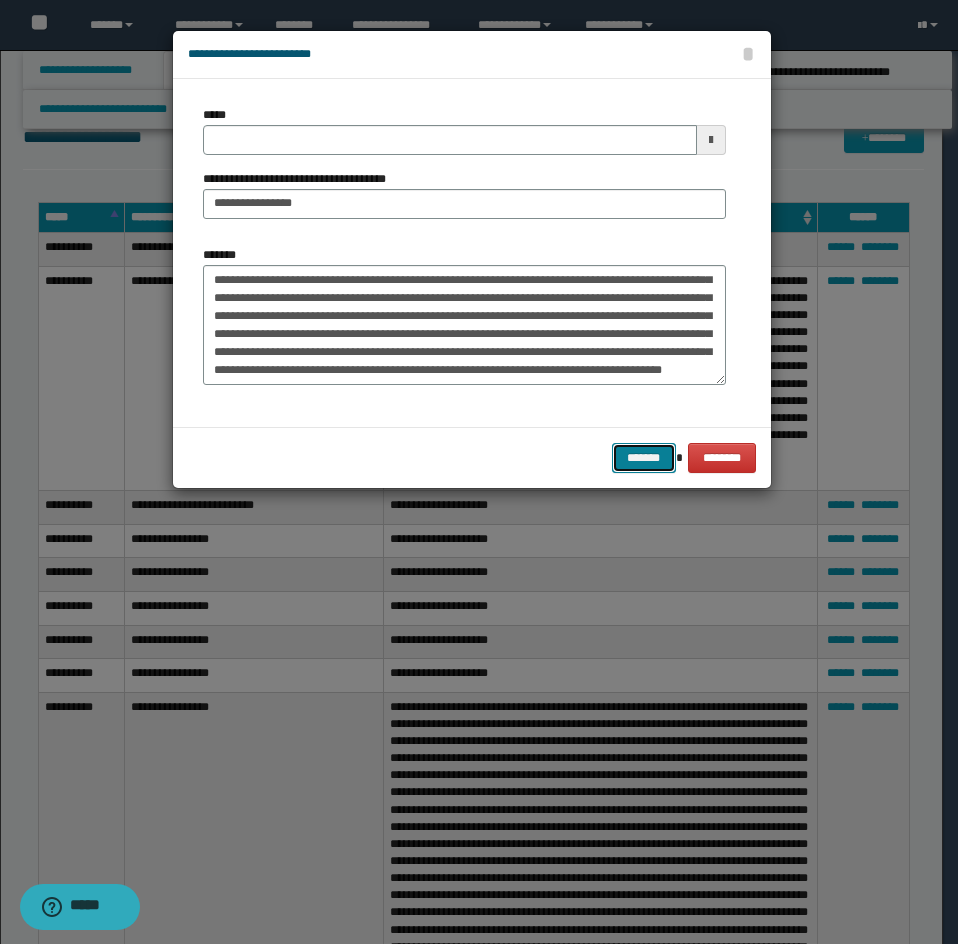 click on "*******" at bounding box center [644, 458] 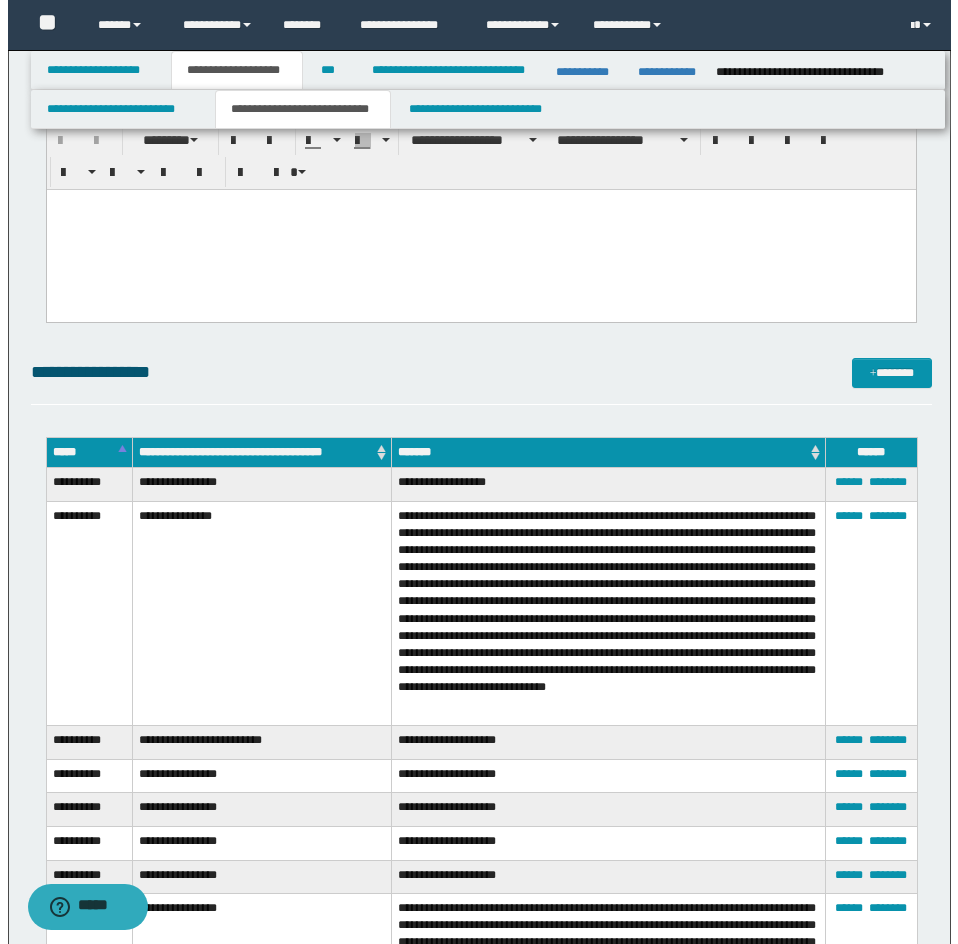 scroll, scrollTop: 3886, scrollLeft: 0, axis: vertical 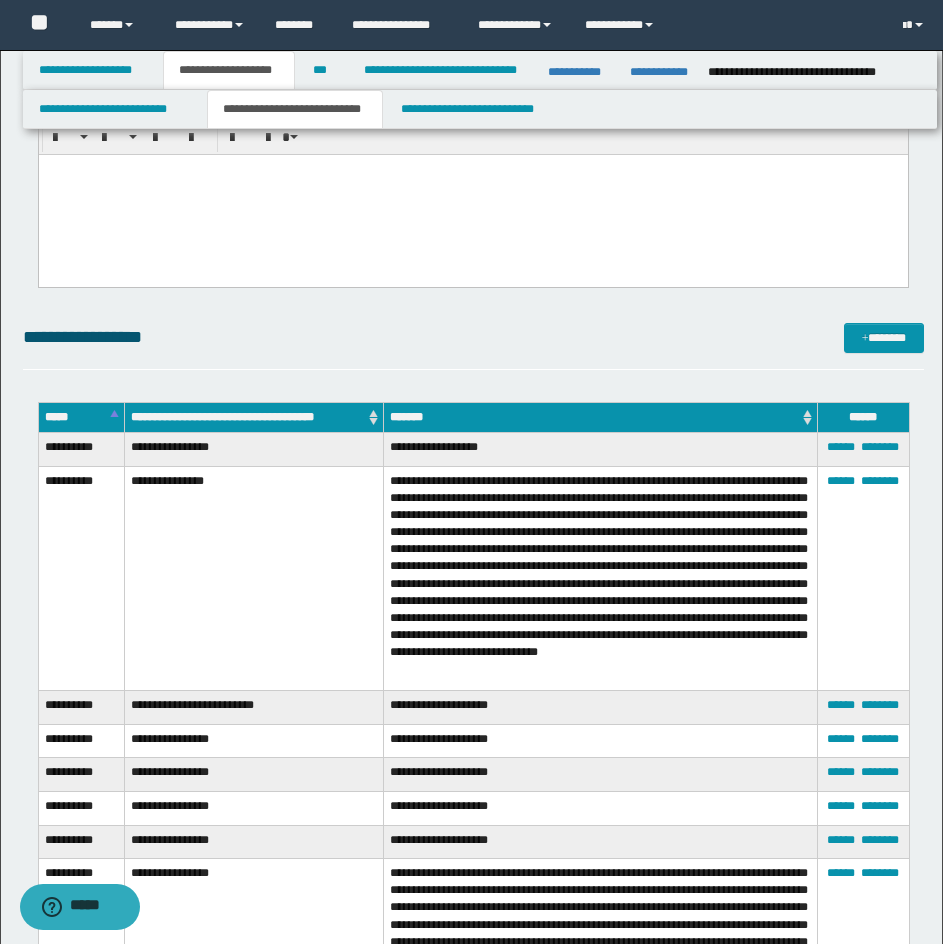 click on "**********" at bounding box center [600, 578] 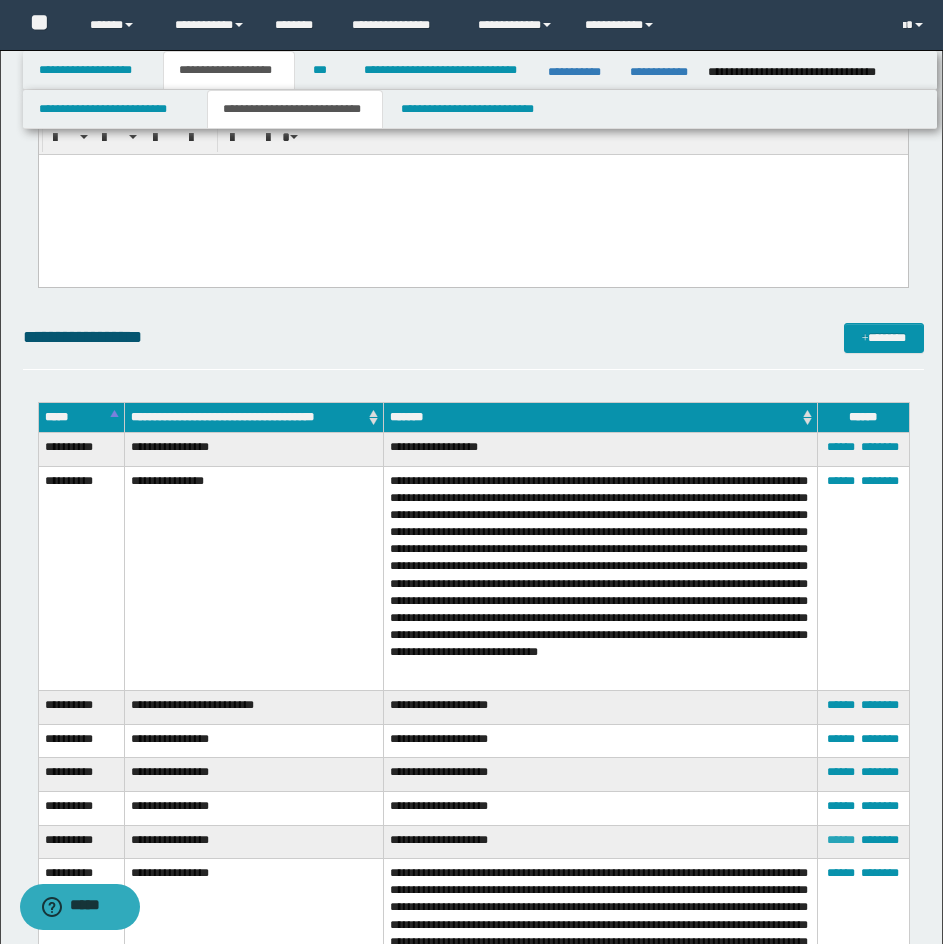 click on "******" at bounding box center [841, 840] 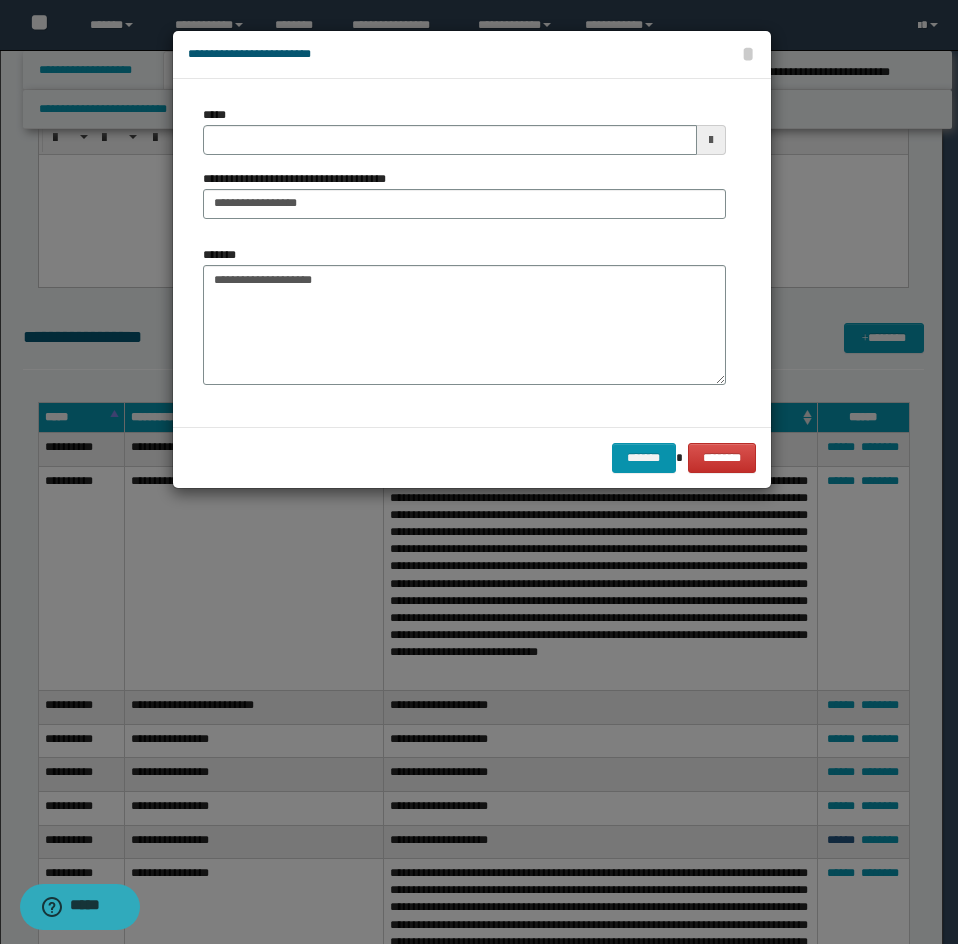 scroll, scrollTop: 0, scrollLeft: 0, axis: both 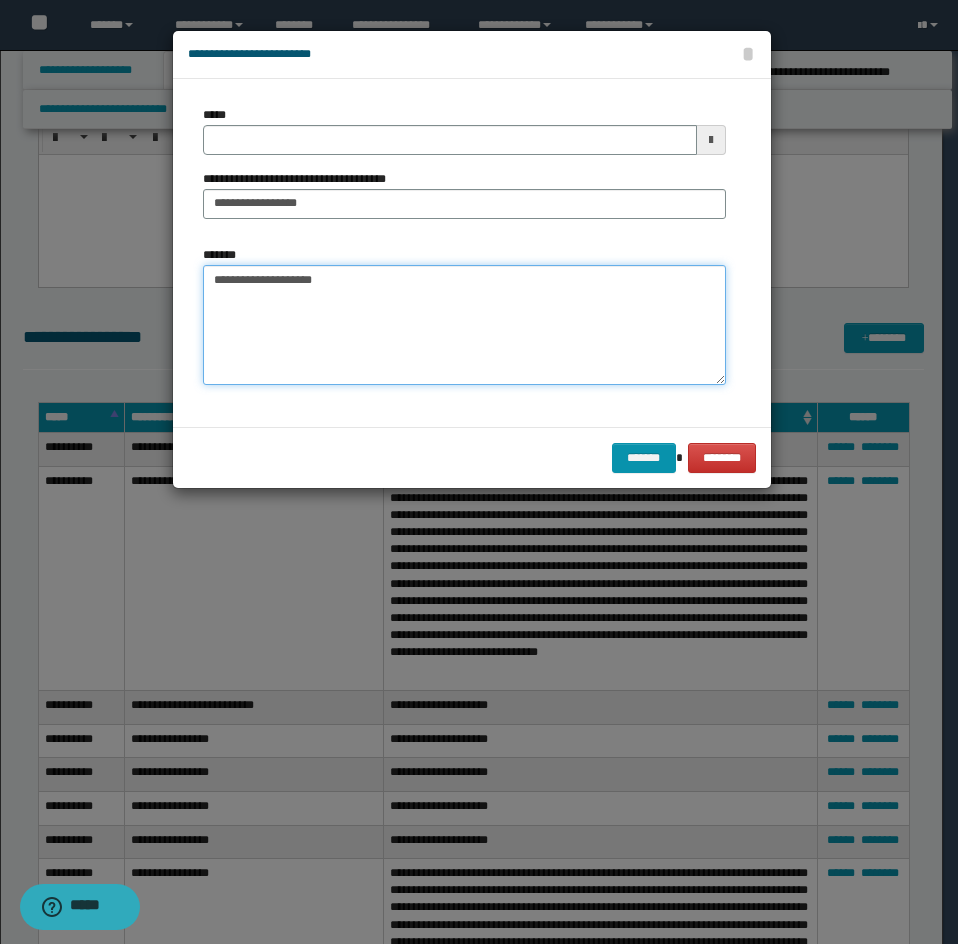 click on "**********" at bounding box center (464, 325) 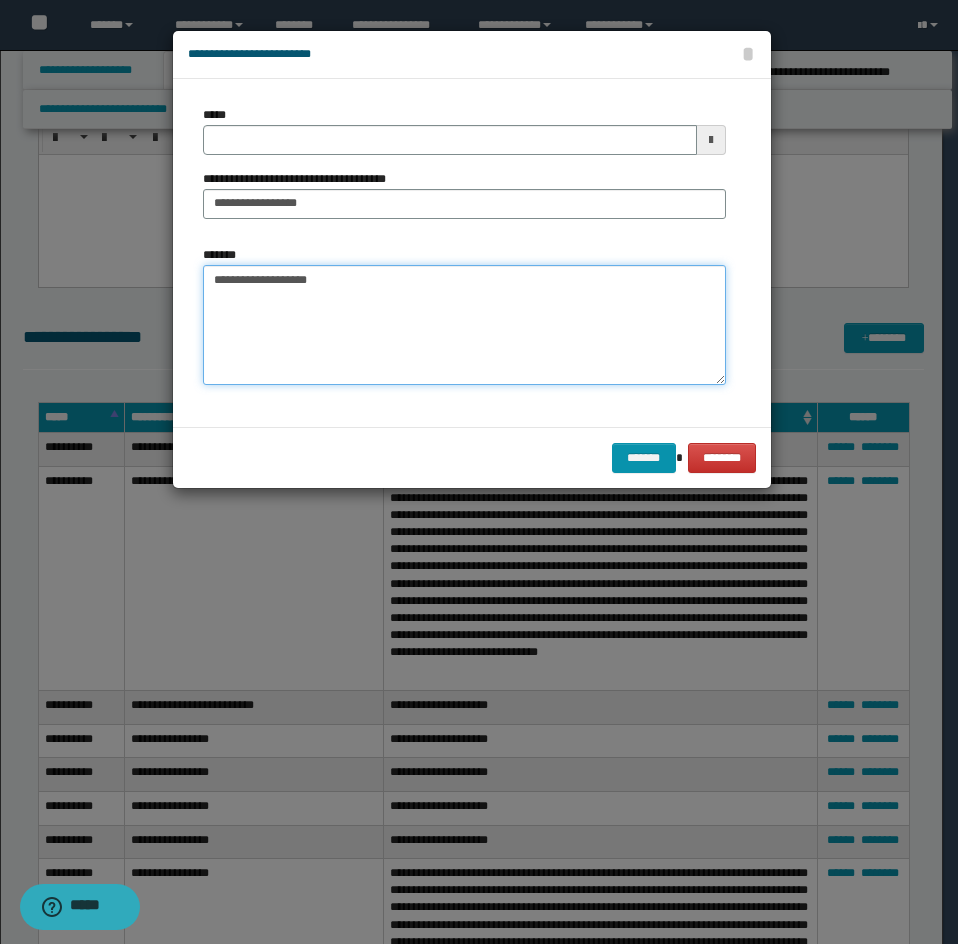 paste on "**********" 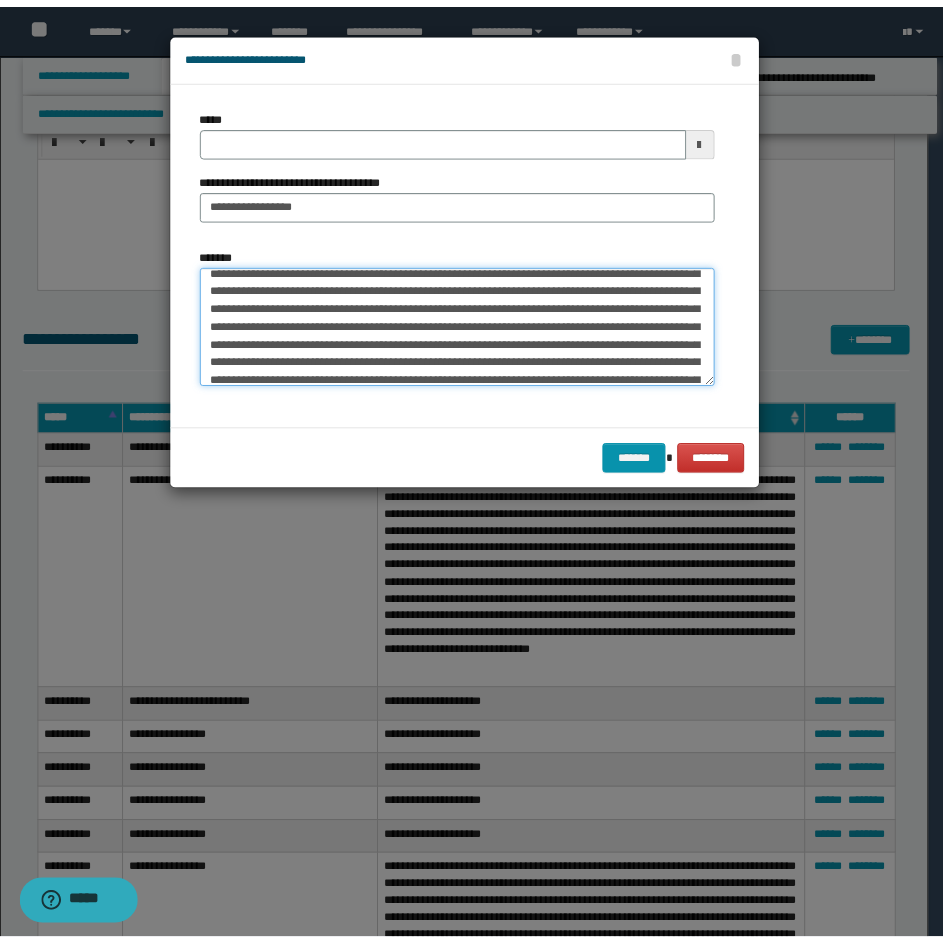 scroll, scrollTop: 216, scrollLeft: 0, axis: vertical 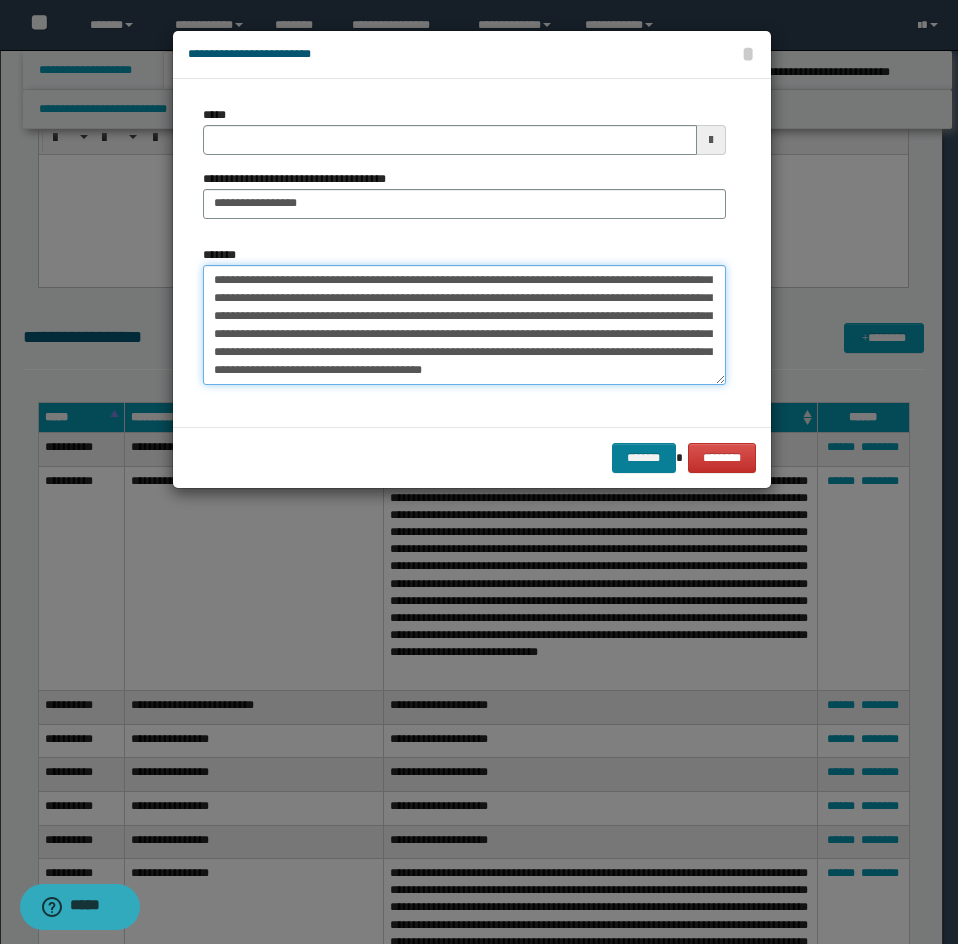 type on "**********" 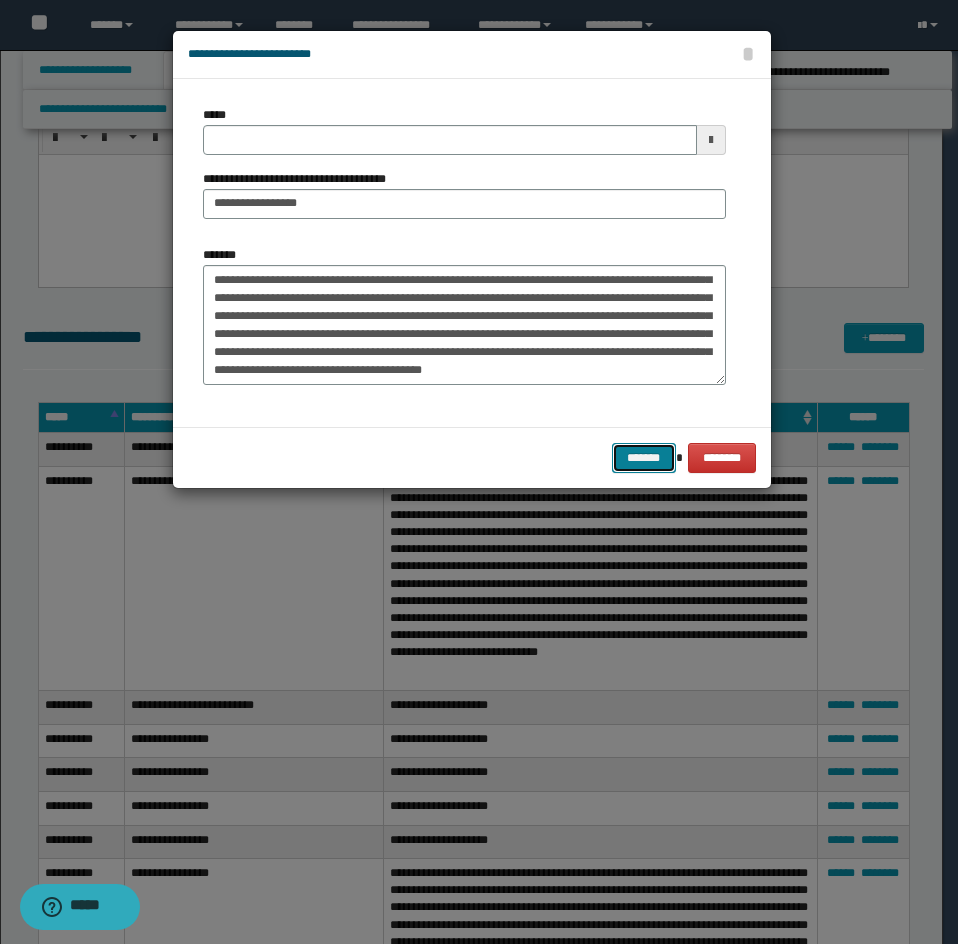 click on "*******" at bounding box center [644, 458] 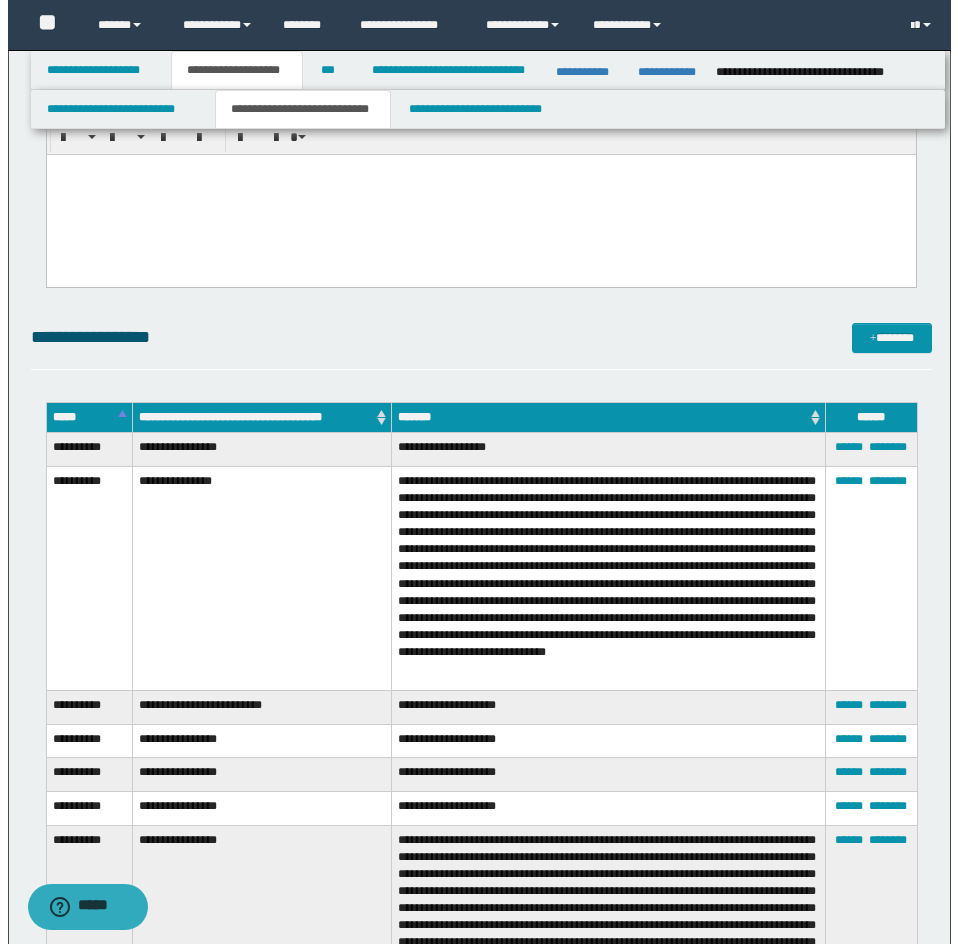 scroll, scrollTop: 3986, scrollLeft: 0, axis: vertical 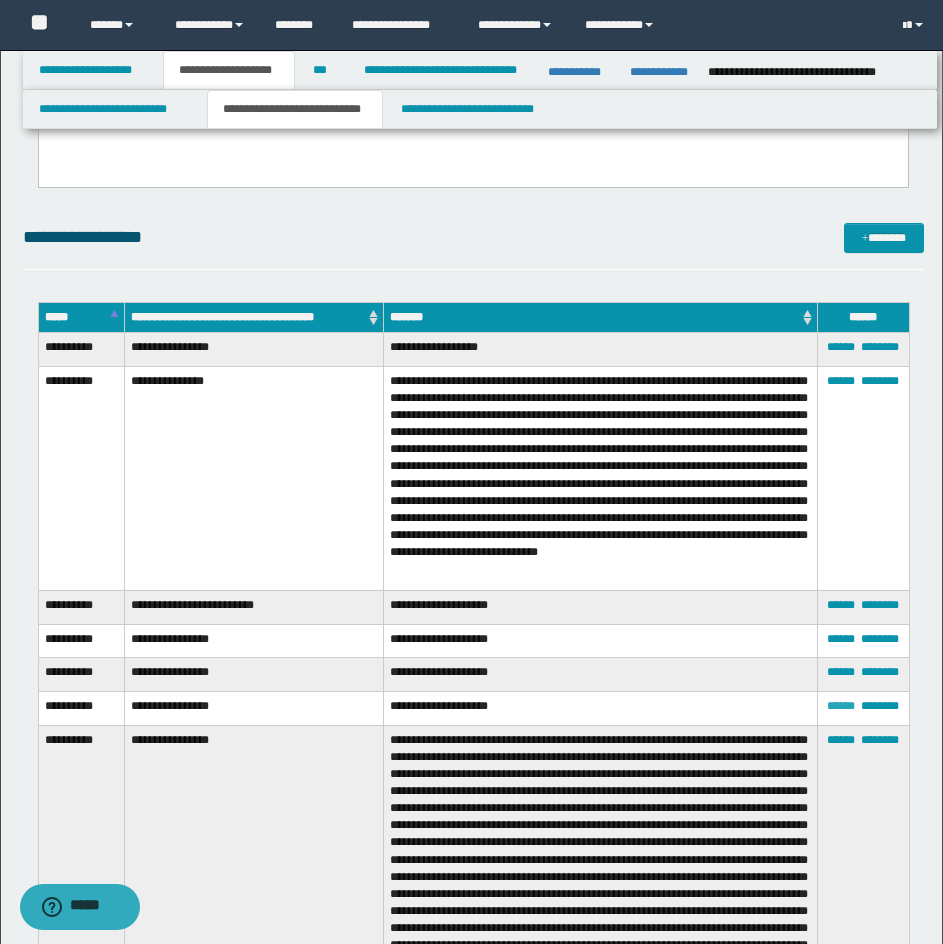 click on "******" at bounding box center [841, 706] 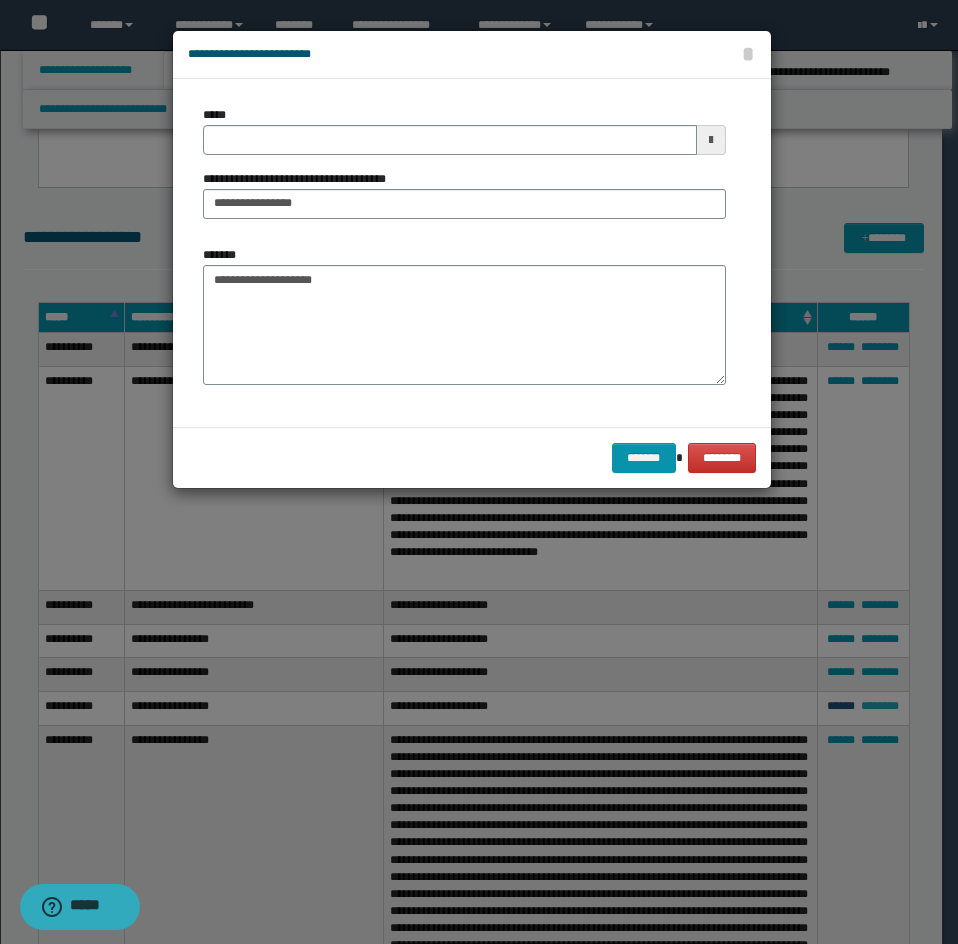 scroll, scrollTop: 0, scrollLeft: 0, axis: both 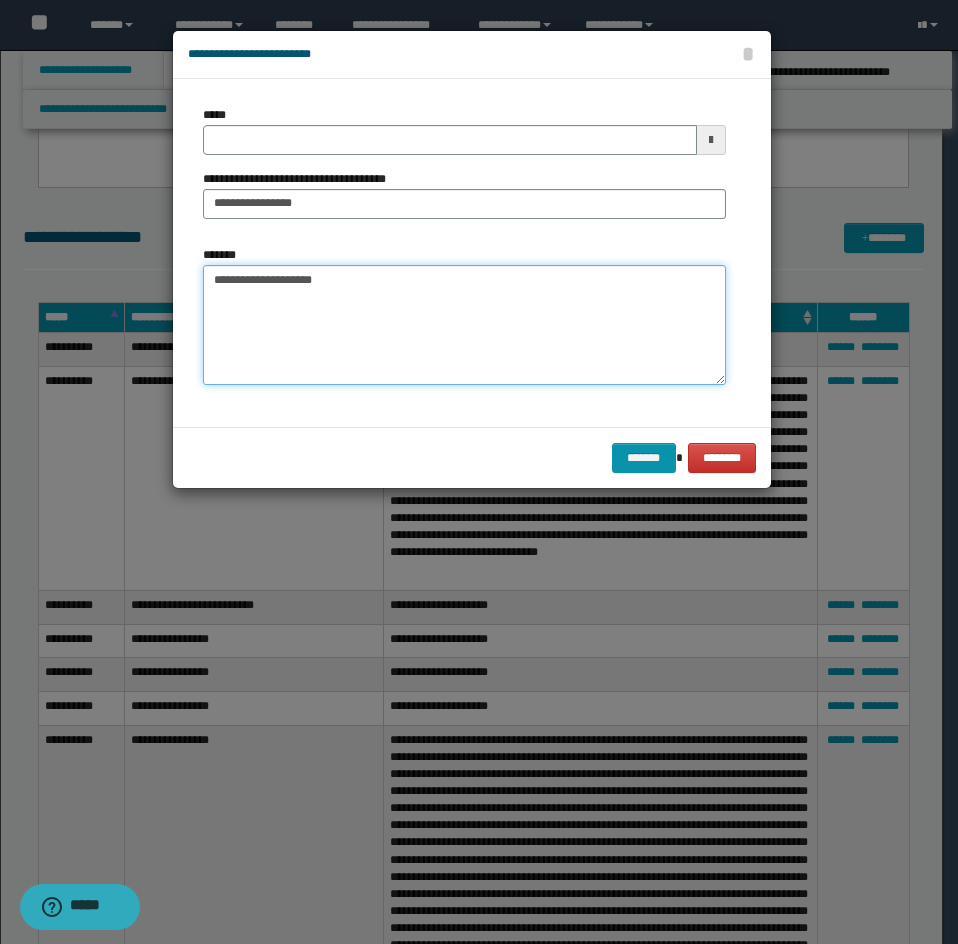 click on "**********" at bounding box center (464, 325) 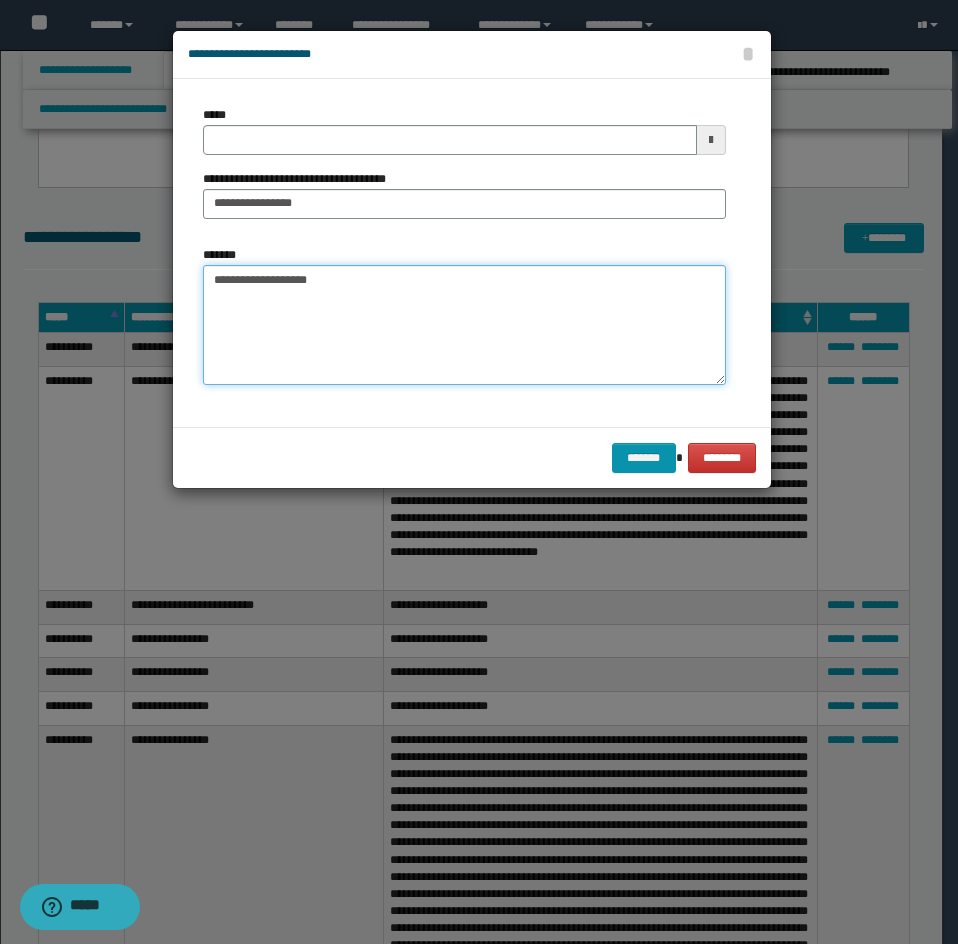 paste on "**********" 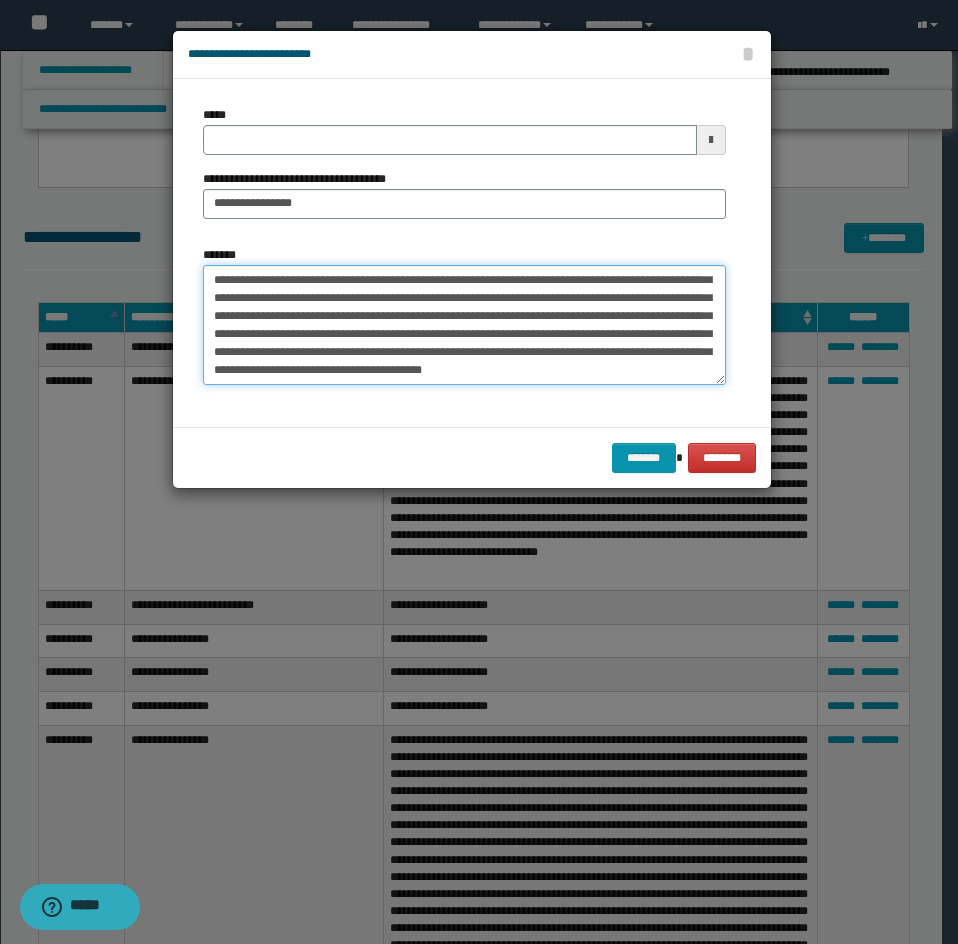 scroll, scrollTop: 216, scrollLeft: 0, axis: vertical 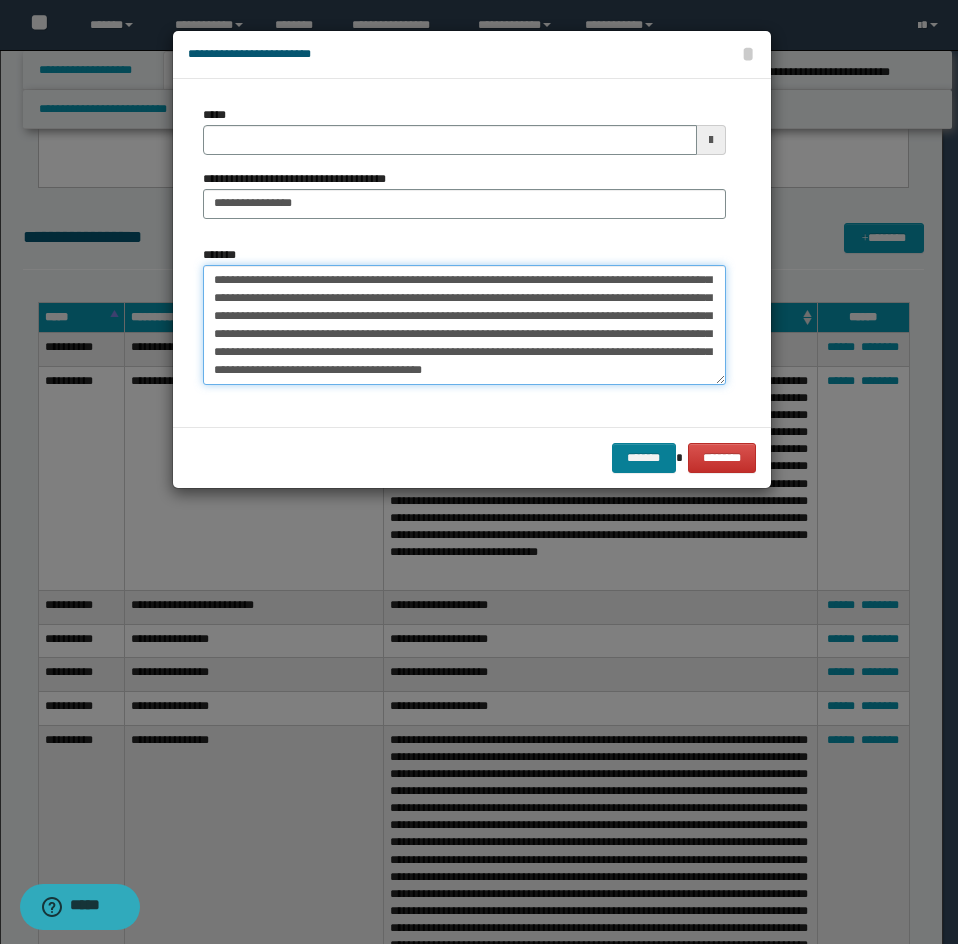 type on "**********" 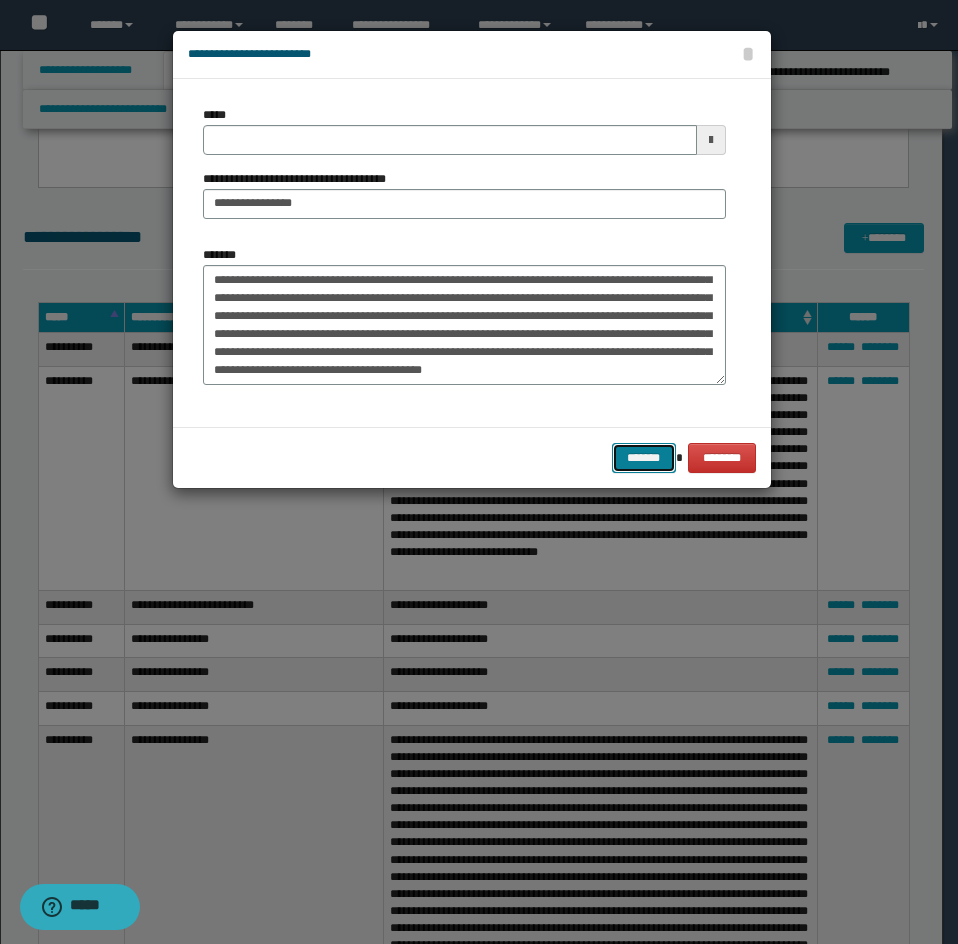 drag, startPoint x: 657, startPoint y: 454, endPoint x: 637, endPoint y: 394, distance: 63.245552 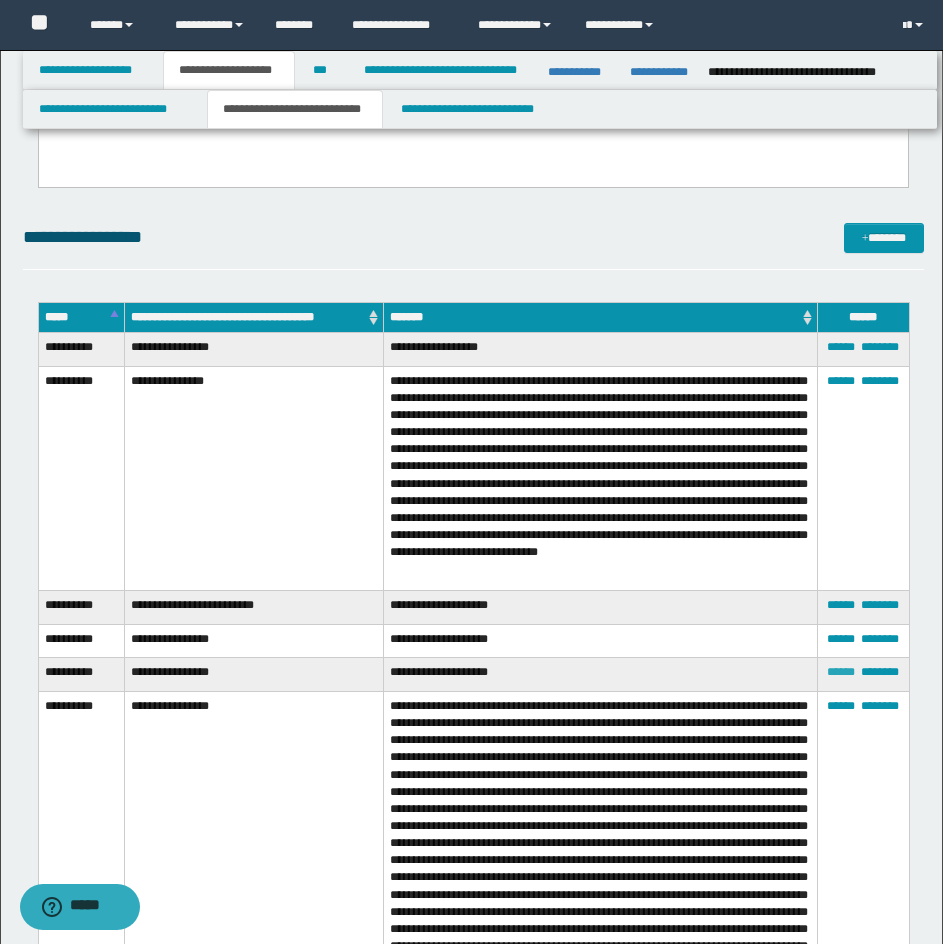 click on "******" at bounding box center [841, 672] 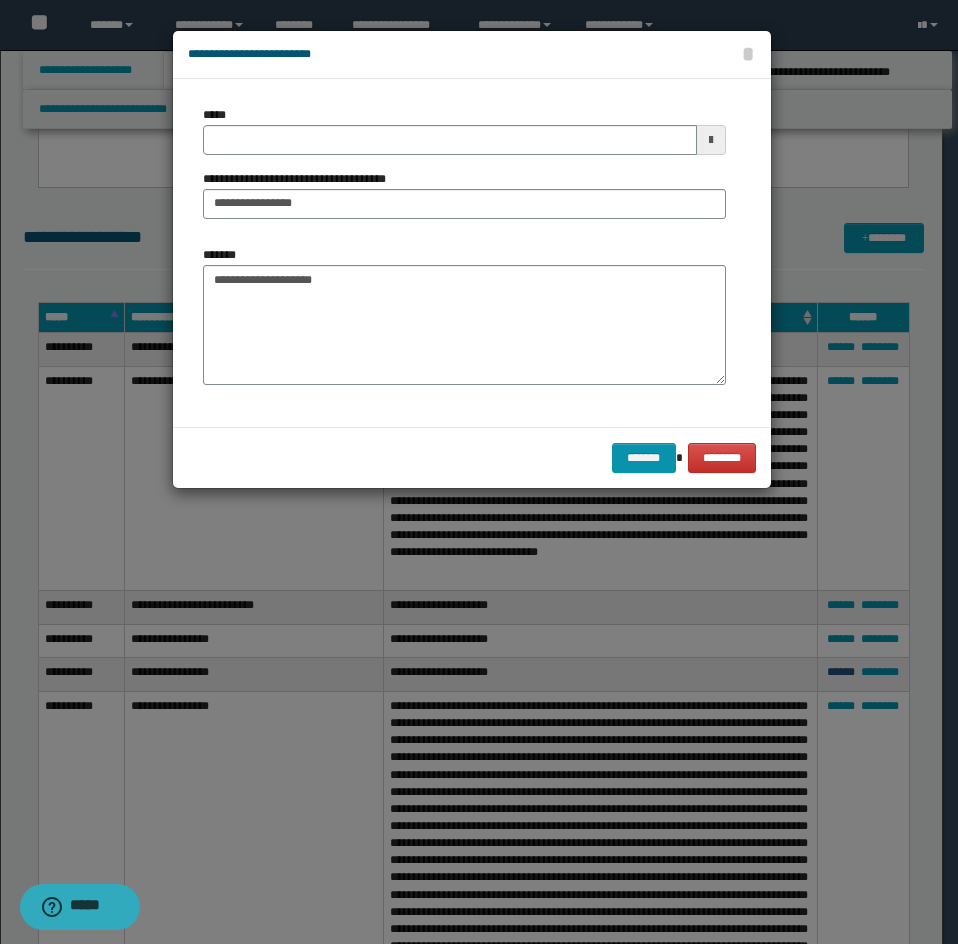 scroll, scrollTop: 0, scrollLeft: 0, axis: both 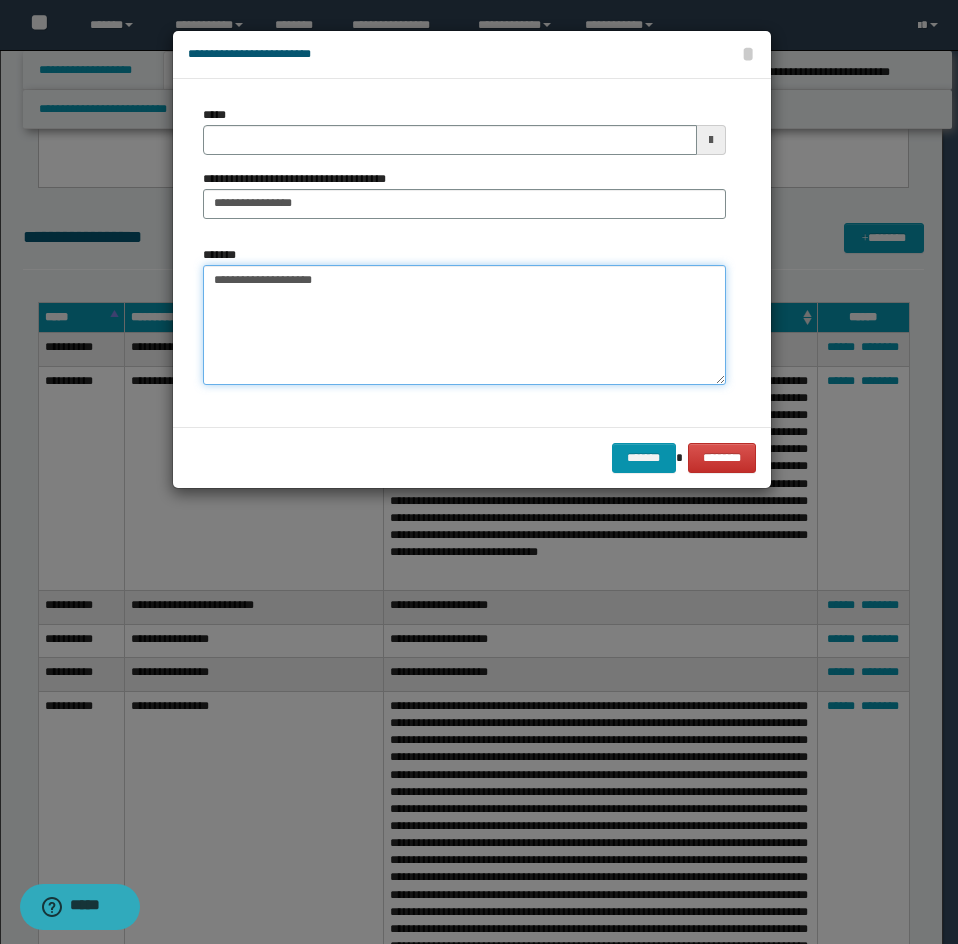 click on "**********" at bounding box center [464, 325] 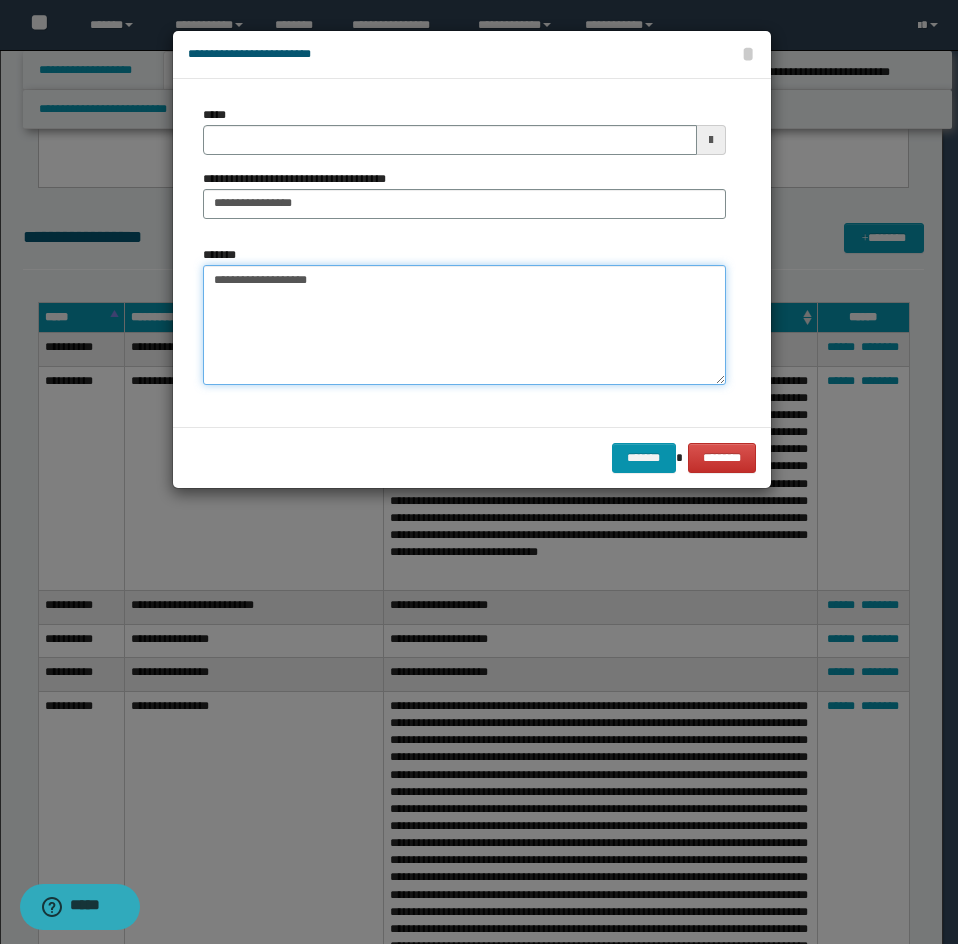 paste on "**********" 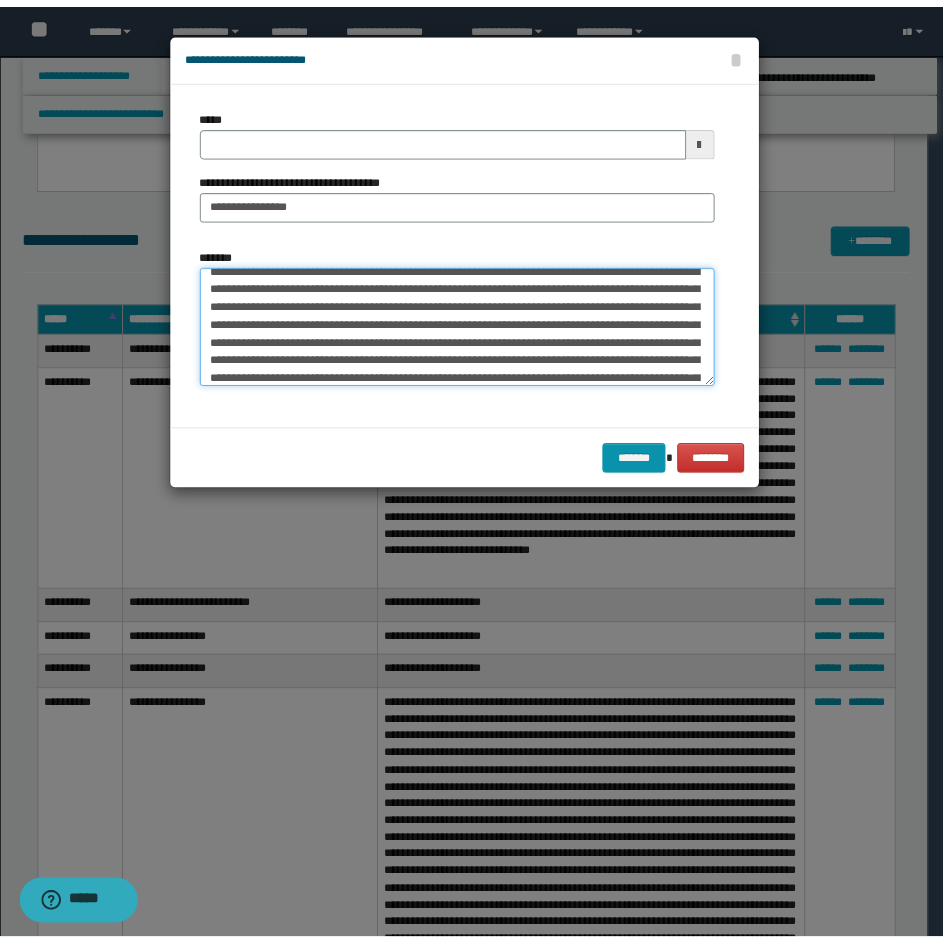 scroll, scrollTop: 0, scrollLeft: 0, axis: both 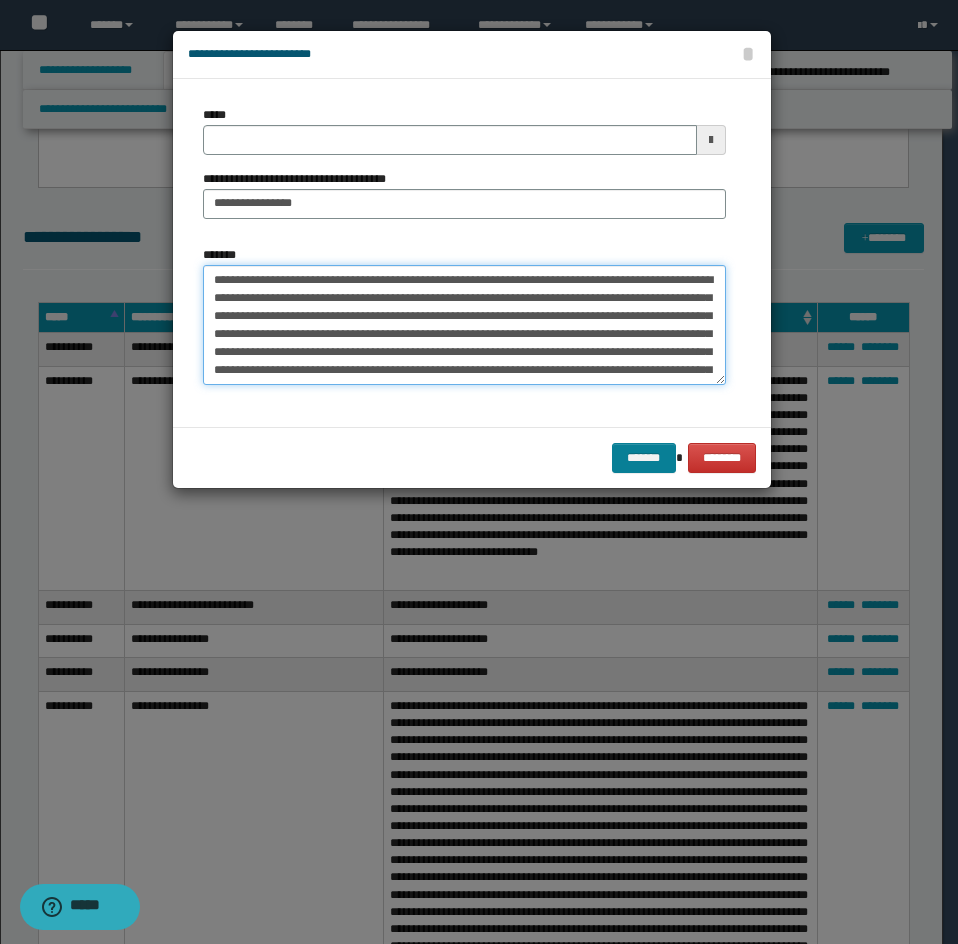 type on "**********" 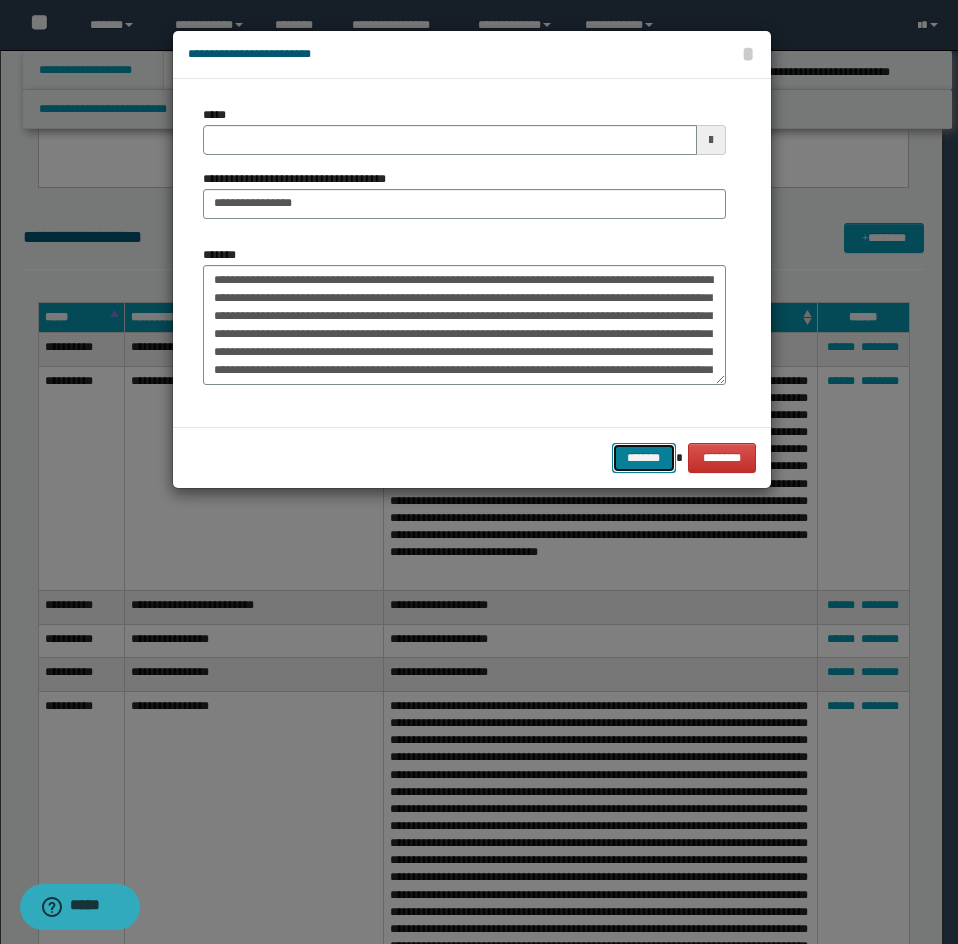 click on "*******" at bounding box center [644, 458] 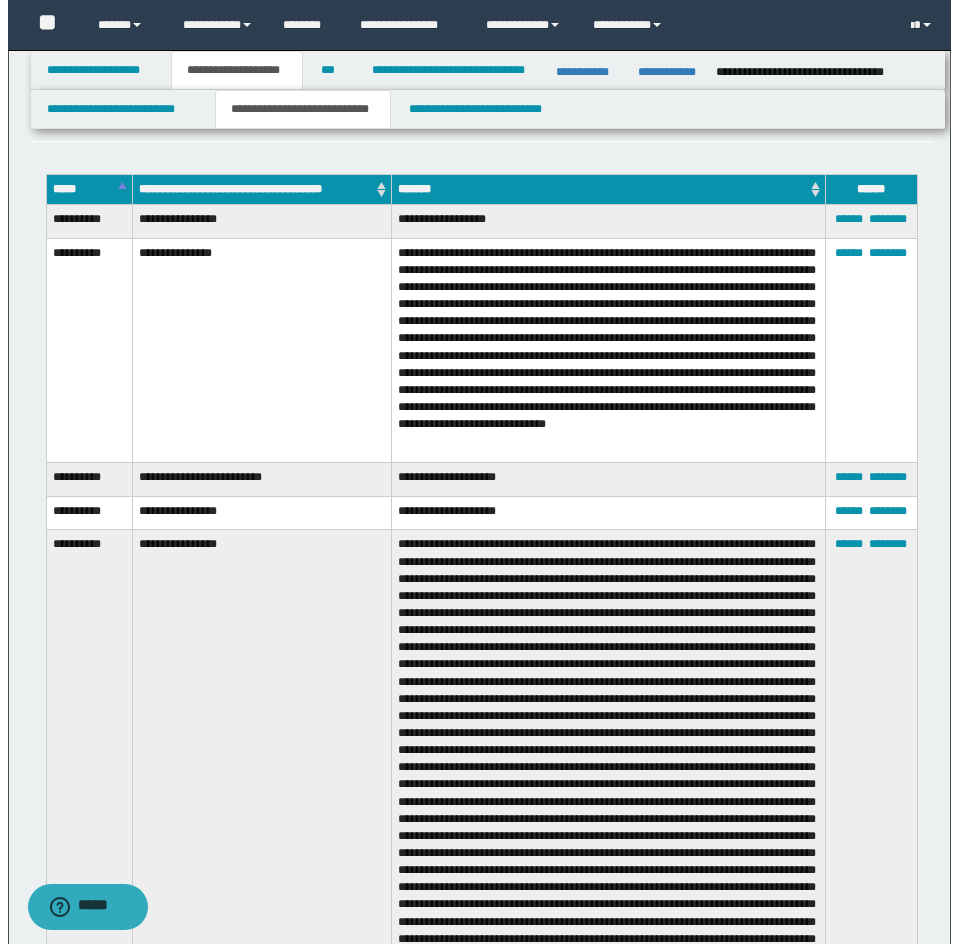 scroll, scrollTop: 4186, scrollLeft: 0, axis: vertical 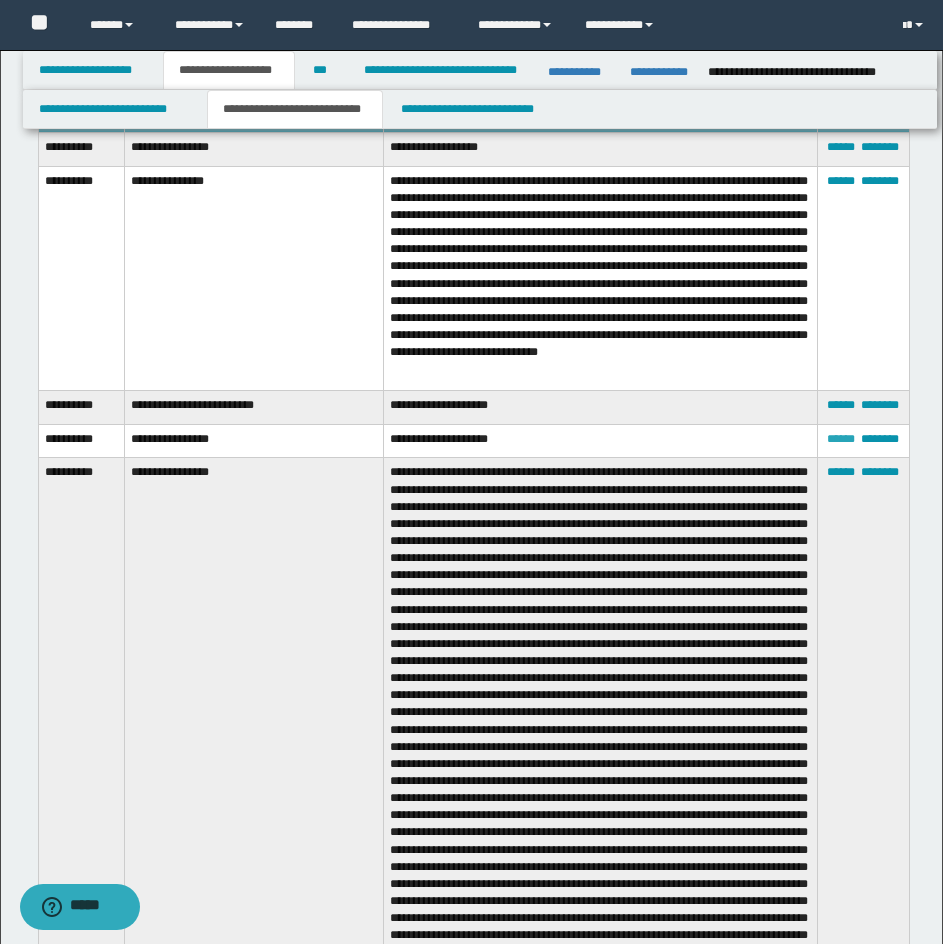 click on "******" at bounding box center [841, 439] 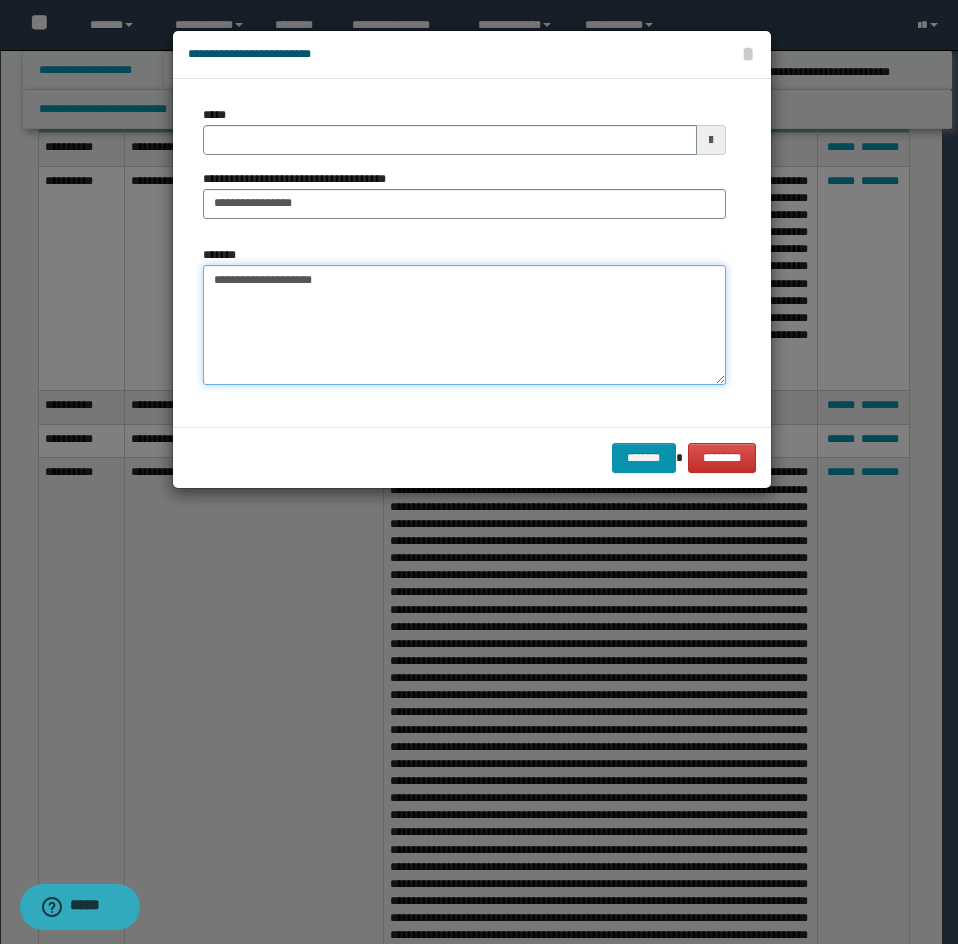 drag, startPoint x: 228, startPoint y: 279, endPoint x: 396, endPoint y: 386, distance: 199.18082 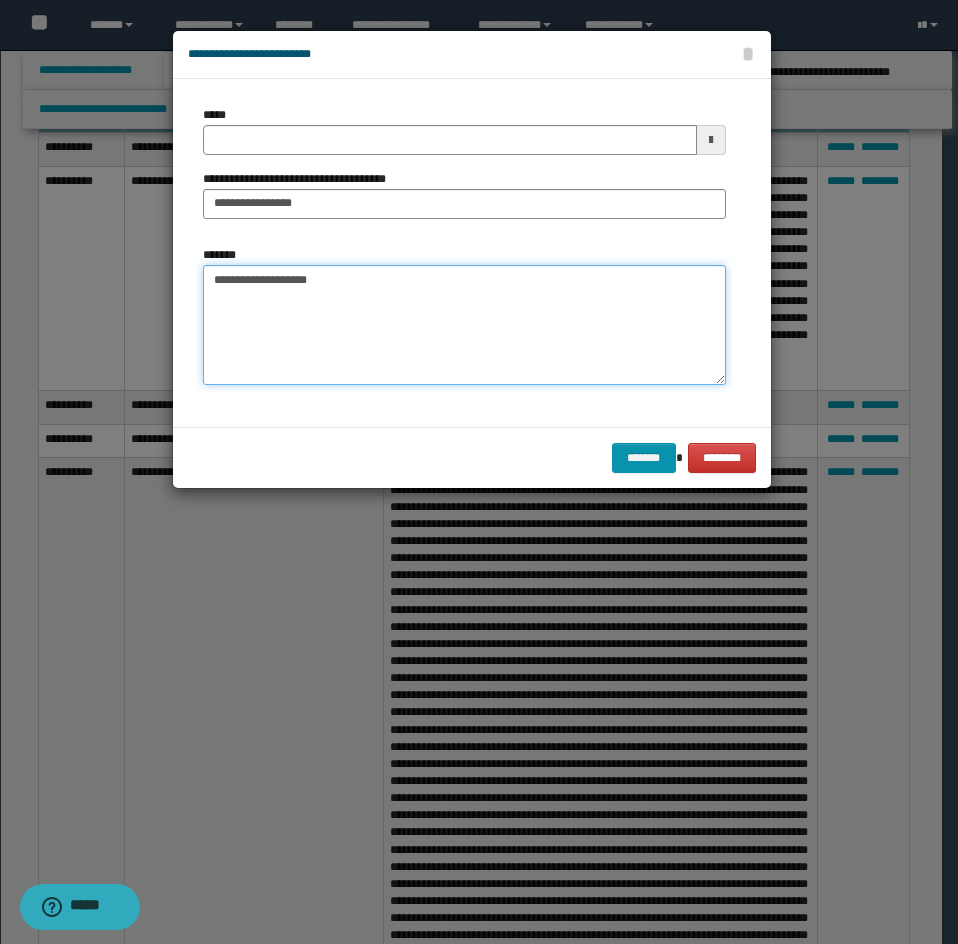 paste on "**********" 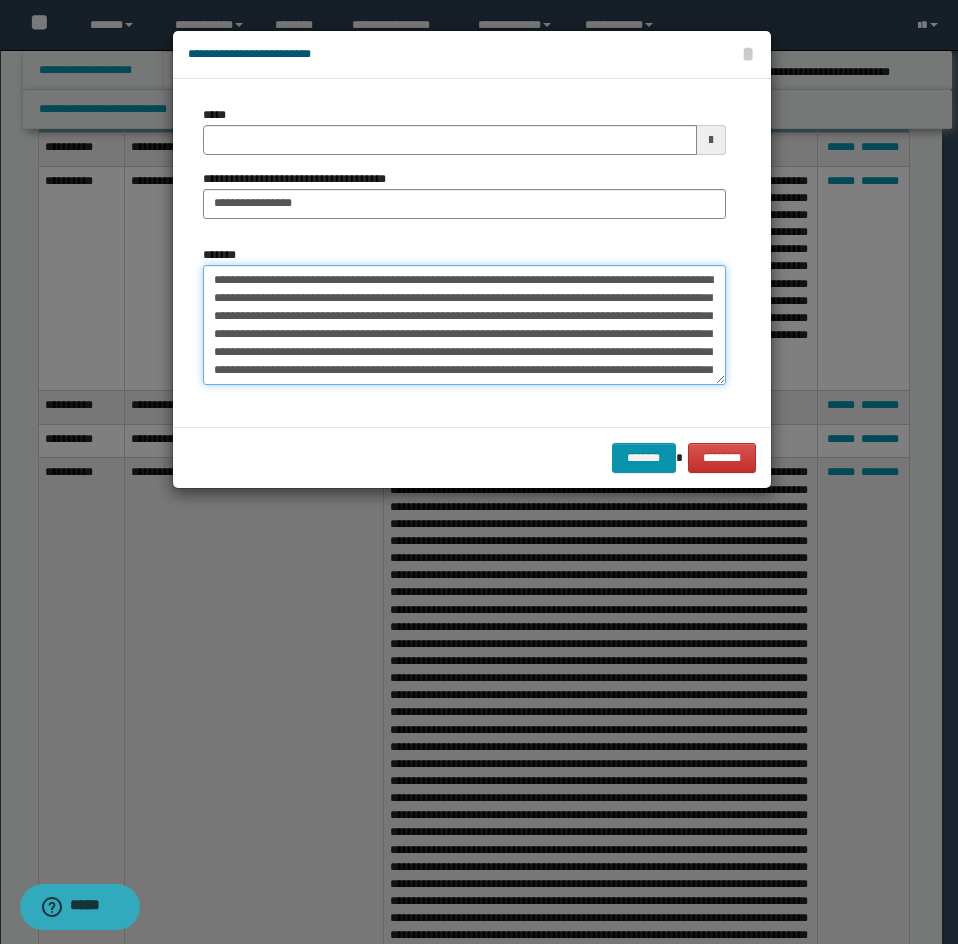 scroll, scrollTop: 102, scrollLeft: 0, axis: vertical 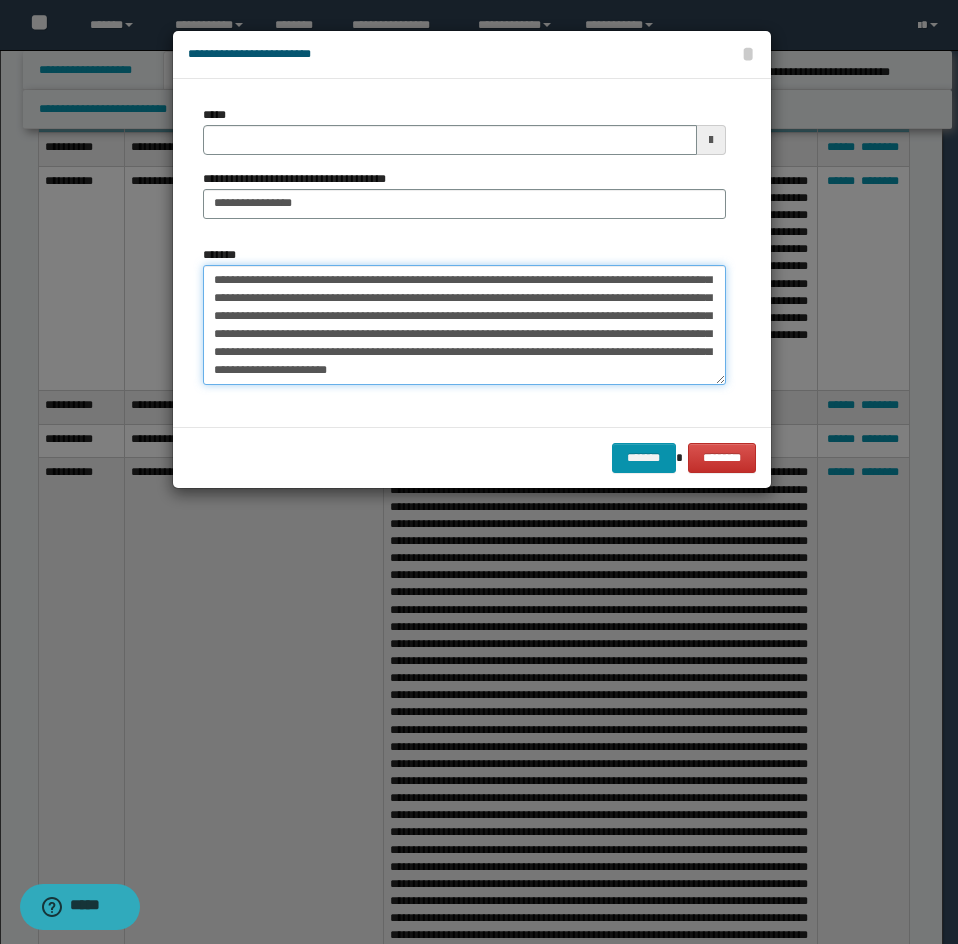 click on "**********" at bounding box center [464, 325] 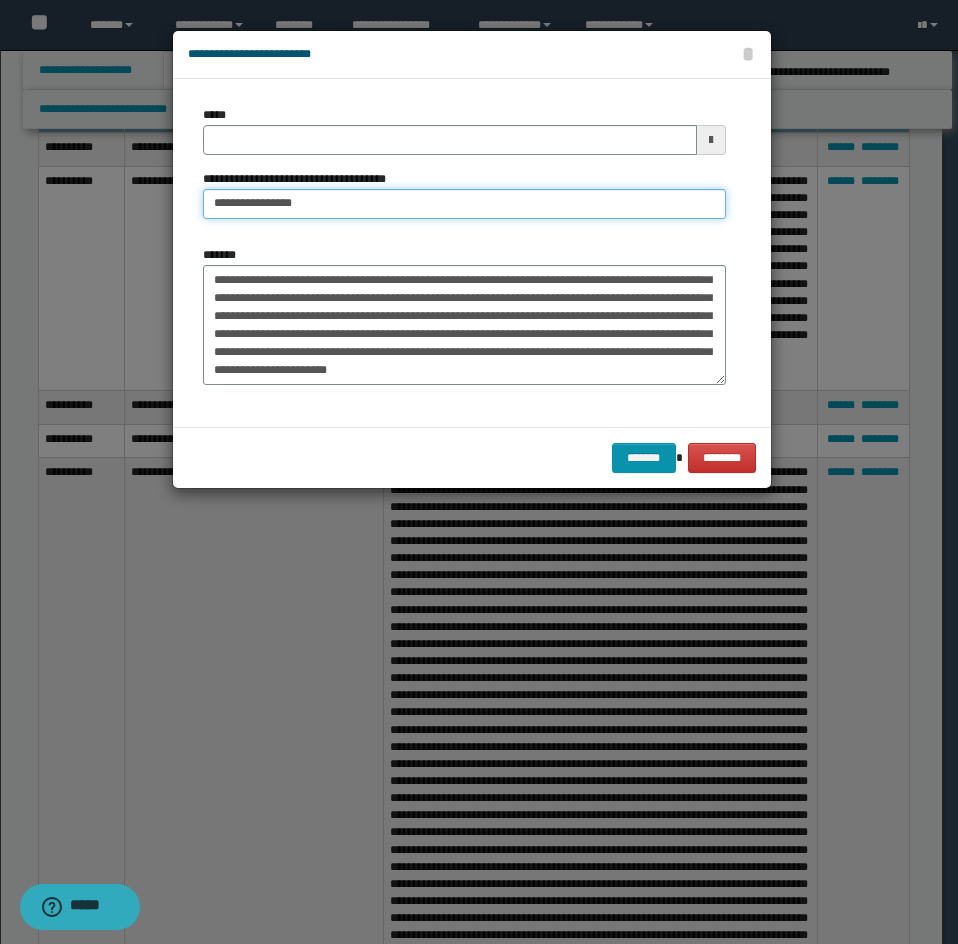 drag, startPoint x: 430, startPoint y: 215, endPoint x: 124, endPoint y: 220, distance: 306.04083 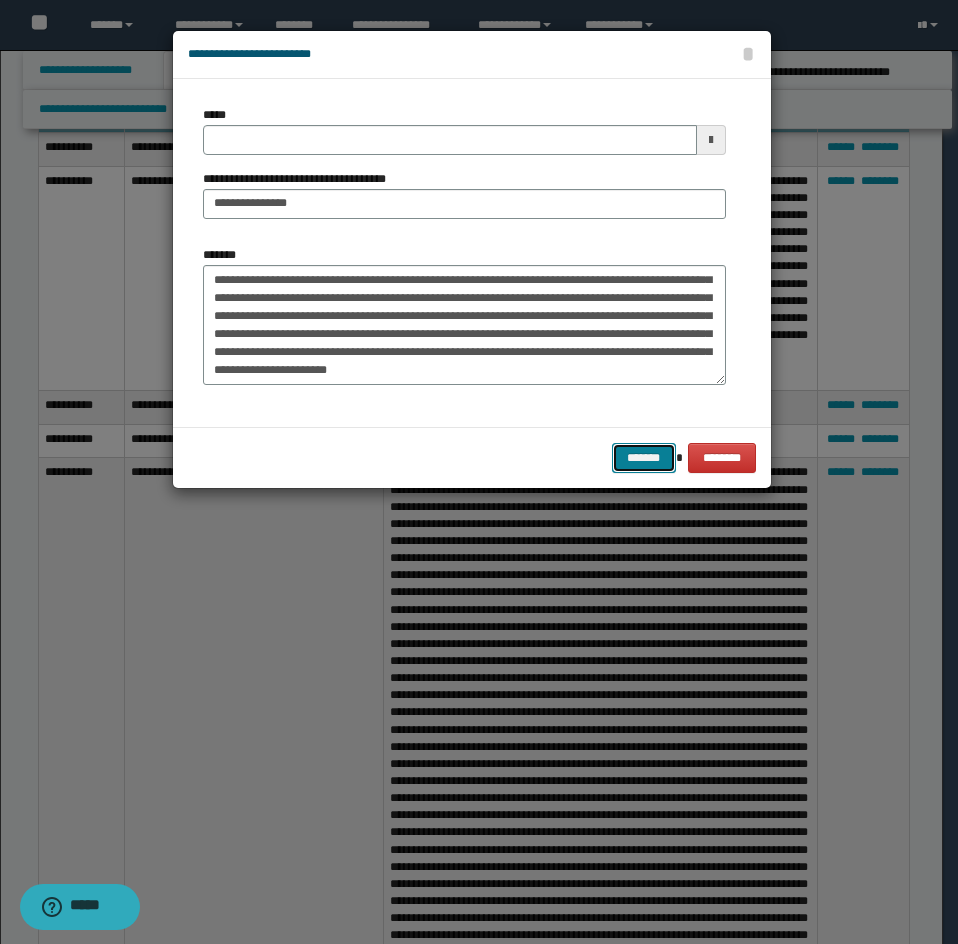 click on "*******" at bounding box center (644, 458) 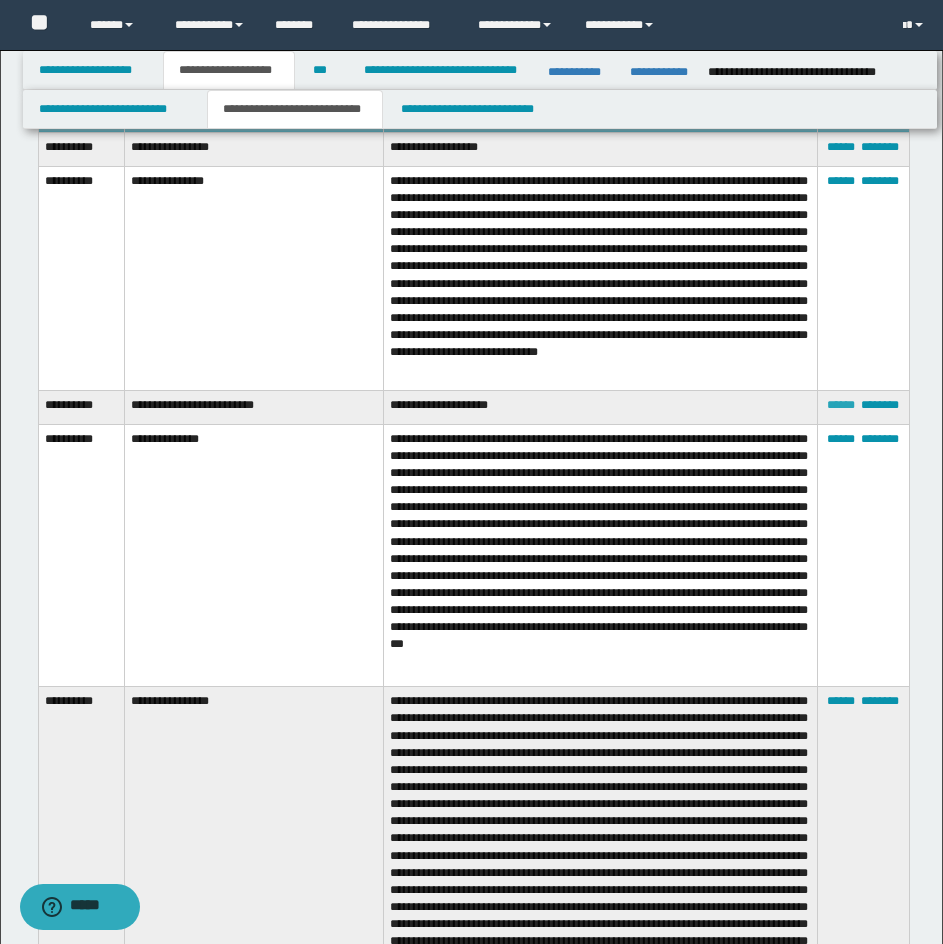 click on "******" at bounding box center [841, 405] 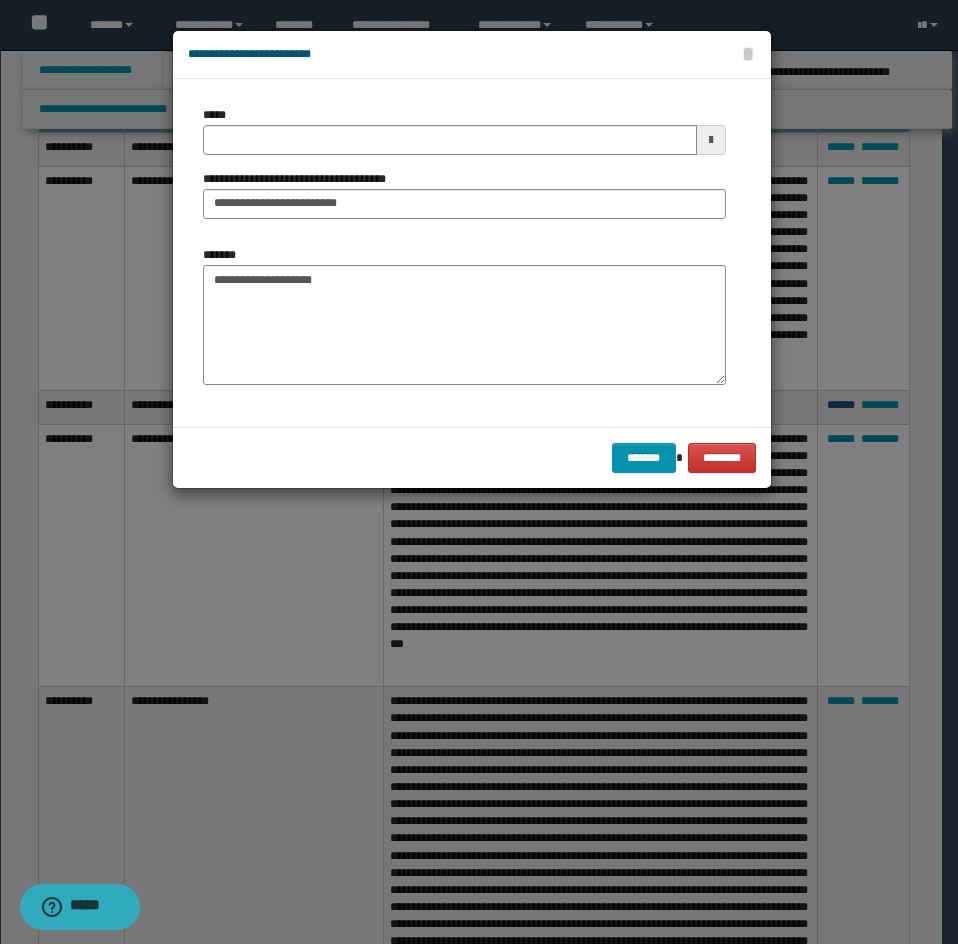 scroll, scrollTop: 0, scrollLeft: 0, axis: both 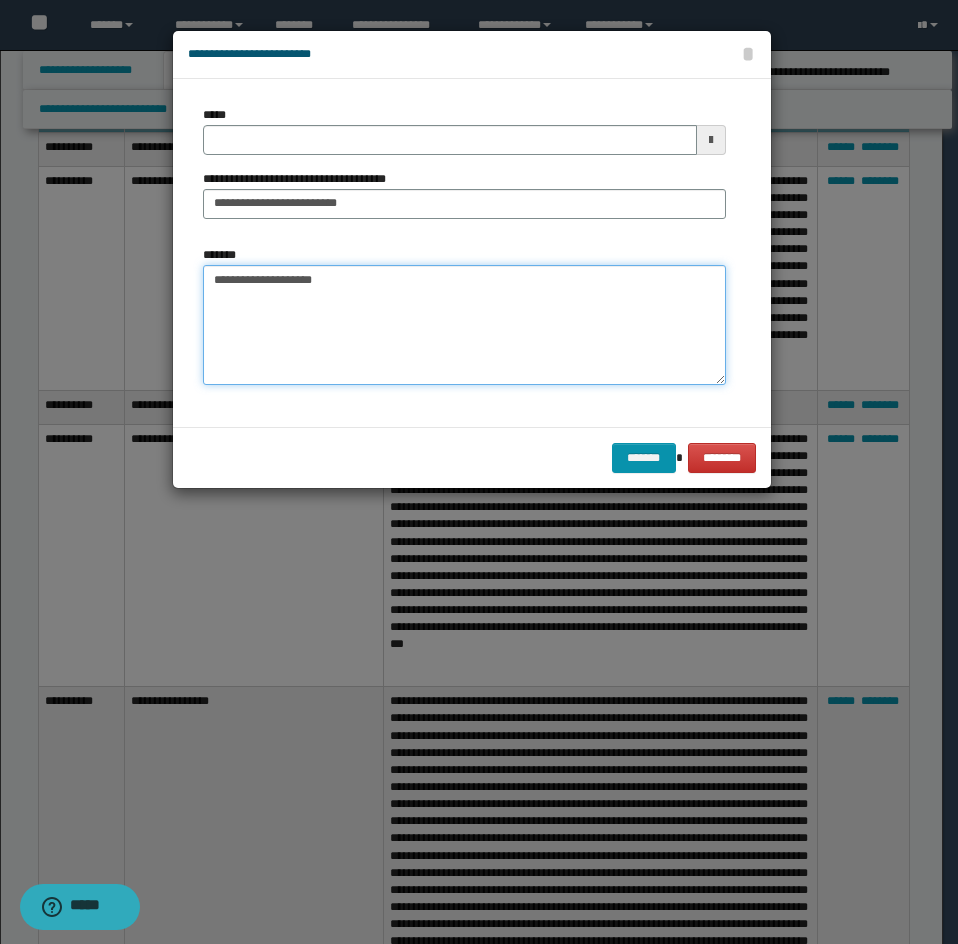 click on "**********" at bounding box center (464, 325) 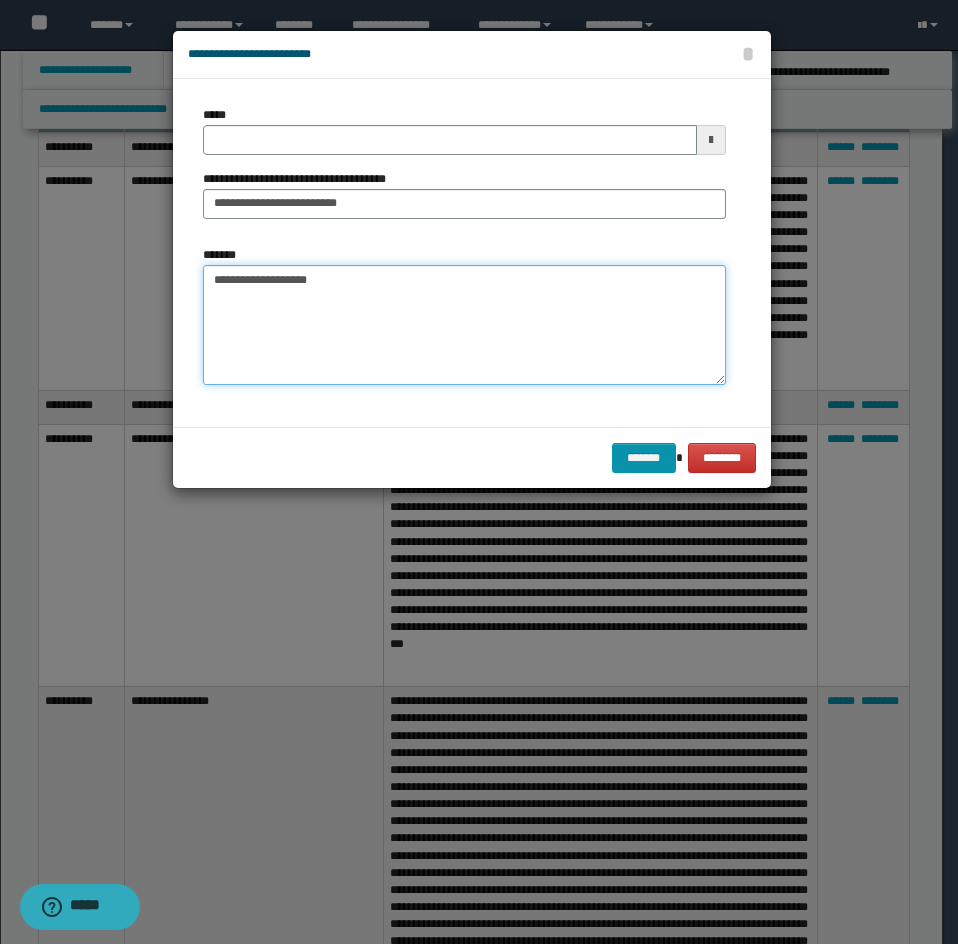 paste on "**********" 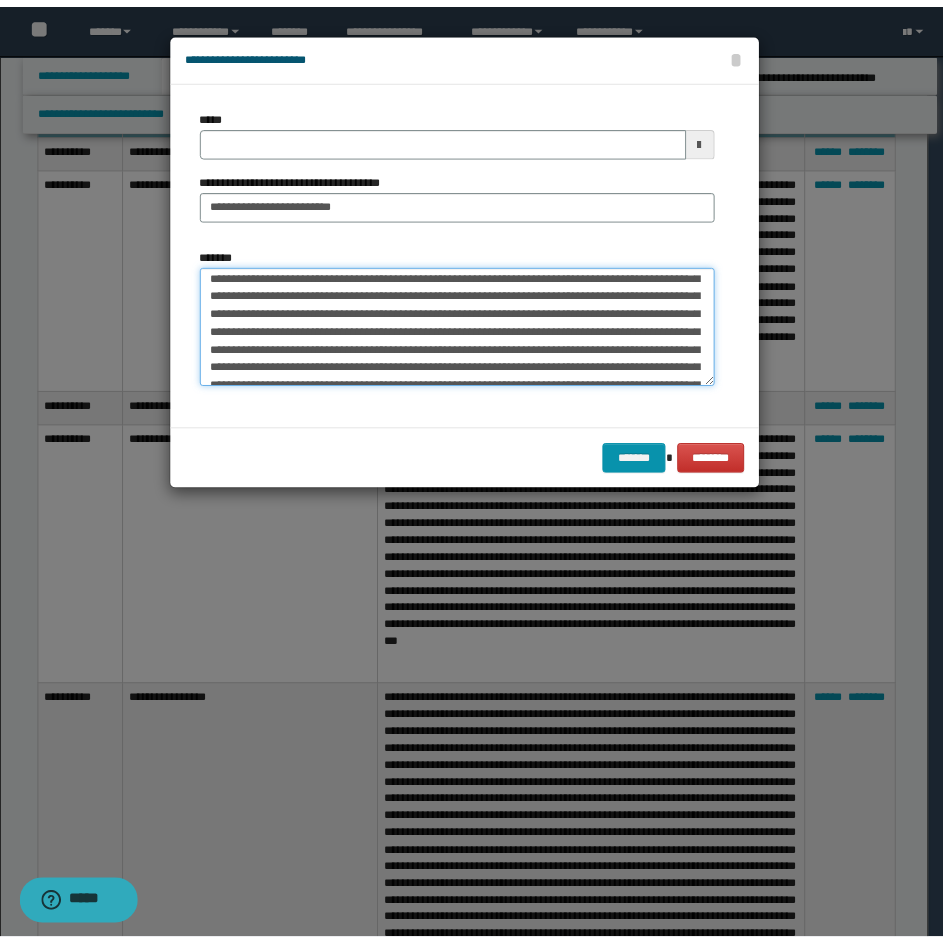 scroll, scrollTop: 0, scrollLeft: 0, axis: both 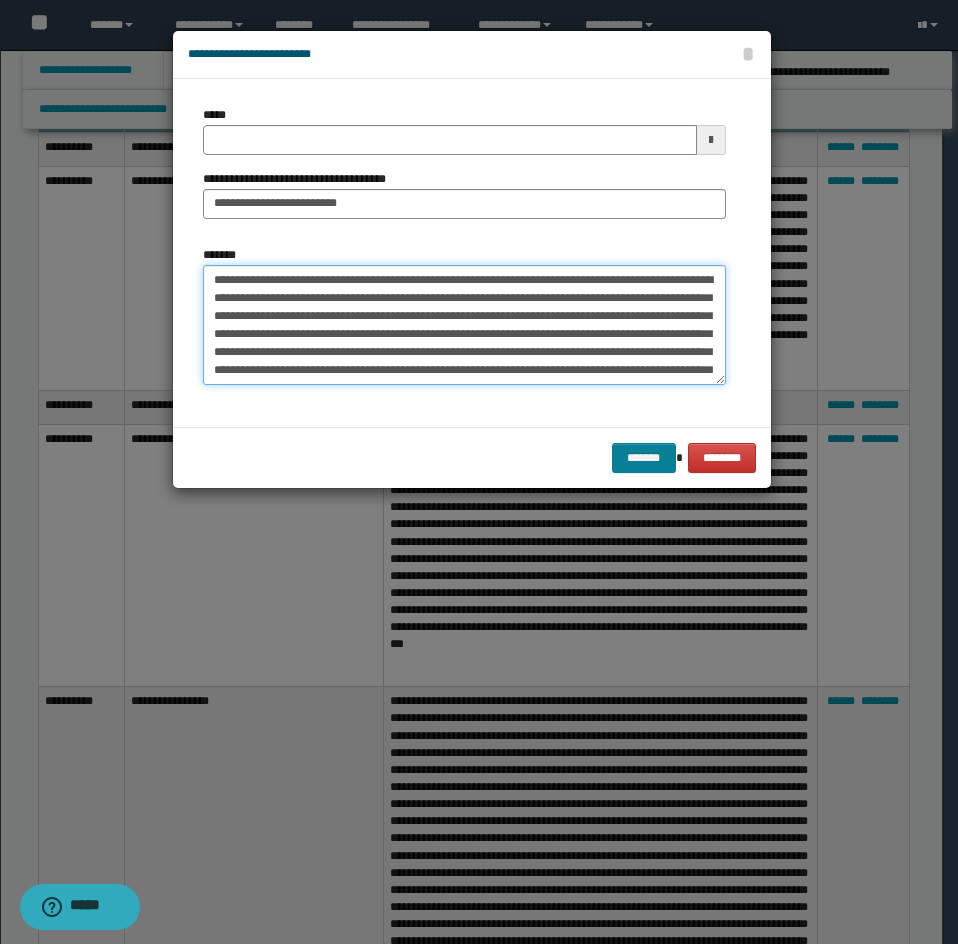 type on "**********" 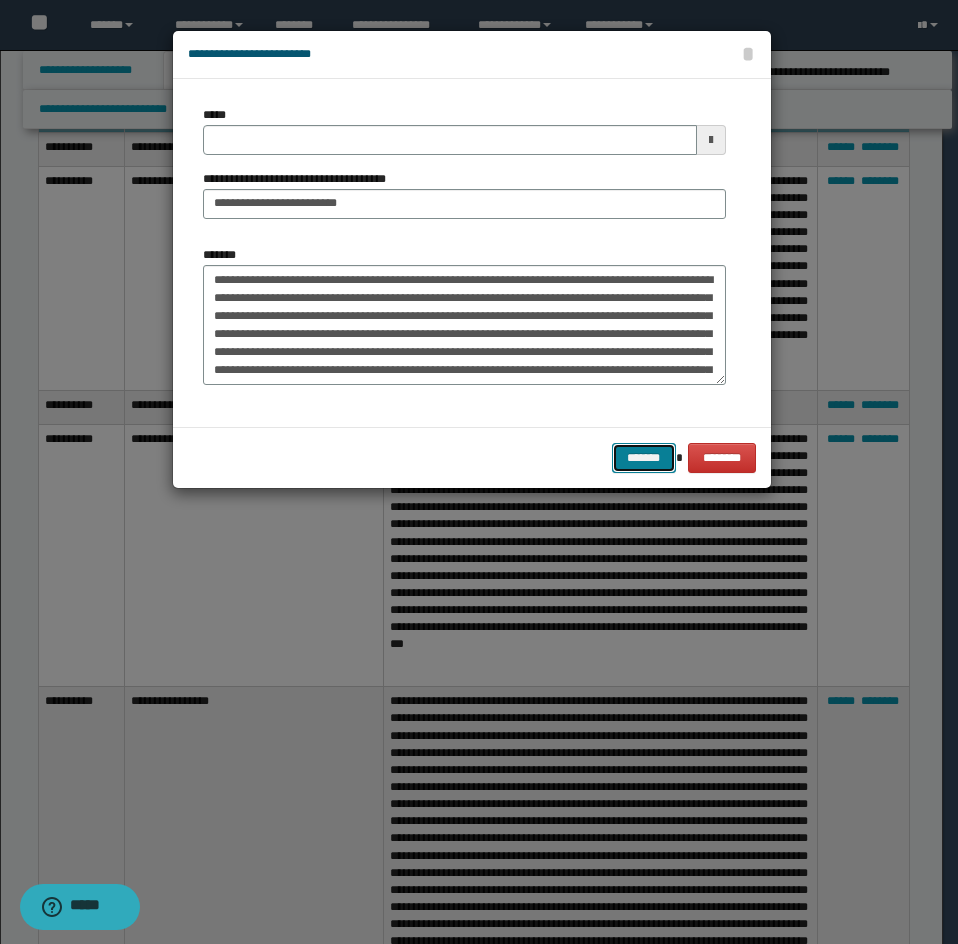 click on "*******" at bounding box center (644, 458) 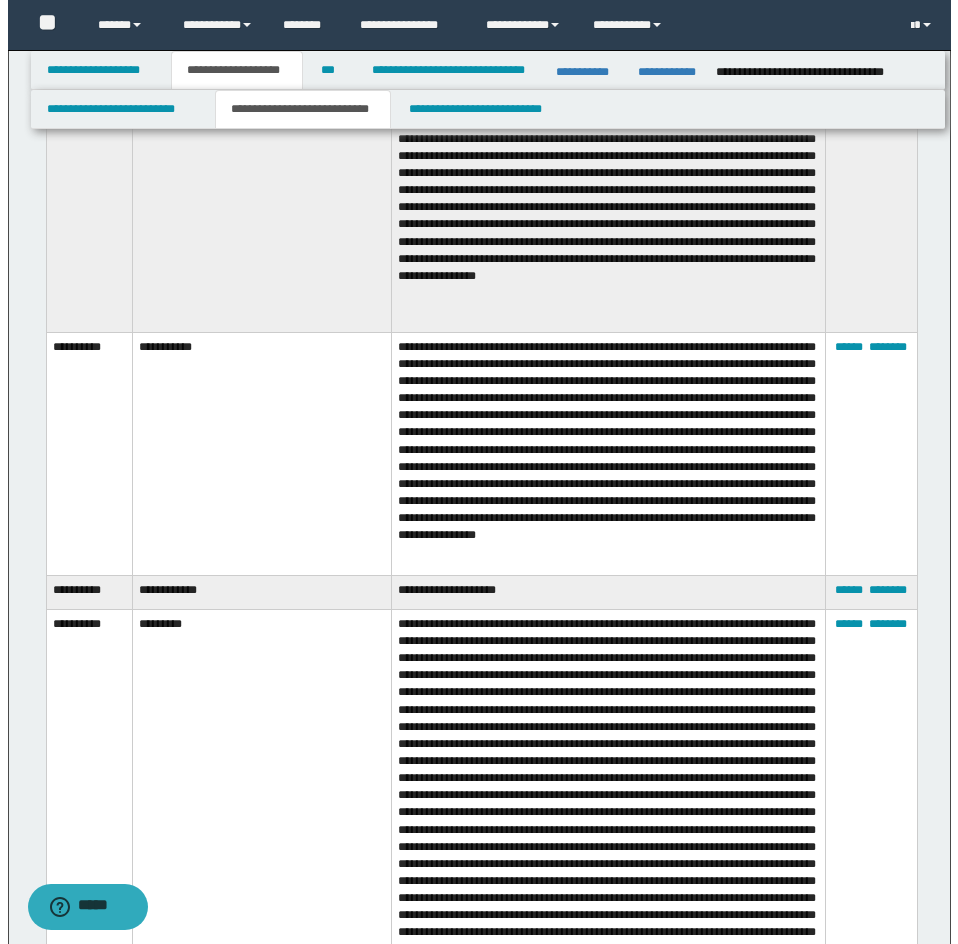 scroll, scrollTop: 11886, scrollLeft: 0, axis: vertical 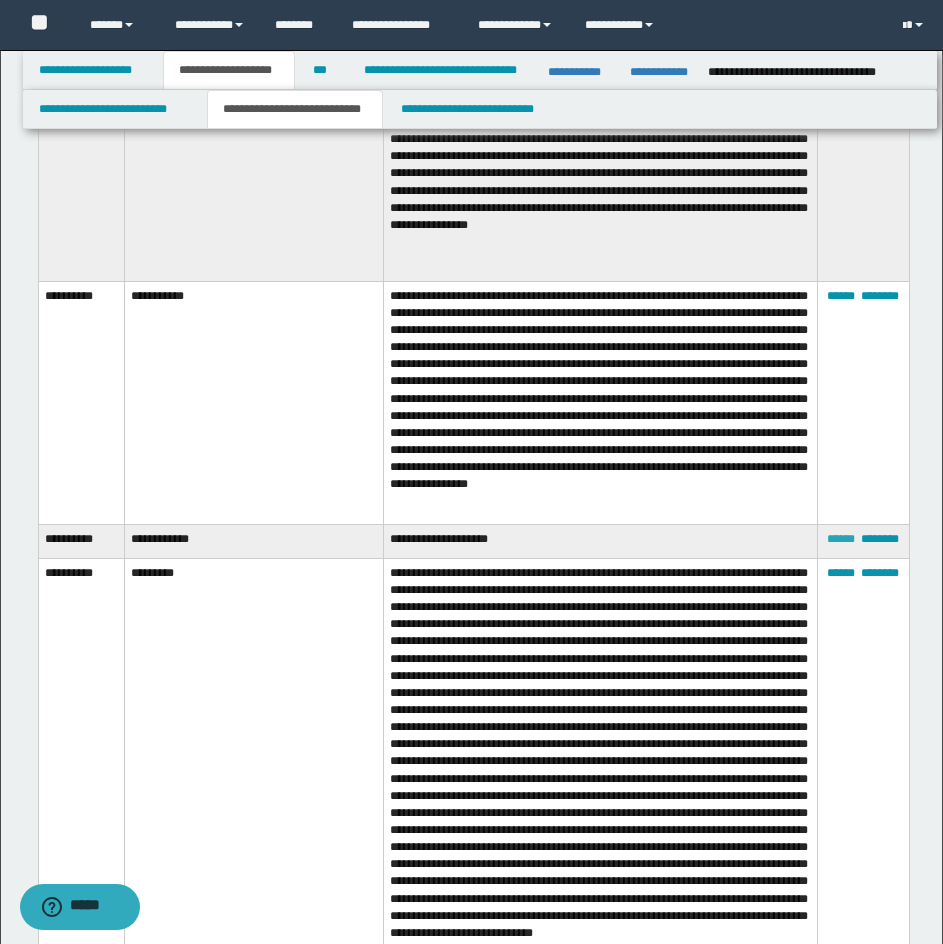 click on "******    ********" at bounding box center [863, 542] 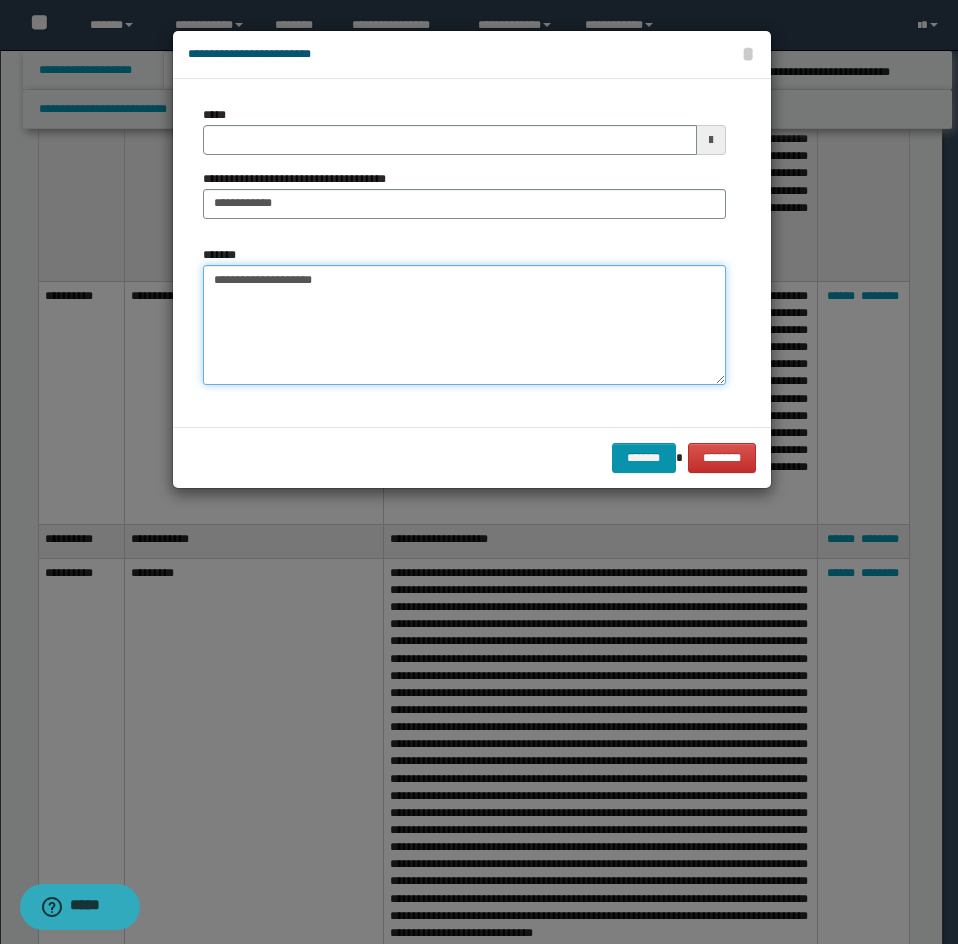 click on "**********" at bounding box center [464, 325] 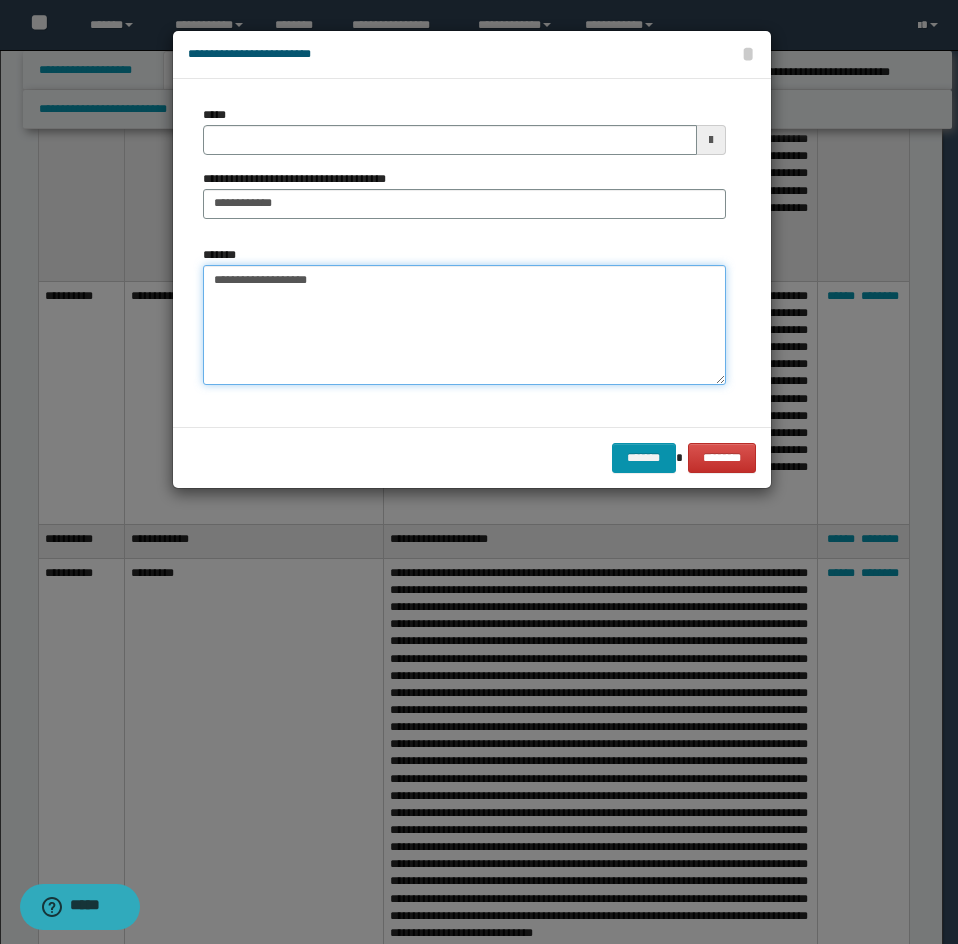 paste on "**********" 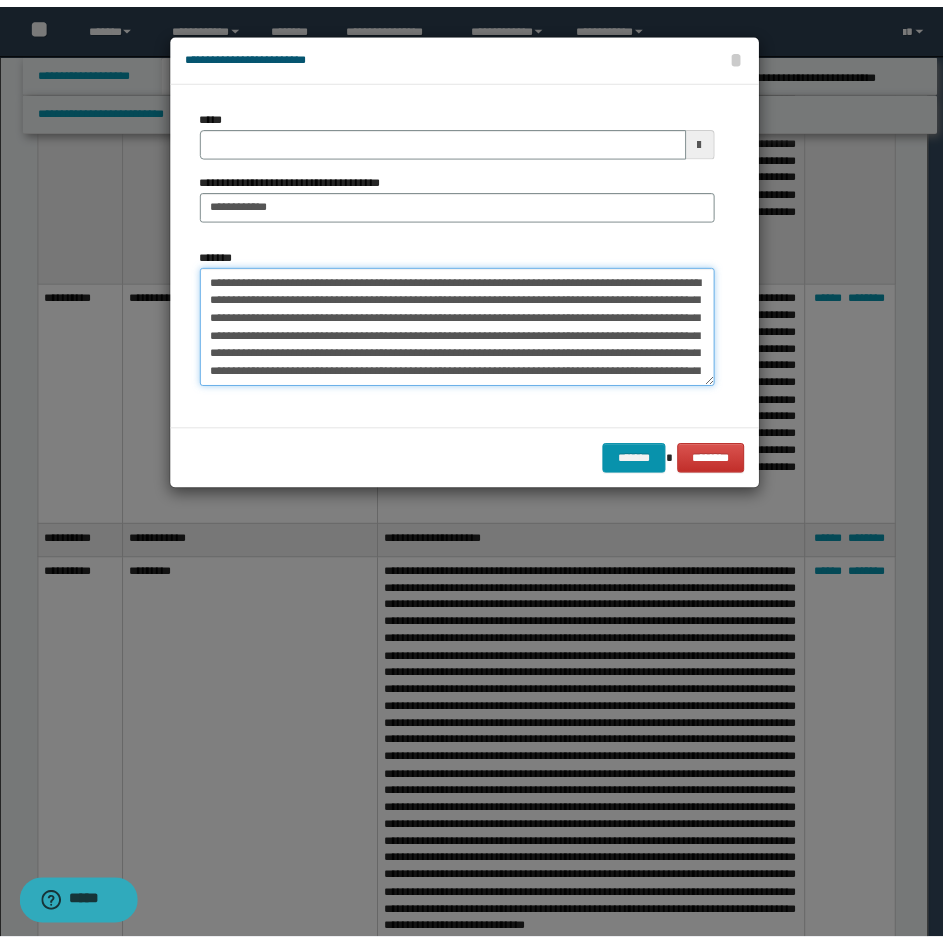 scroll, scrollTop: 120, scrollLeft: 0, axis: vertical 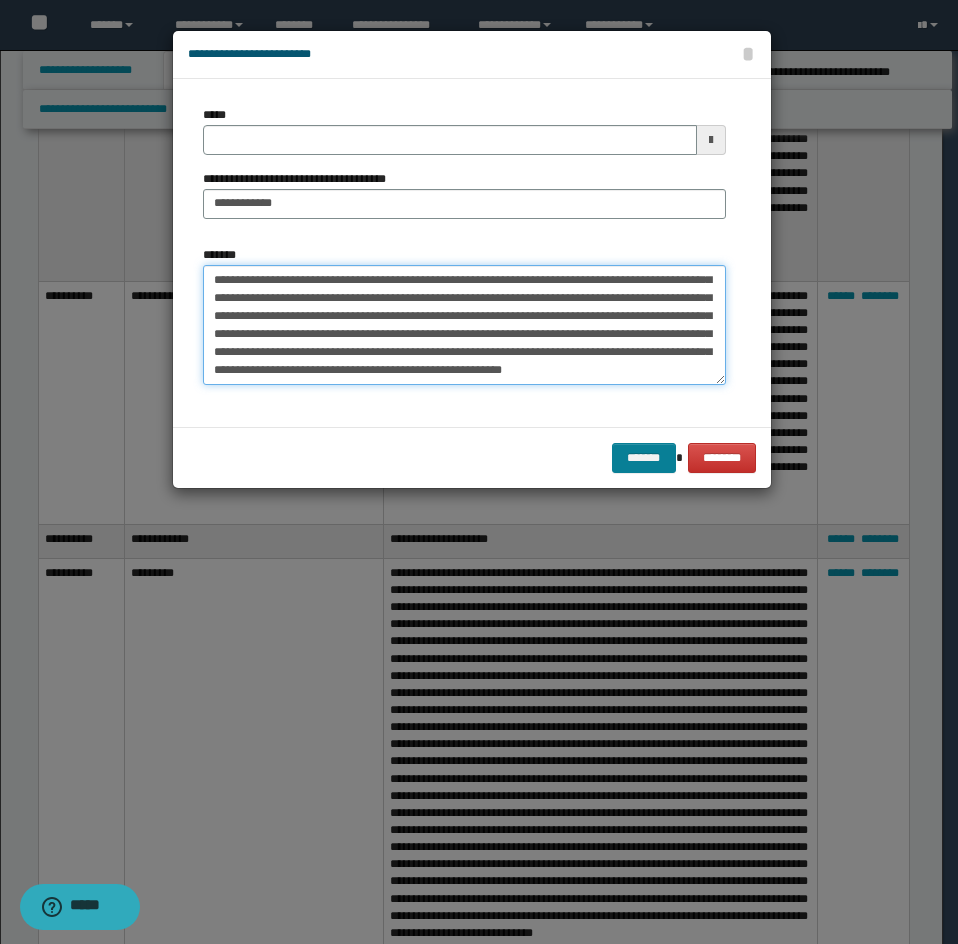 type on "**********" 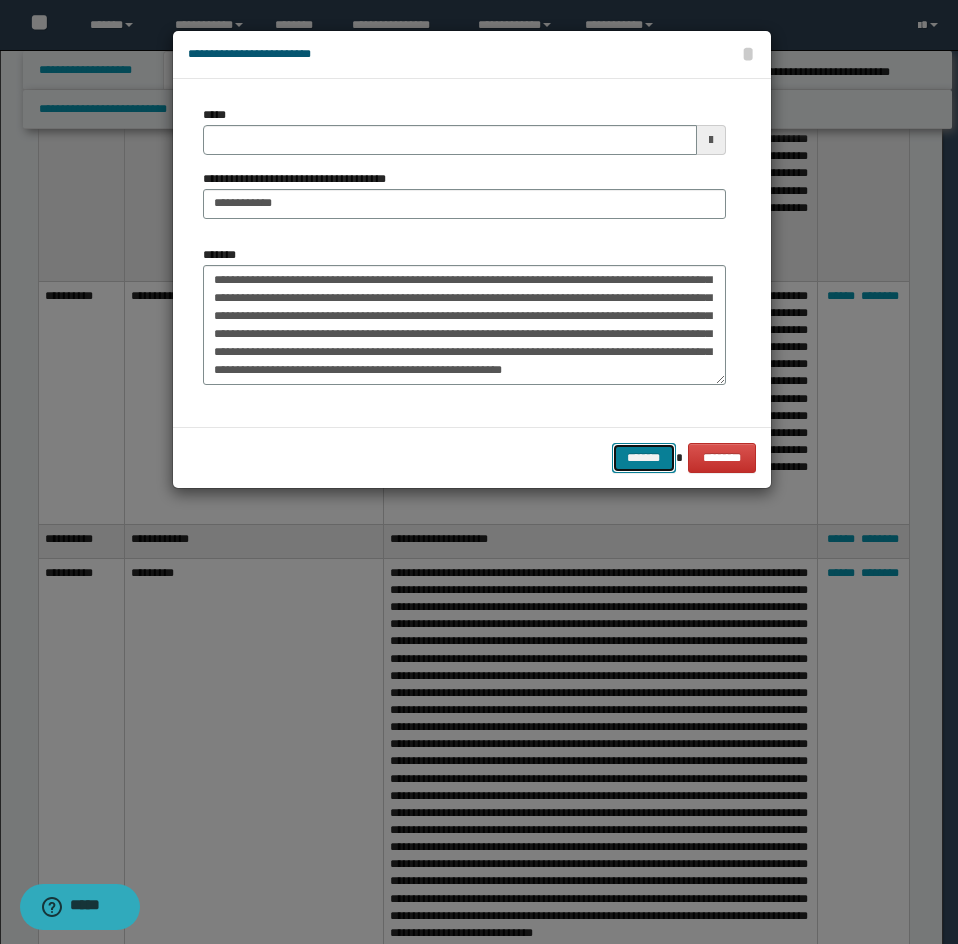 click on "*******" at bounding box center (644, 458) 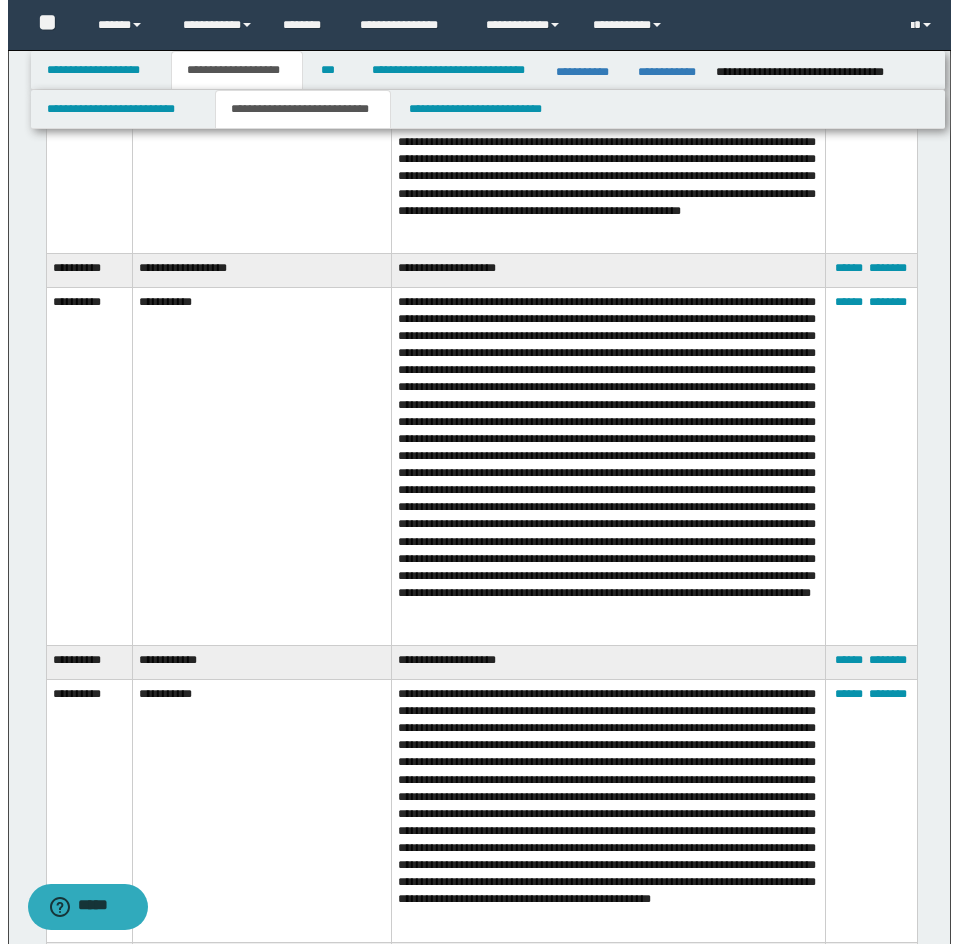 scroll, scrollTop: 9107, scrollLeft: 0, axis: vertical 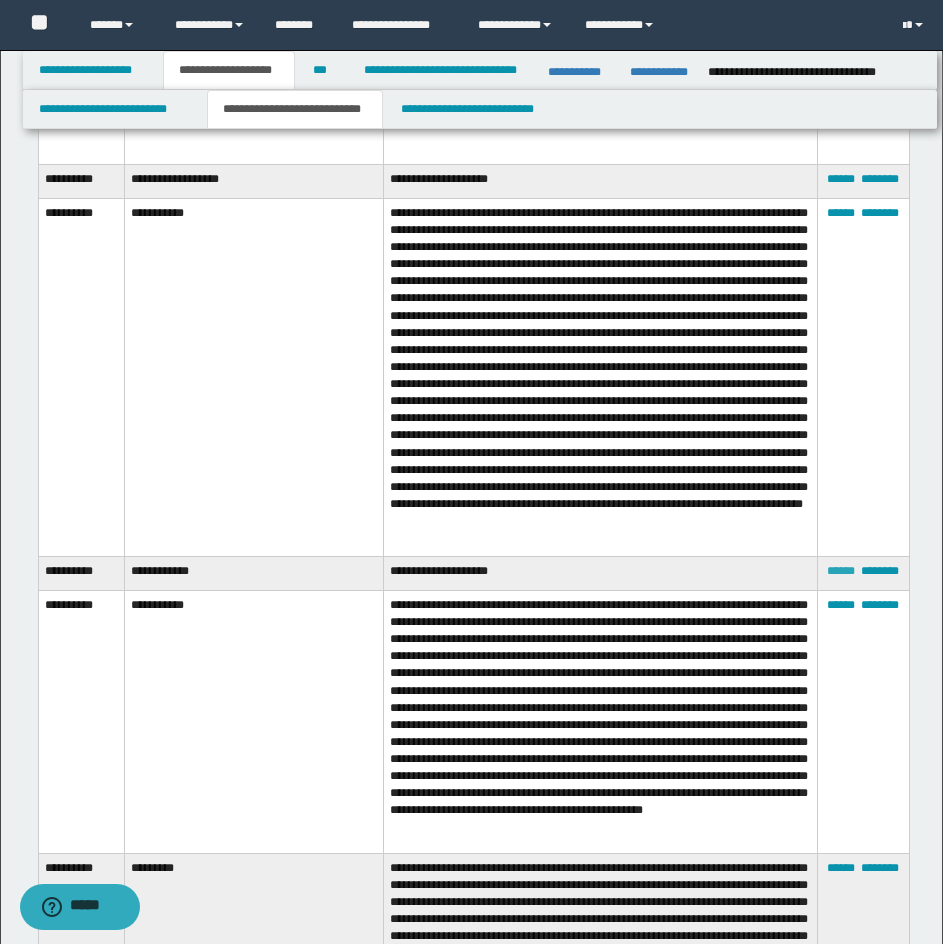 click on "******" at bounding box center [841, 571] 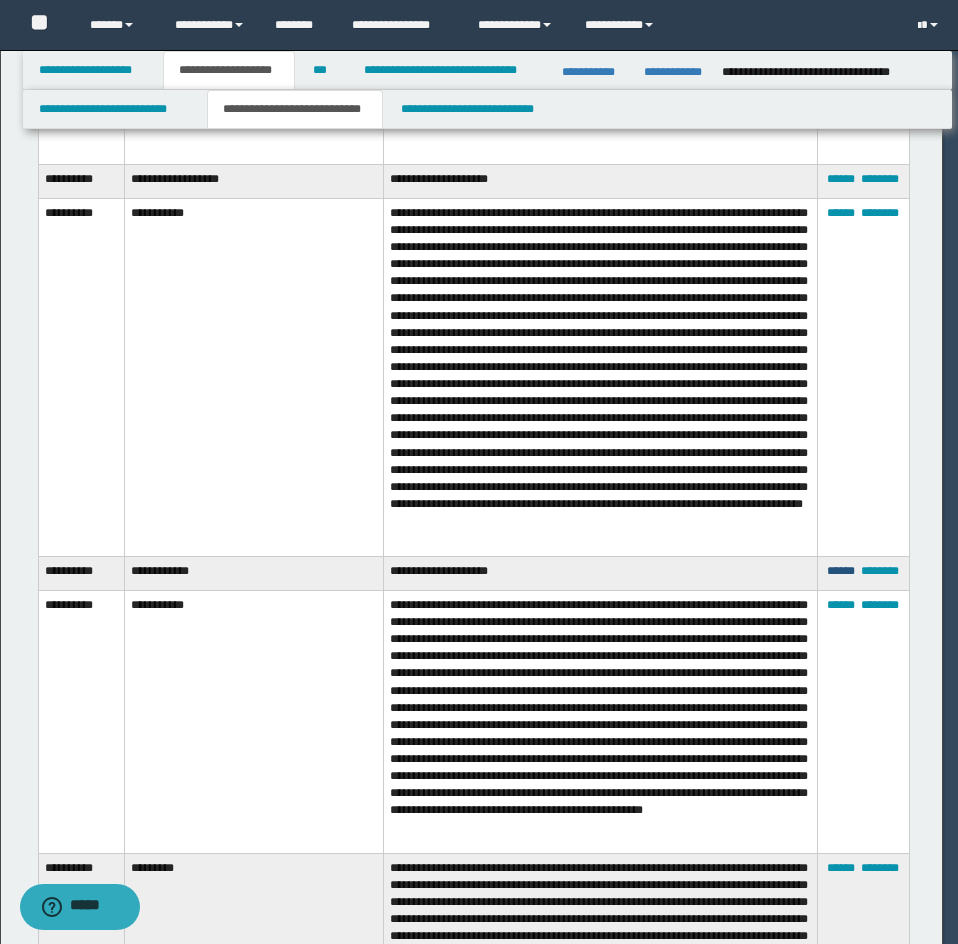 scroll, scrollTop: 0, scrollLeft: 0, axis: both 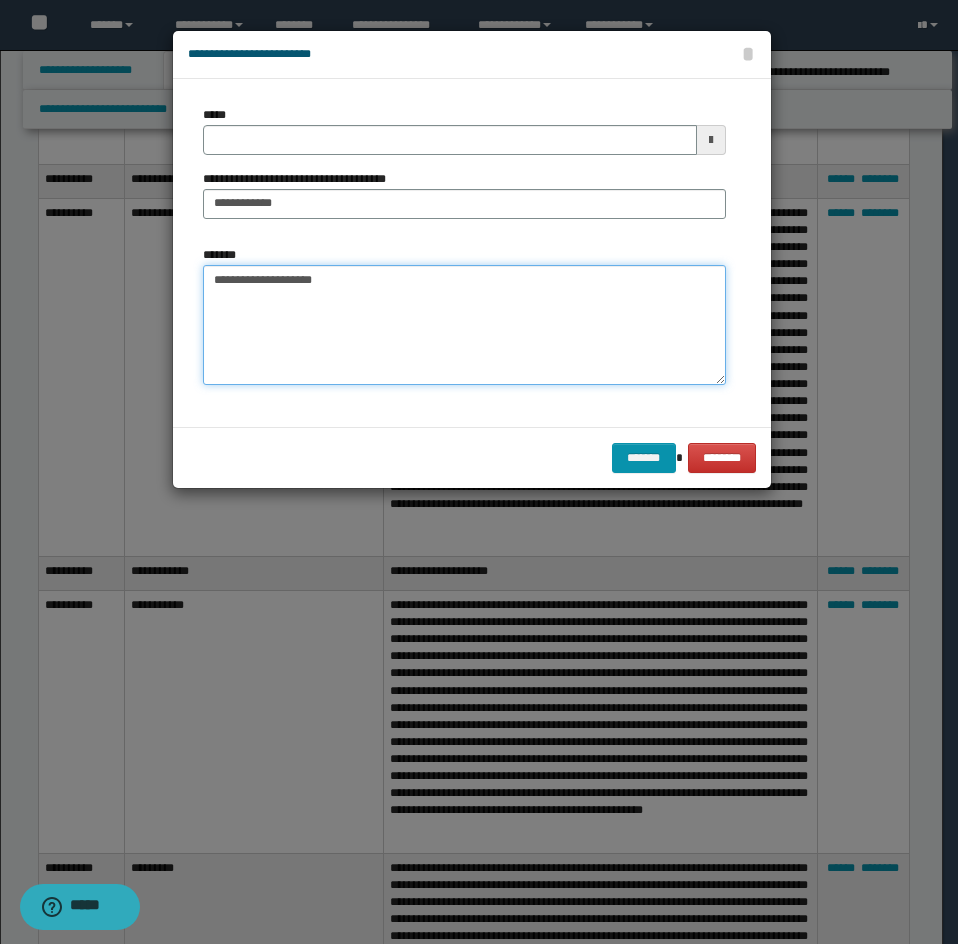 click on "**********" at bounding box center (464, 325) 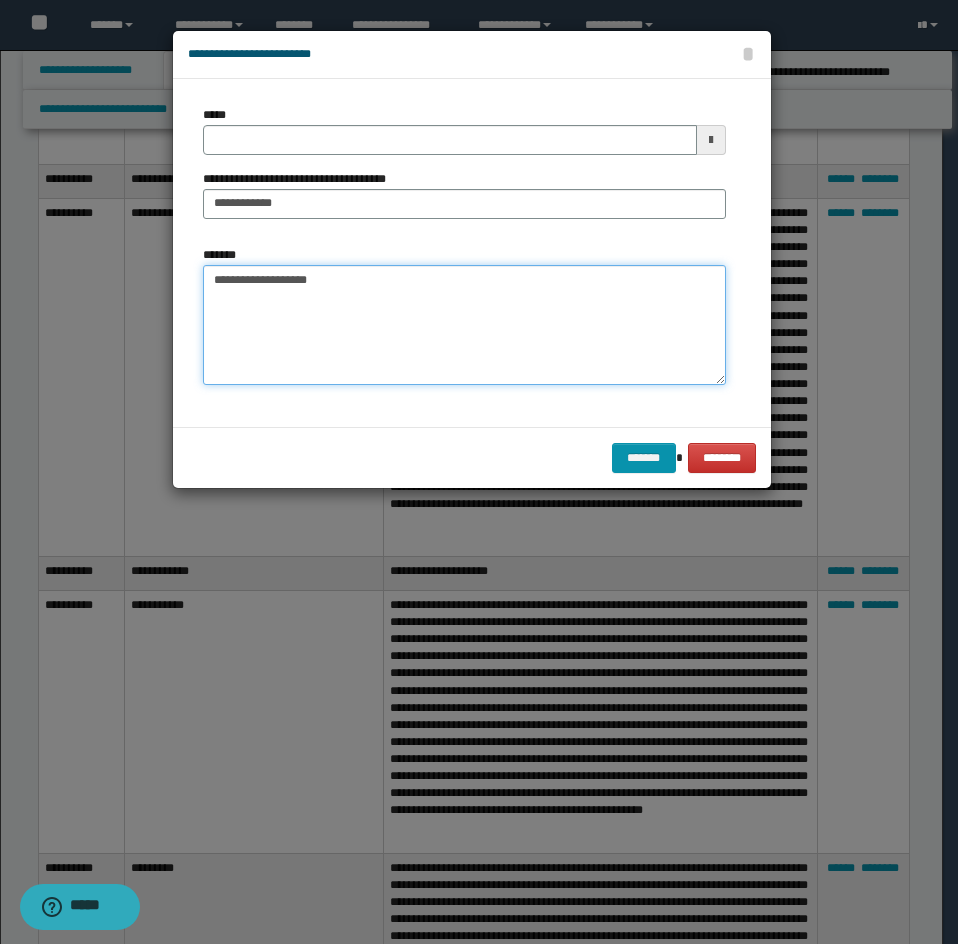 paste on "**********" 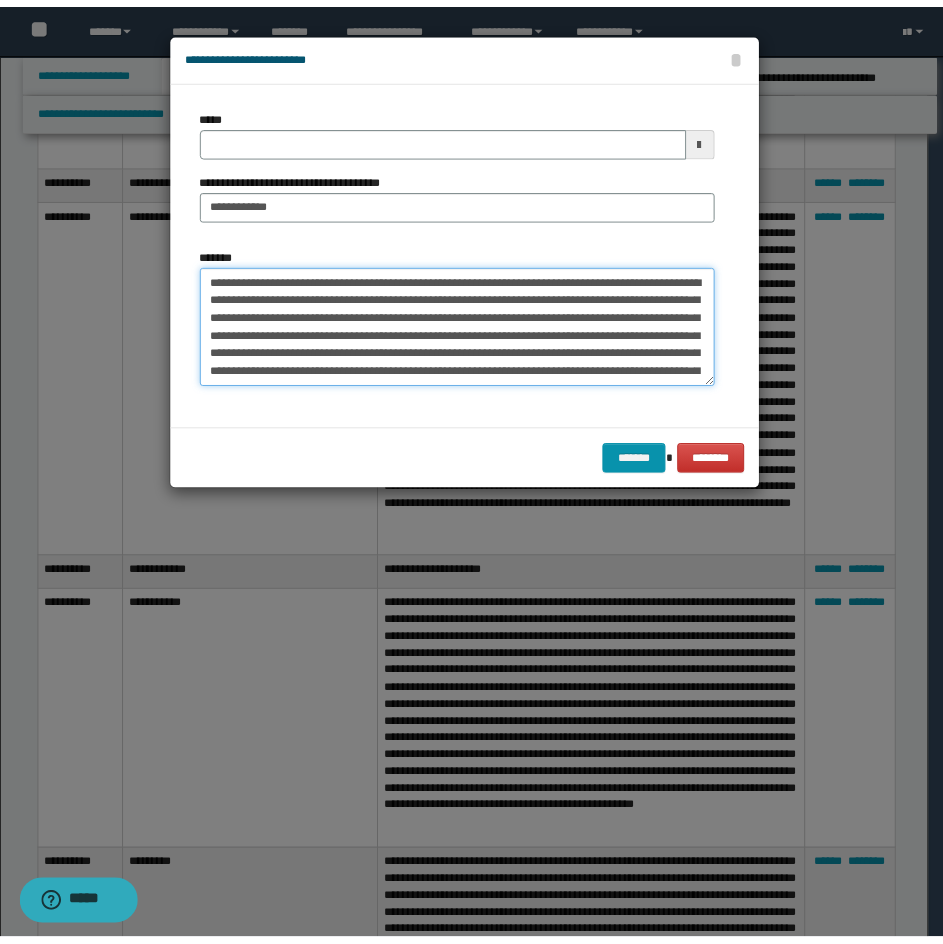 scroll, scrollTop: 66, scrollLeft: 0, axis: vertical 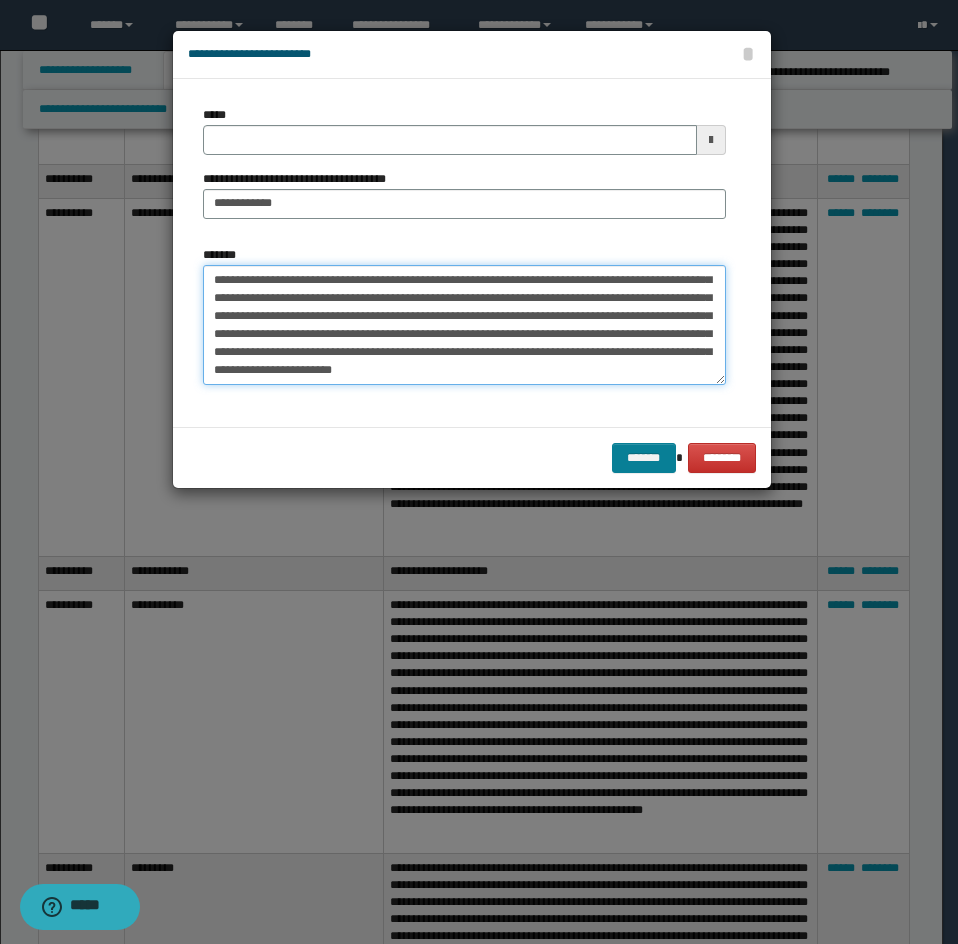 type on "**********" 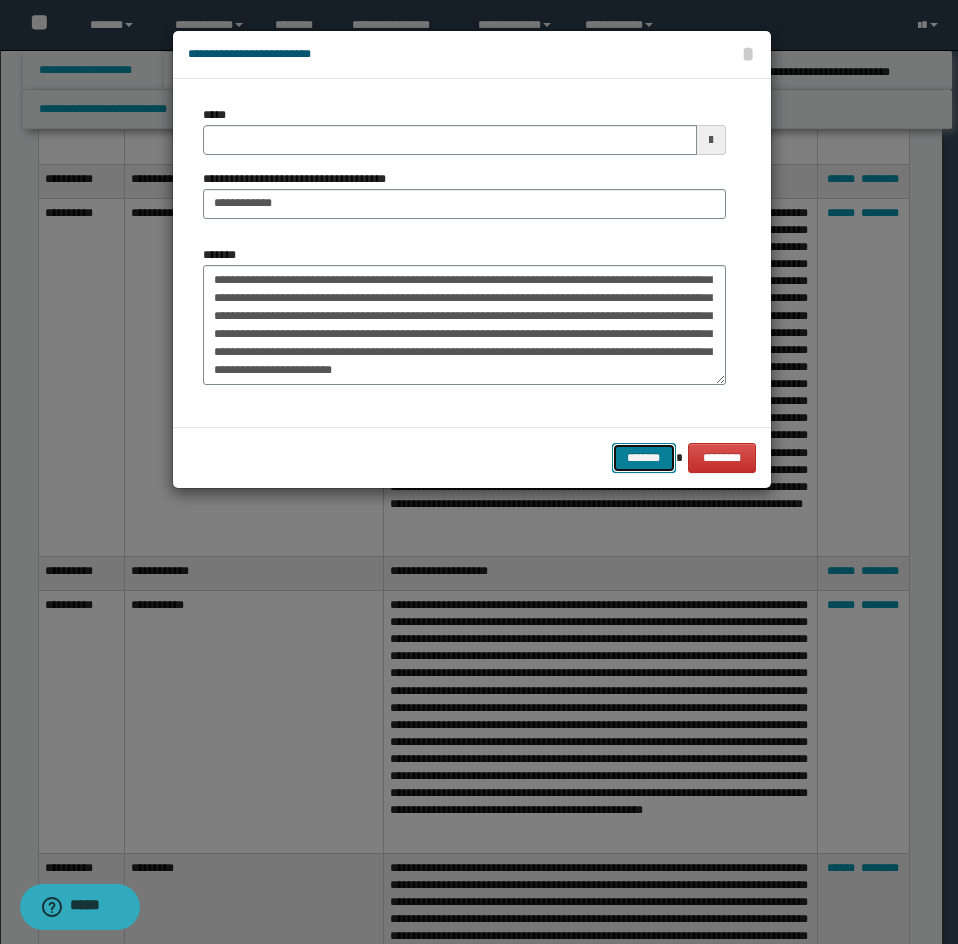 click on "*******" at bounding box center (644, 458) 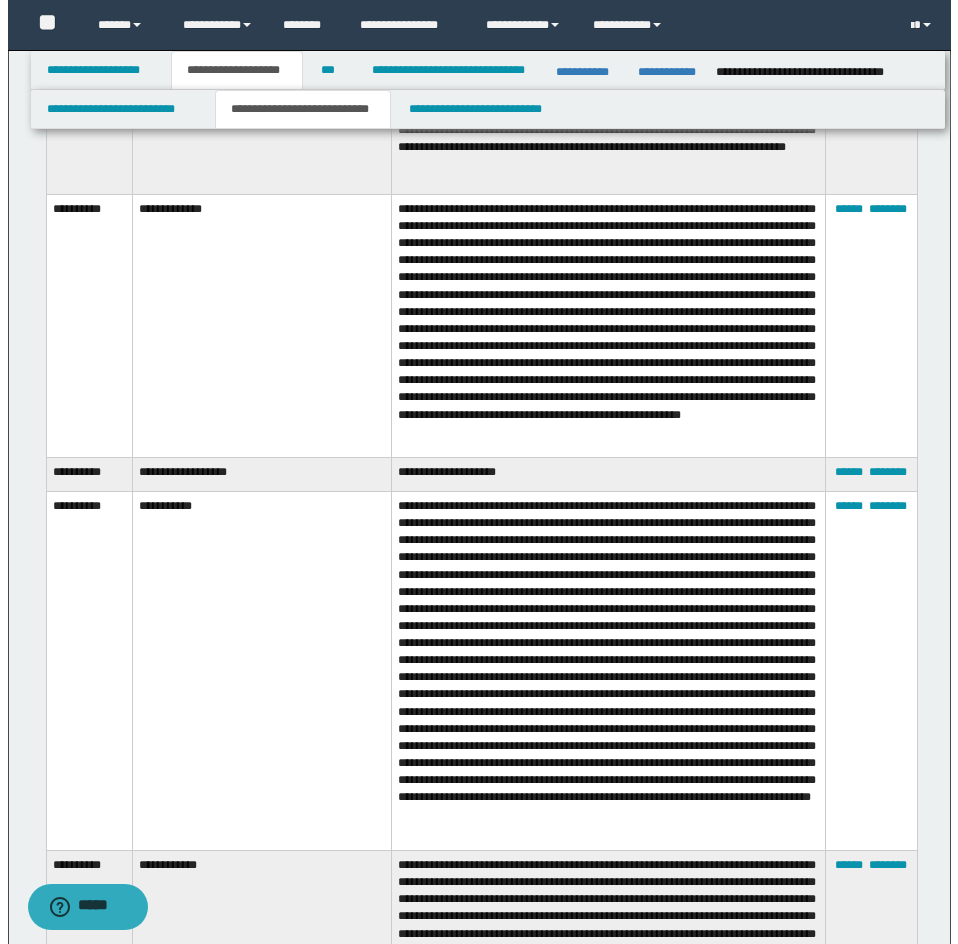 scroll, scrollTop: 8807, scrollLeft: 0, axis: vertical 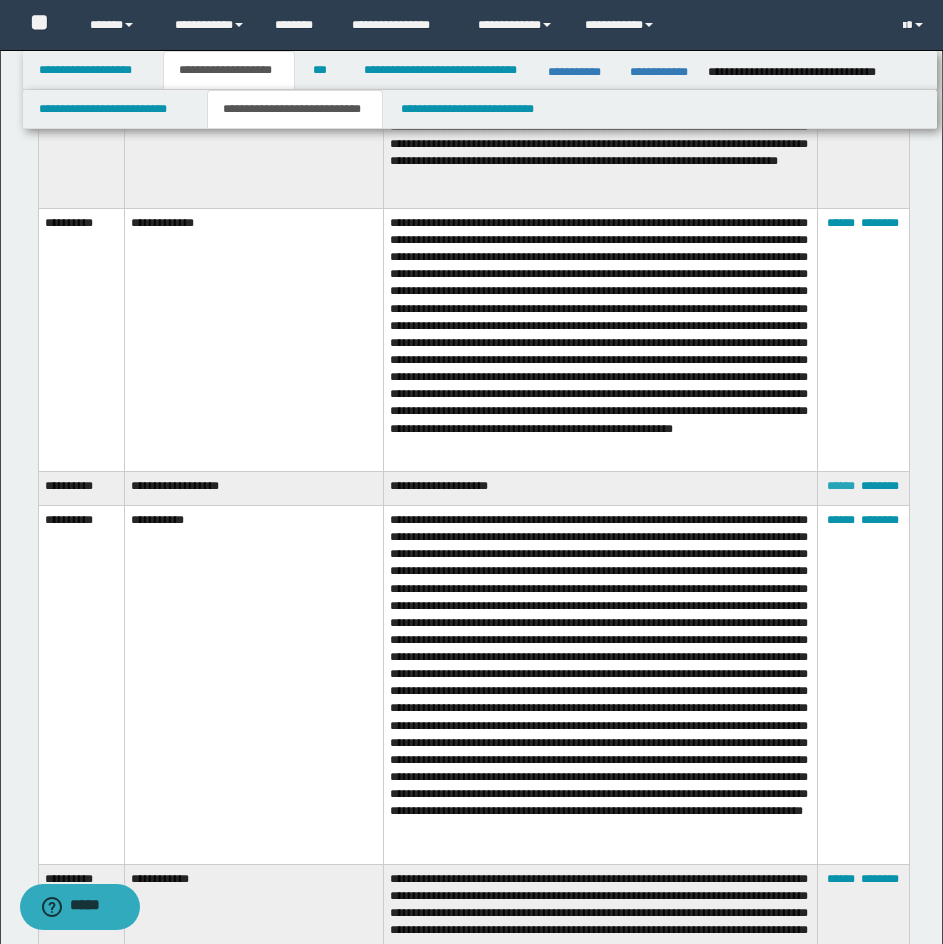 click on "******" at bounding box center [841, 486] 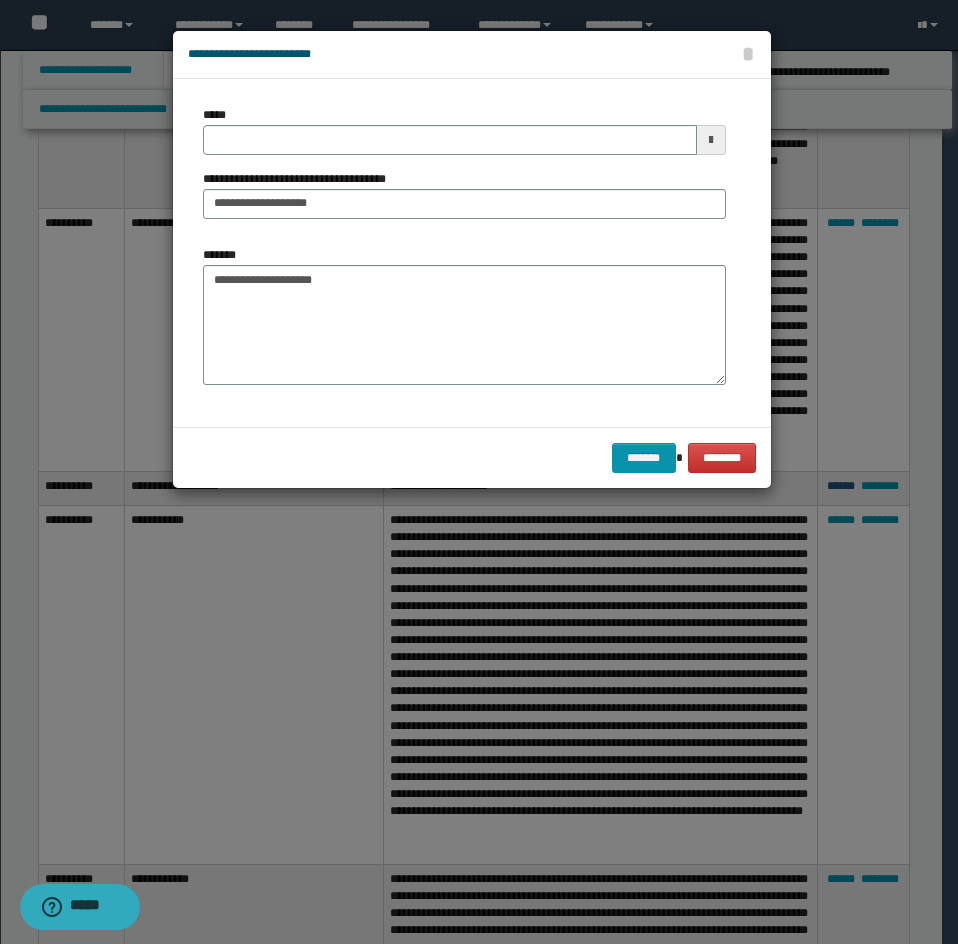 scroll, scrollTop: 0, scrollLeft: 0, axis: both 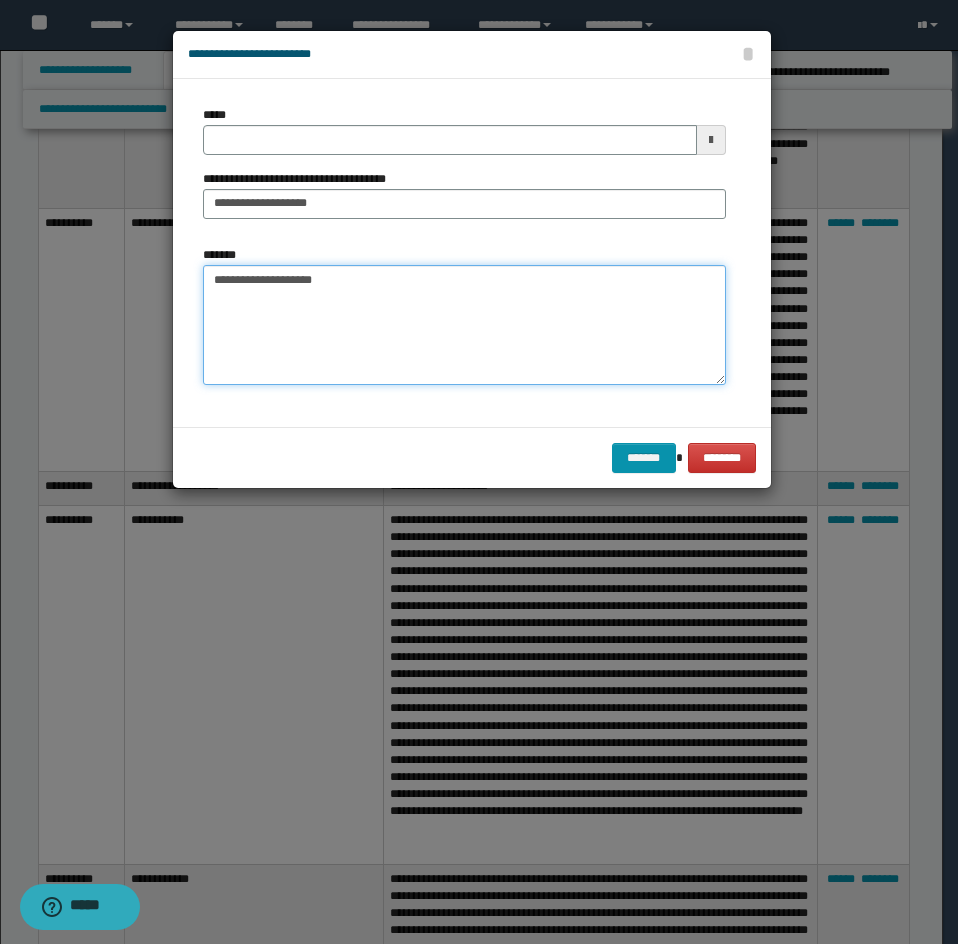 click on "**********" at bounding box center [464, 325] 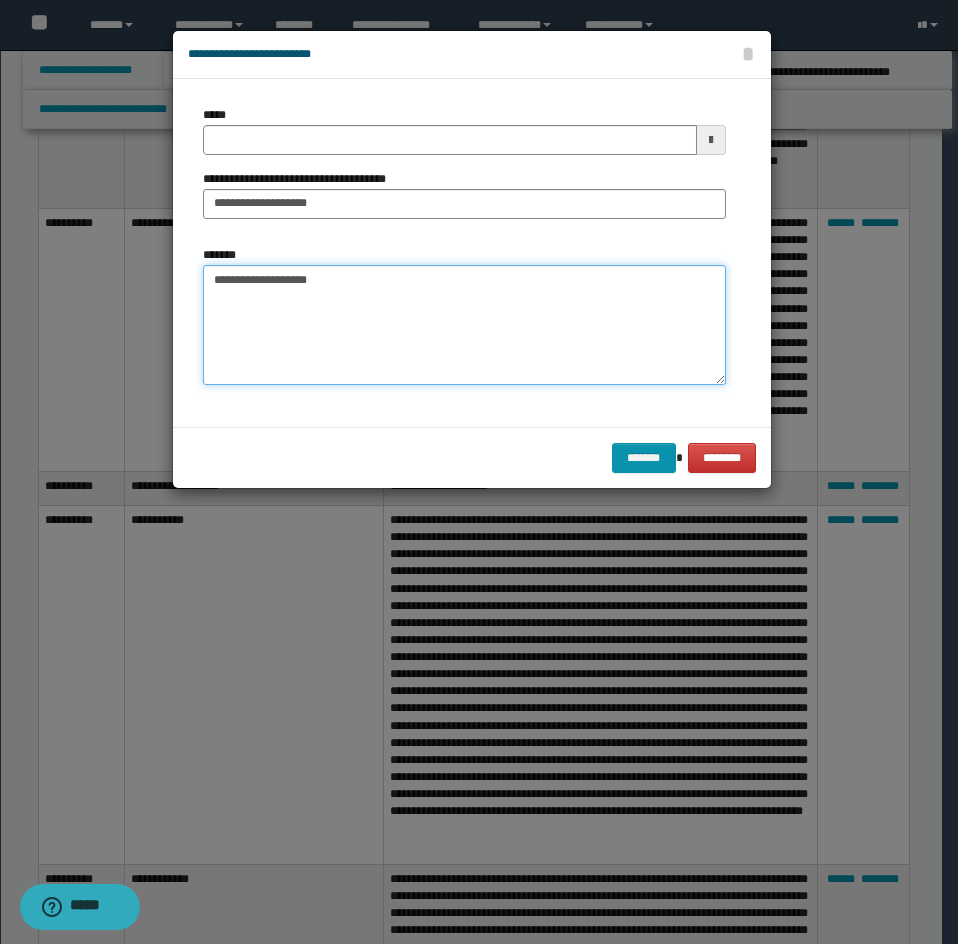 paste on "**********" 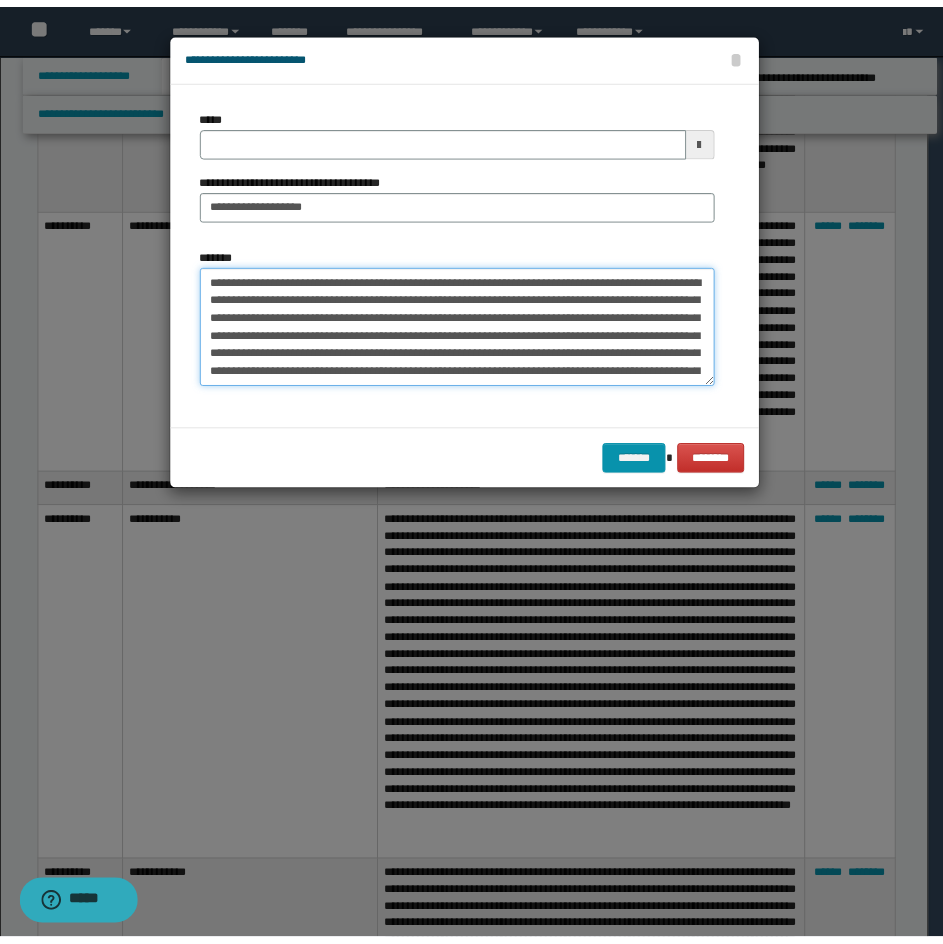 scroll, scrollTop: 138, scrollLeft: 0, axis: vertical 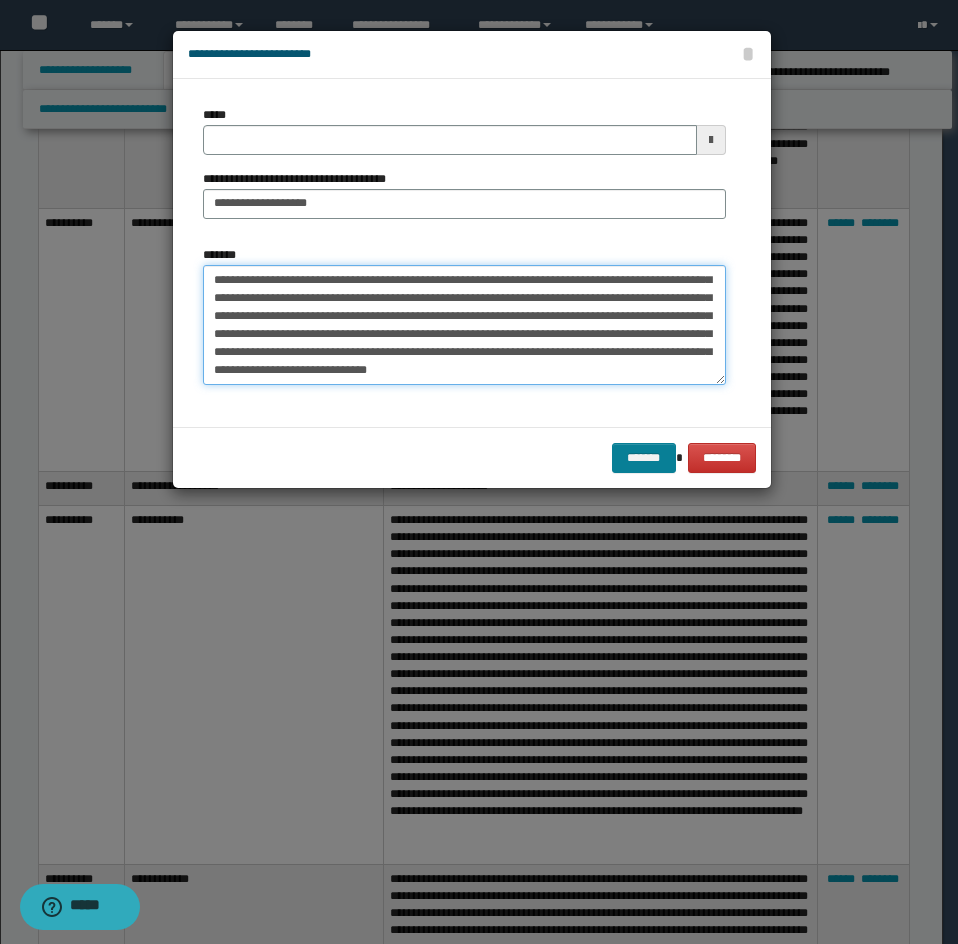 type on "**********" 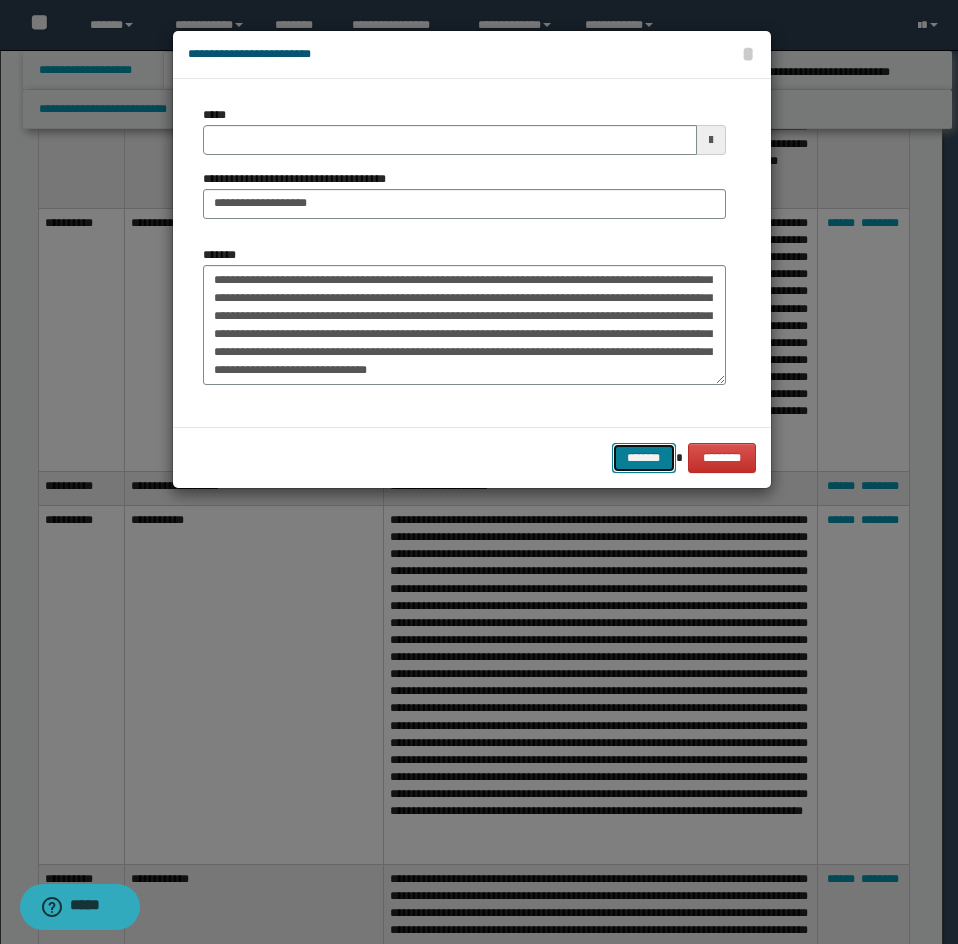 click on "*******" at bounding box center [644, 458] 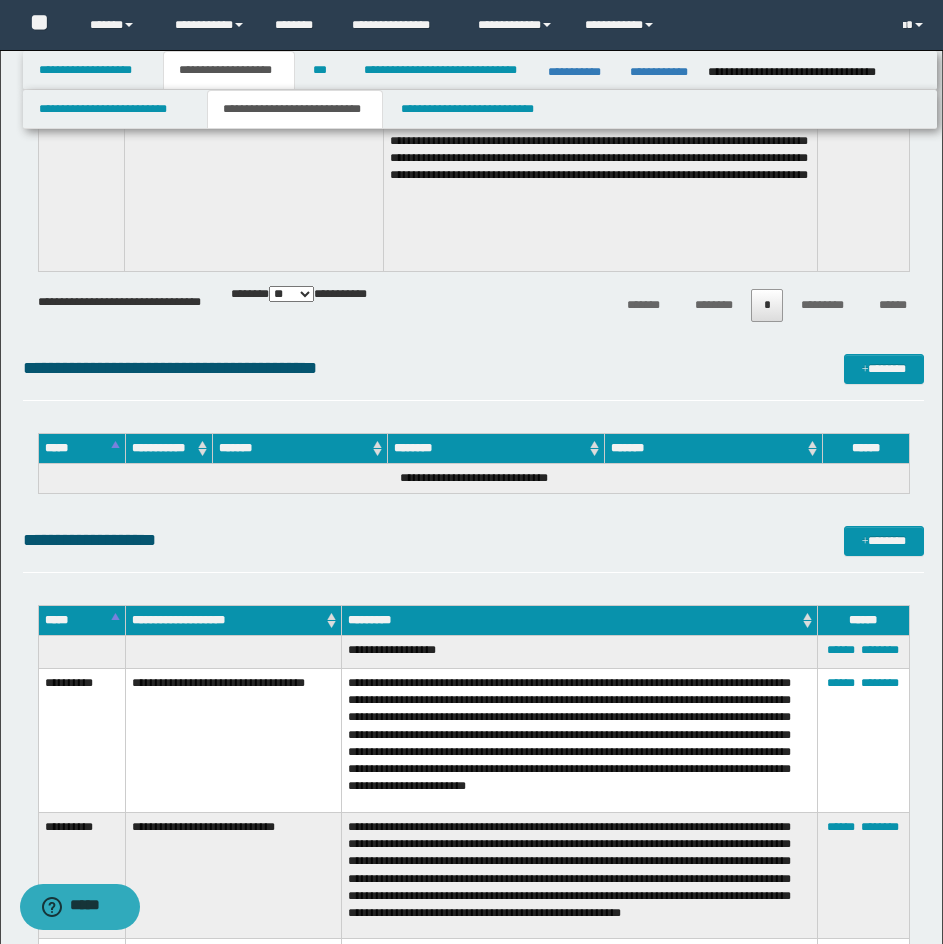 scroll, scrollTop: 15607, scrollLeft: 0, axis: vertical 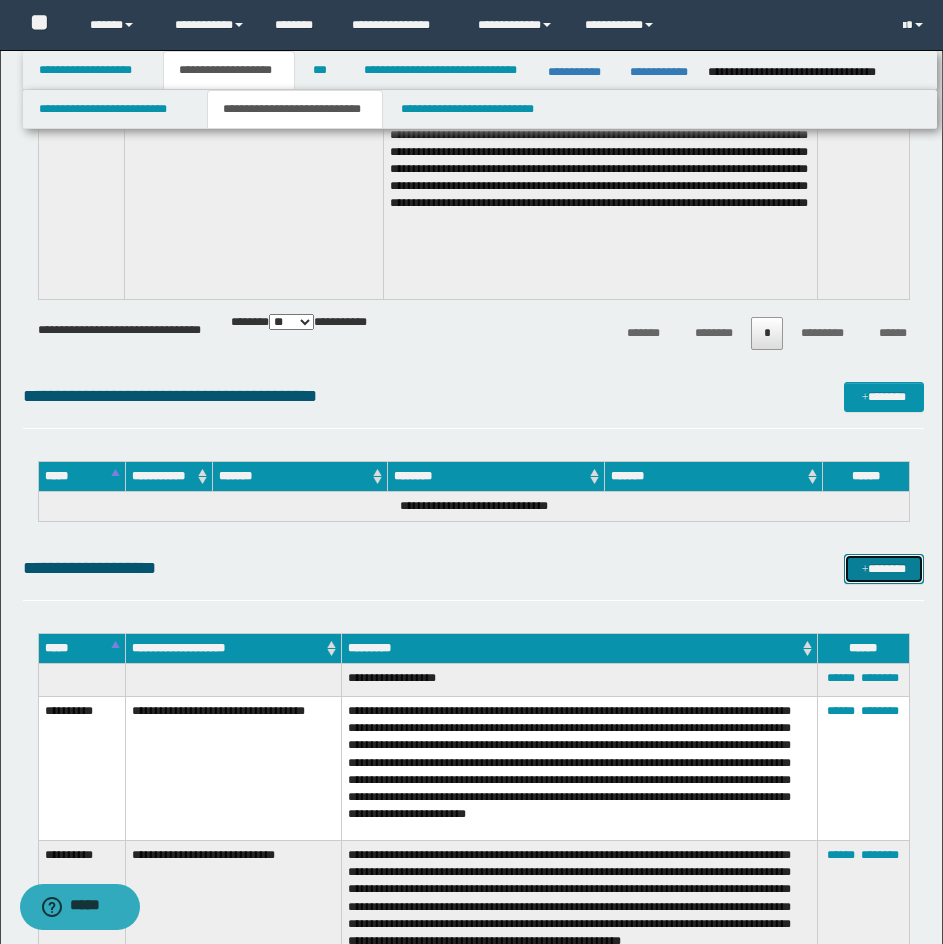 click on "*******" at bounding box center [884, 569] 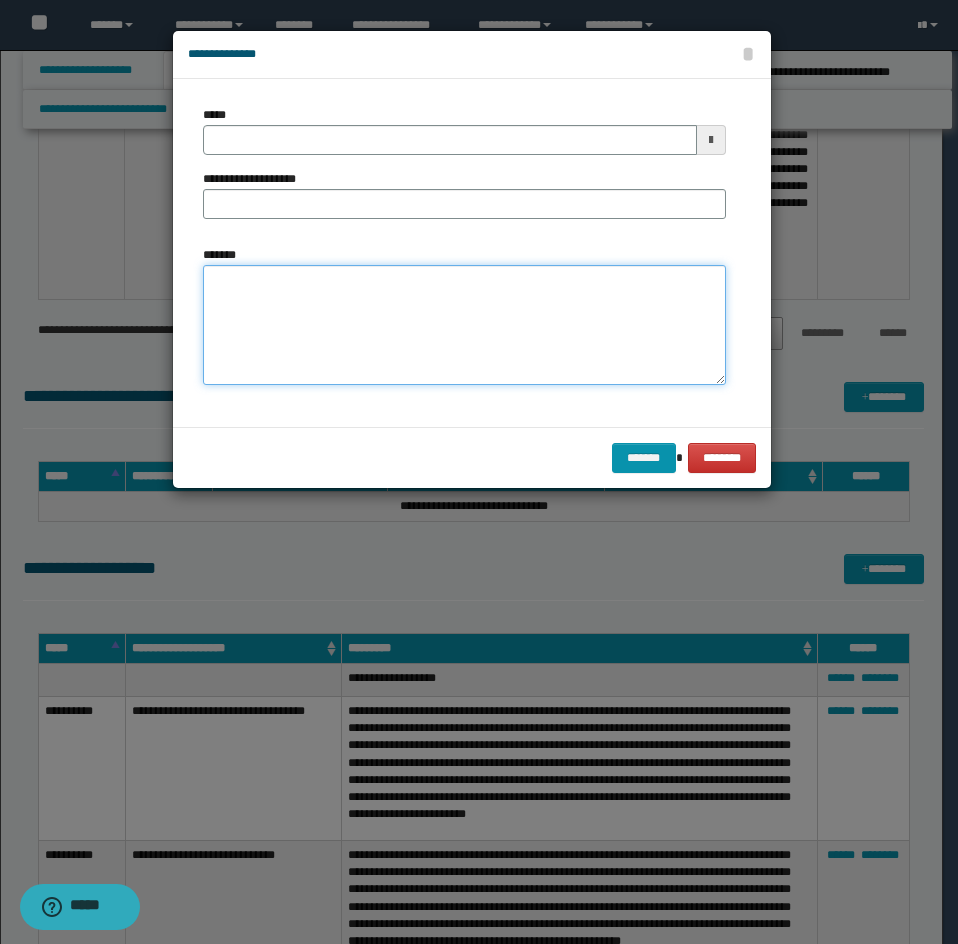 click on "*******" at bounding box center [464, 325] 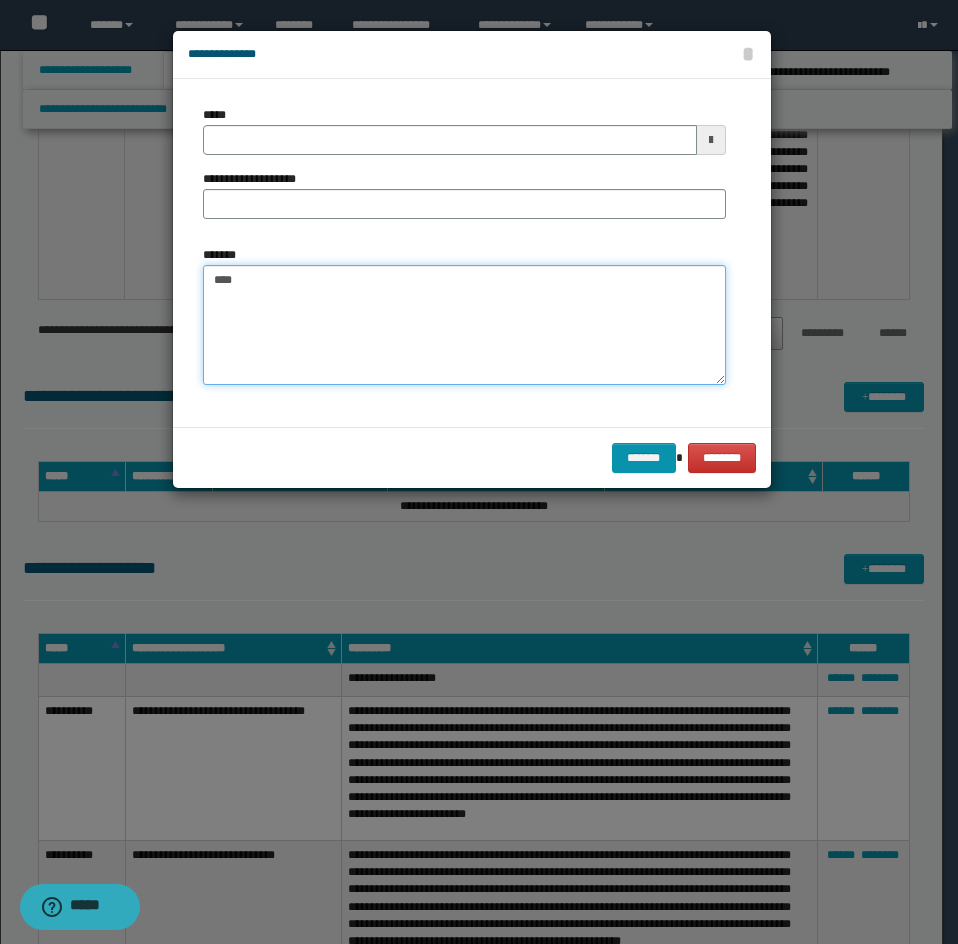 paste on "**********" 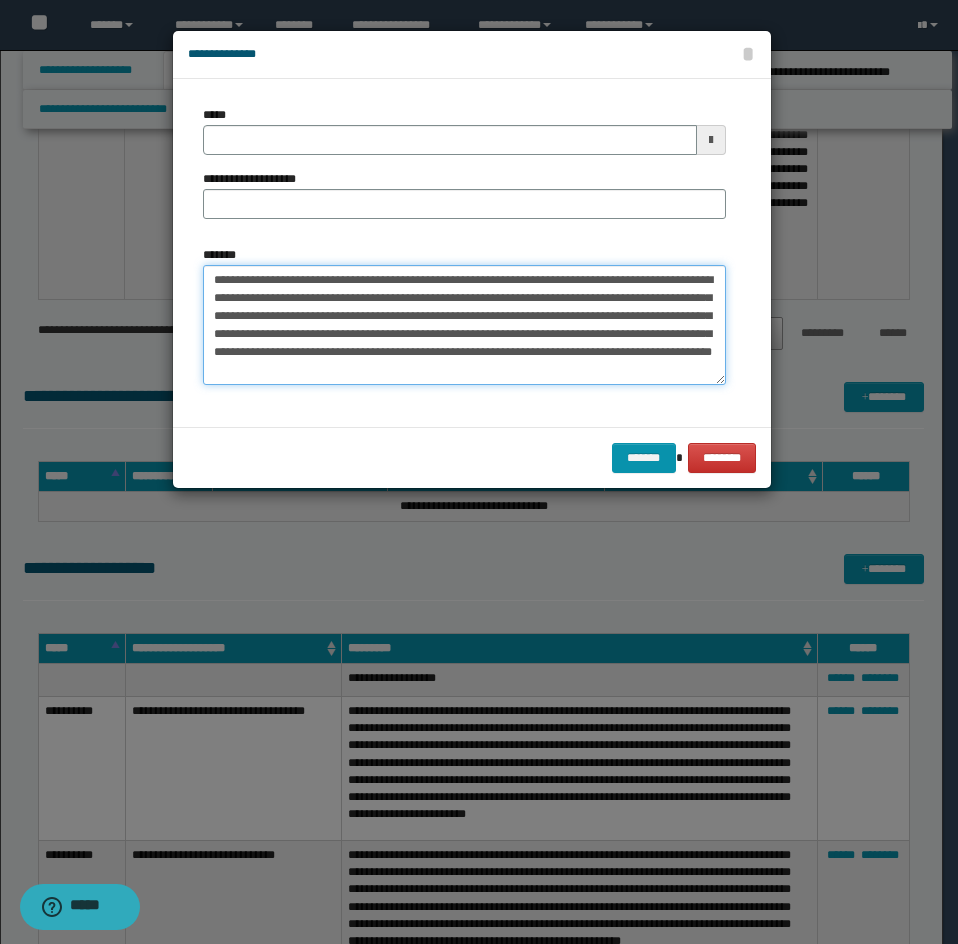 type on "**********" 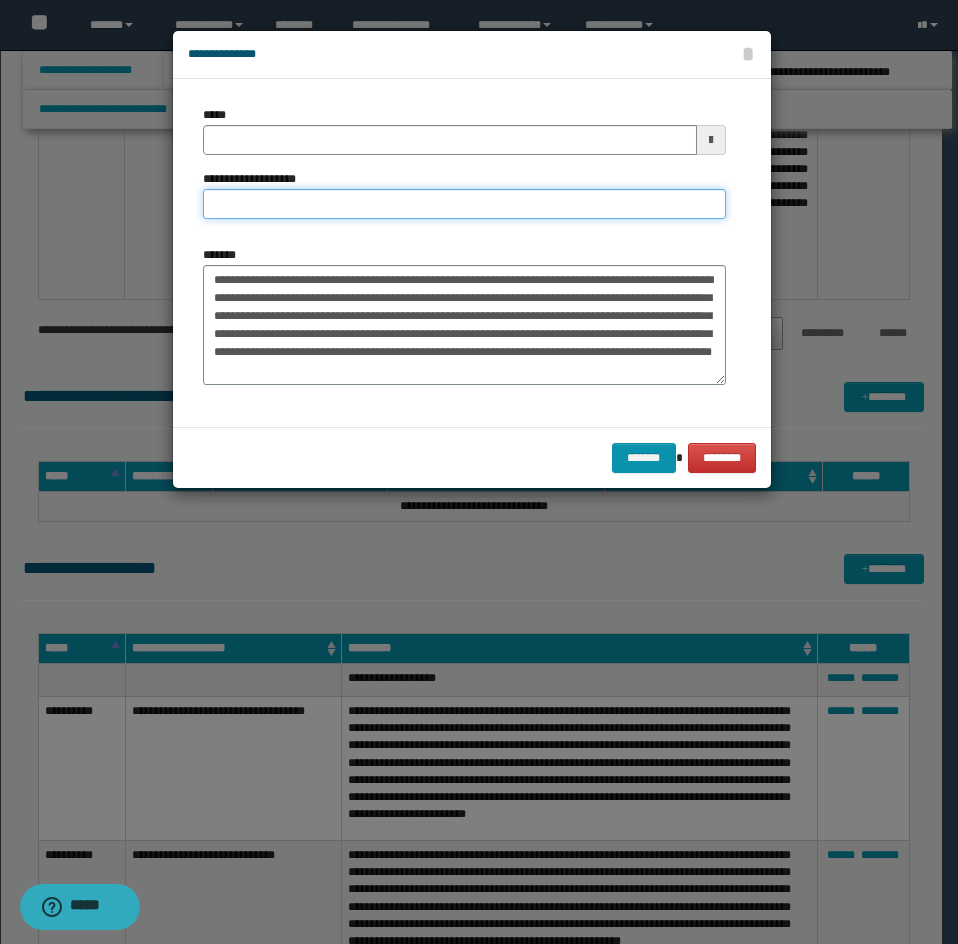 click on "**********" at bounding box center [464, 204] 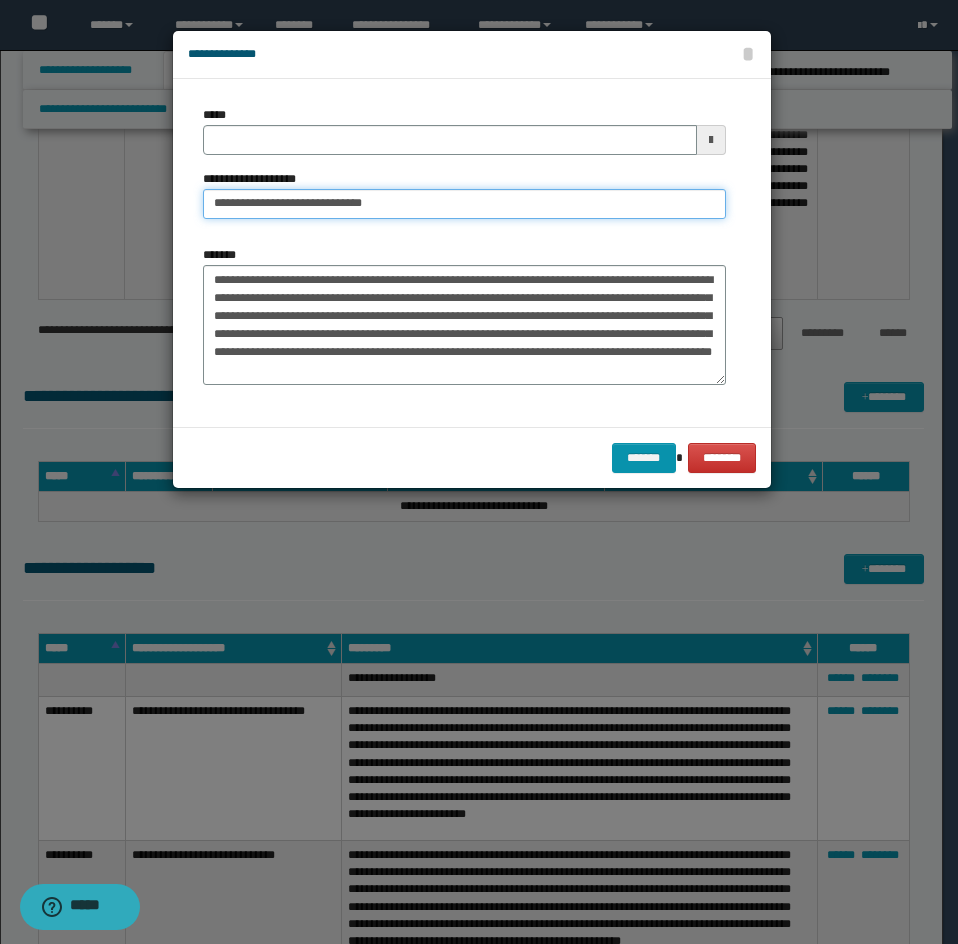 type on "**********" 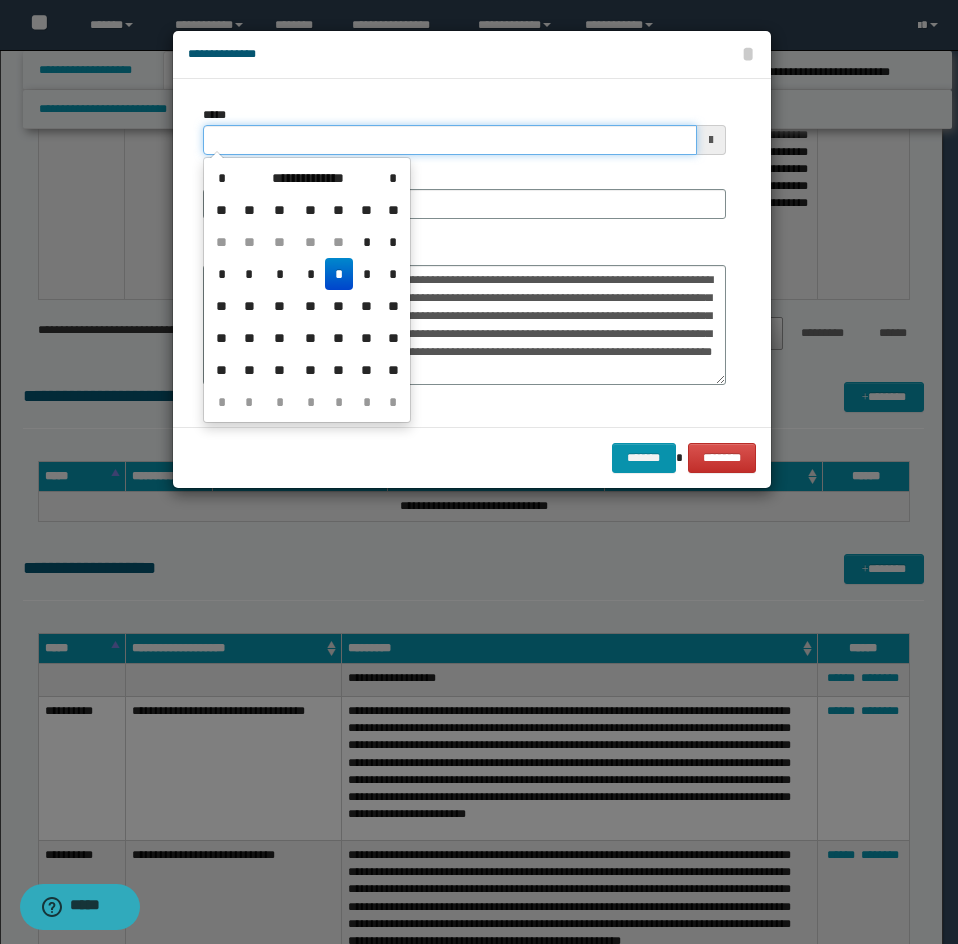 click on "*****" at bounding box center [450, 140] 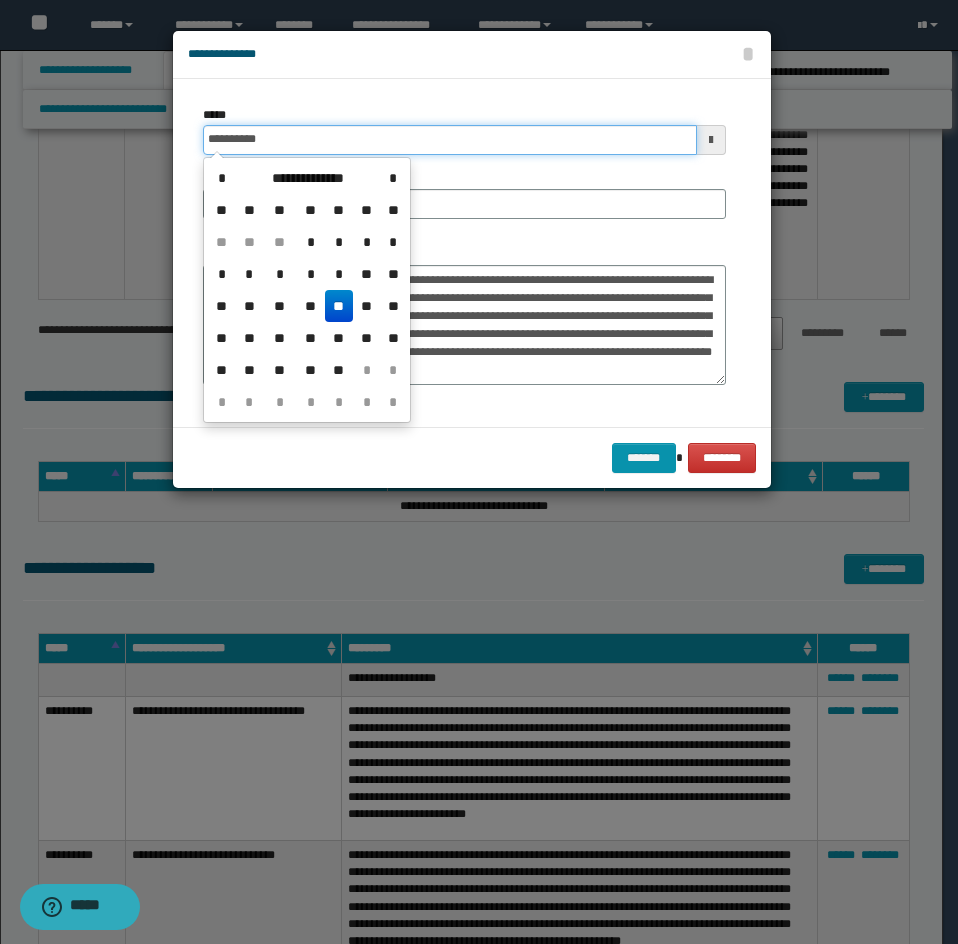type on "**********" 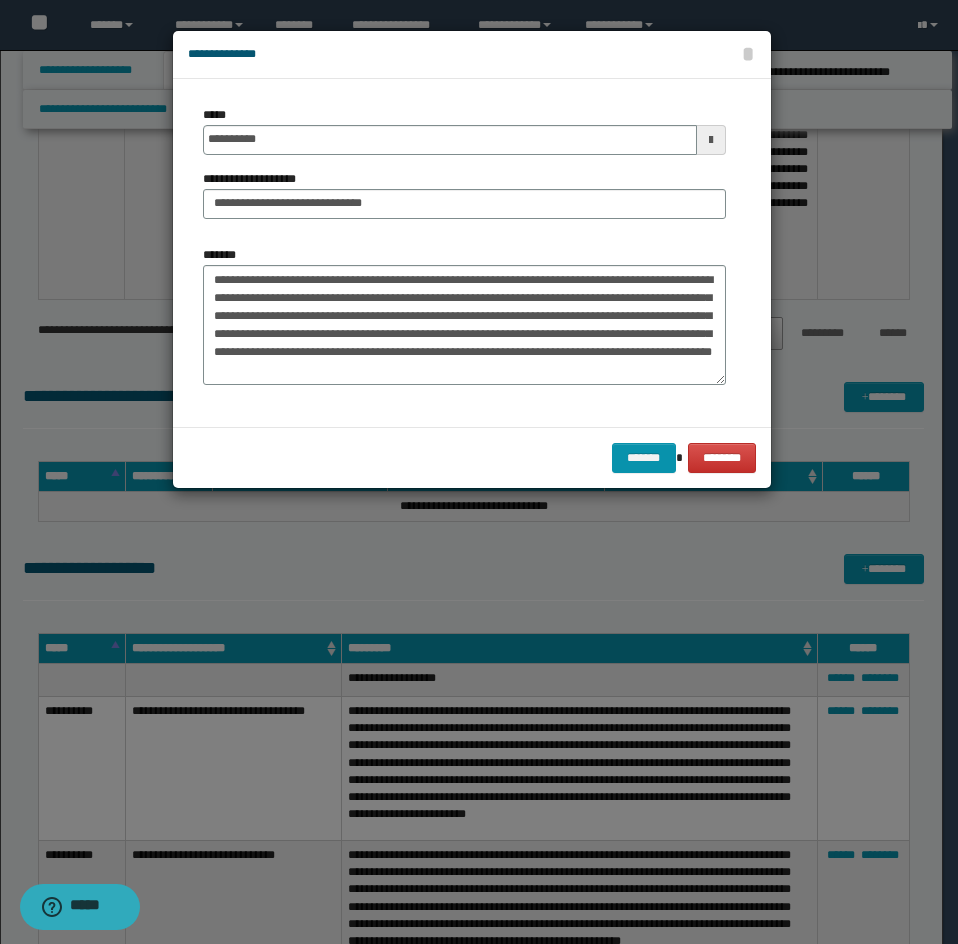 click on "**********" at bounding box center (464, 170) 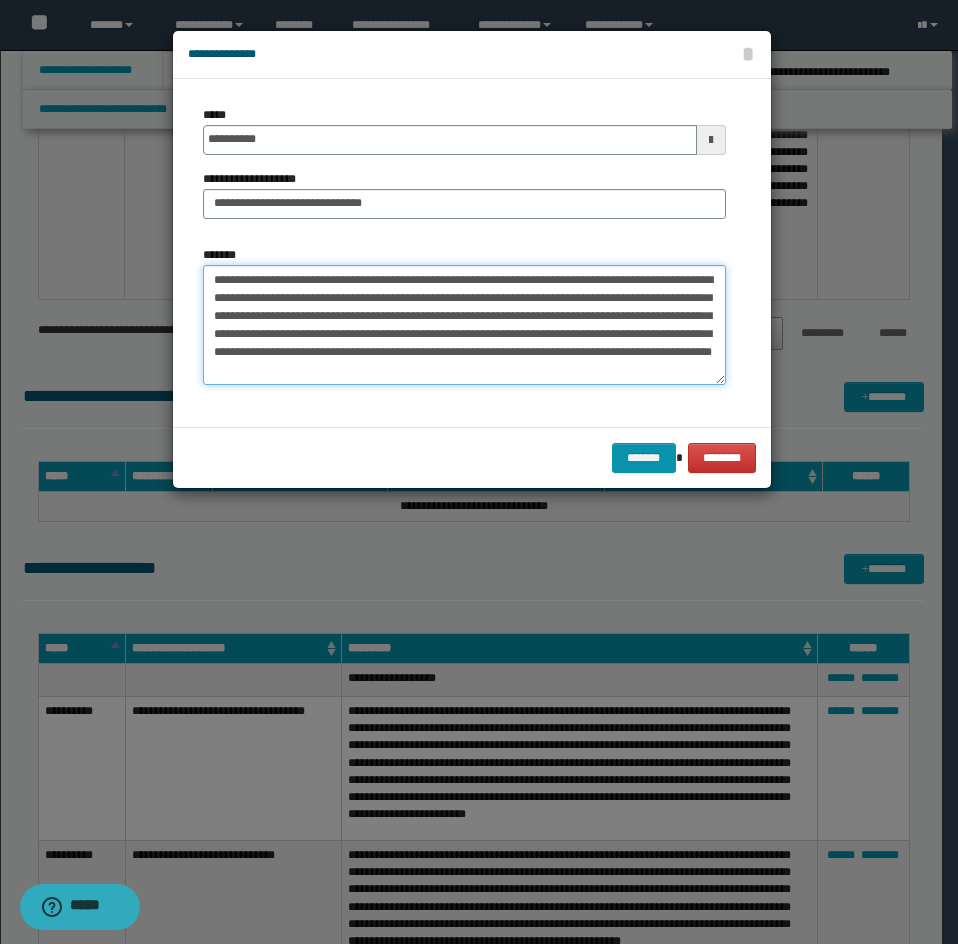 click on "**********" at bounding box center (464, 325) 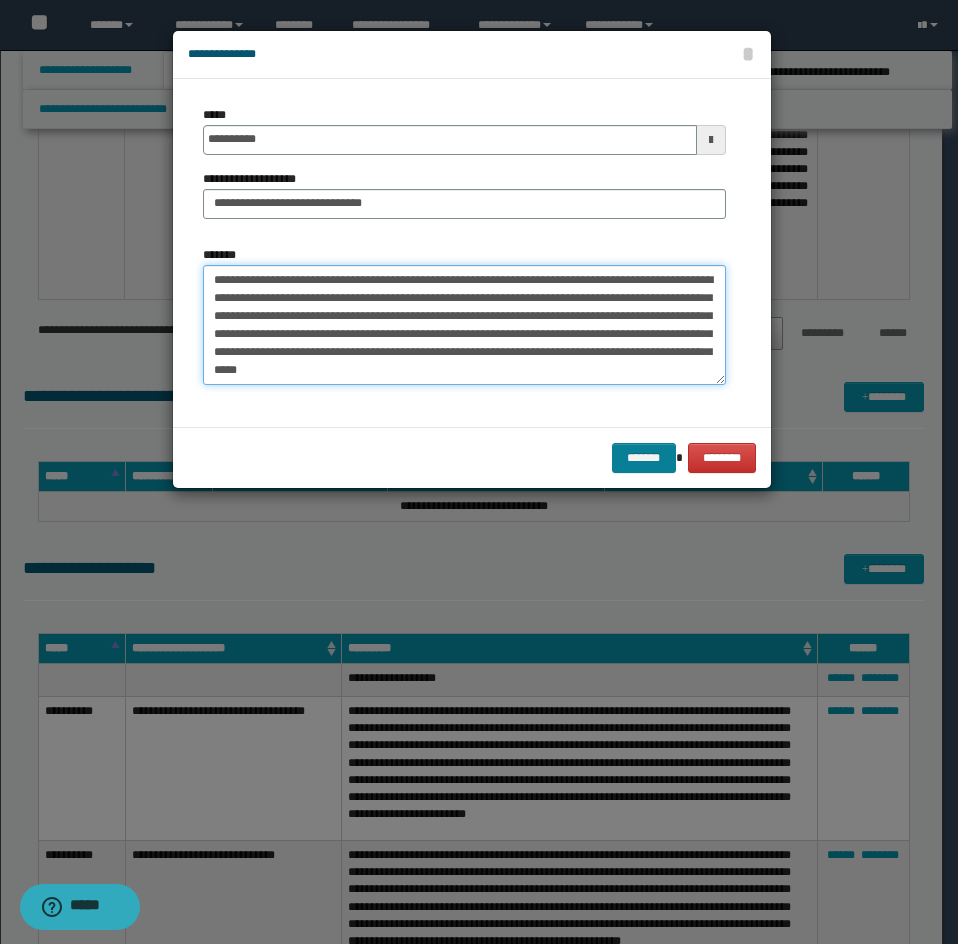 type on "**********" 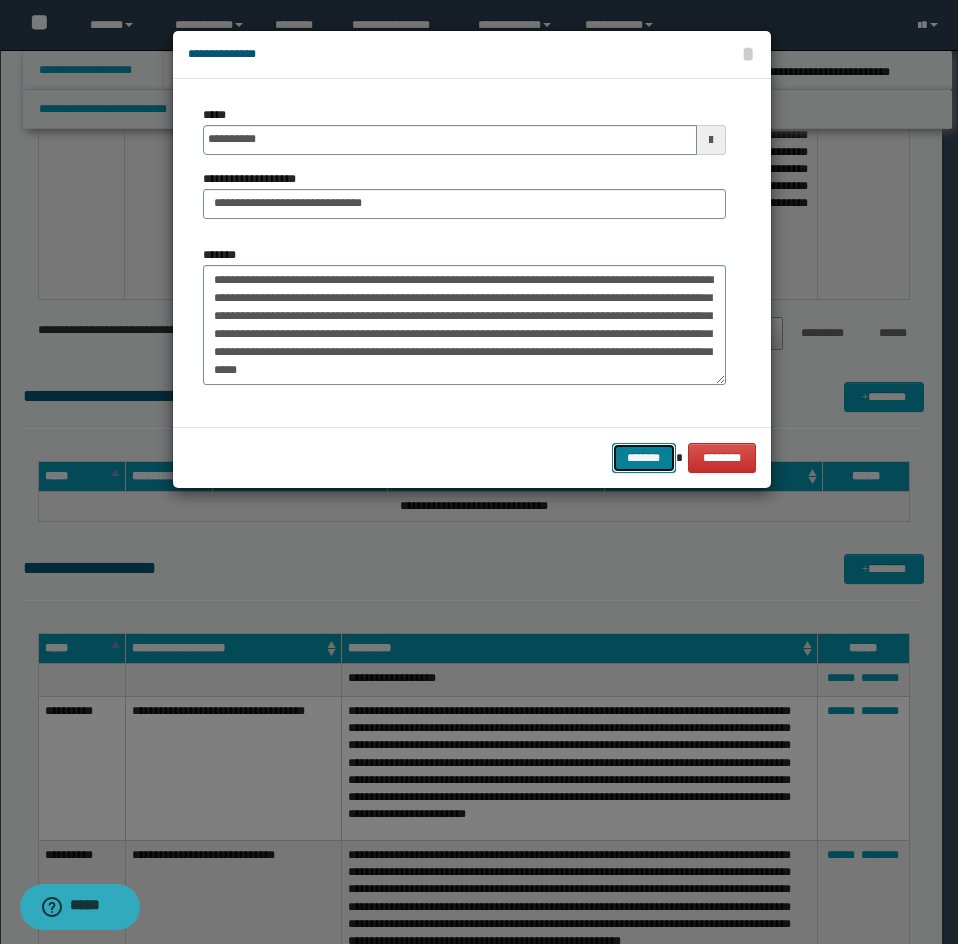 click on "*******" at bounding box center (644, 458) 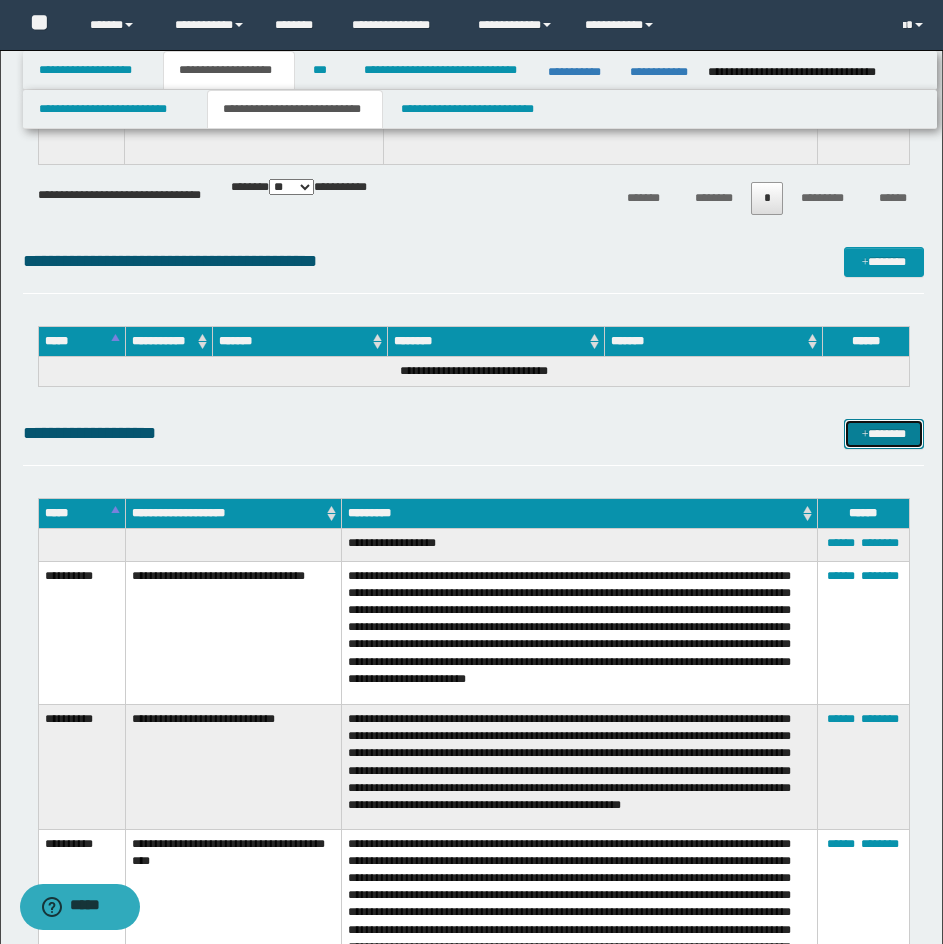 scroll, scrollTop: 15707, scrollLeft: 0, axis: vertical 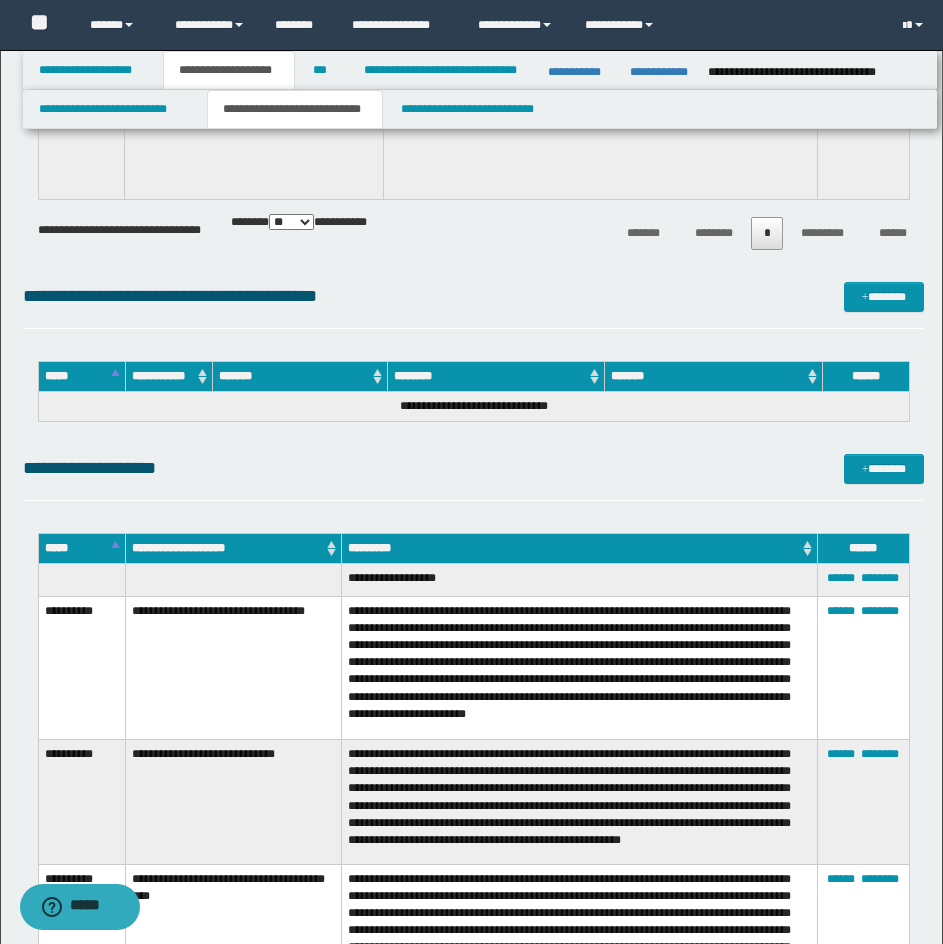 click on "******    ********" at bounding box center [863, 580] 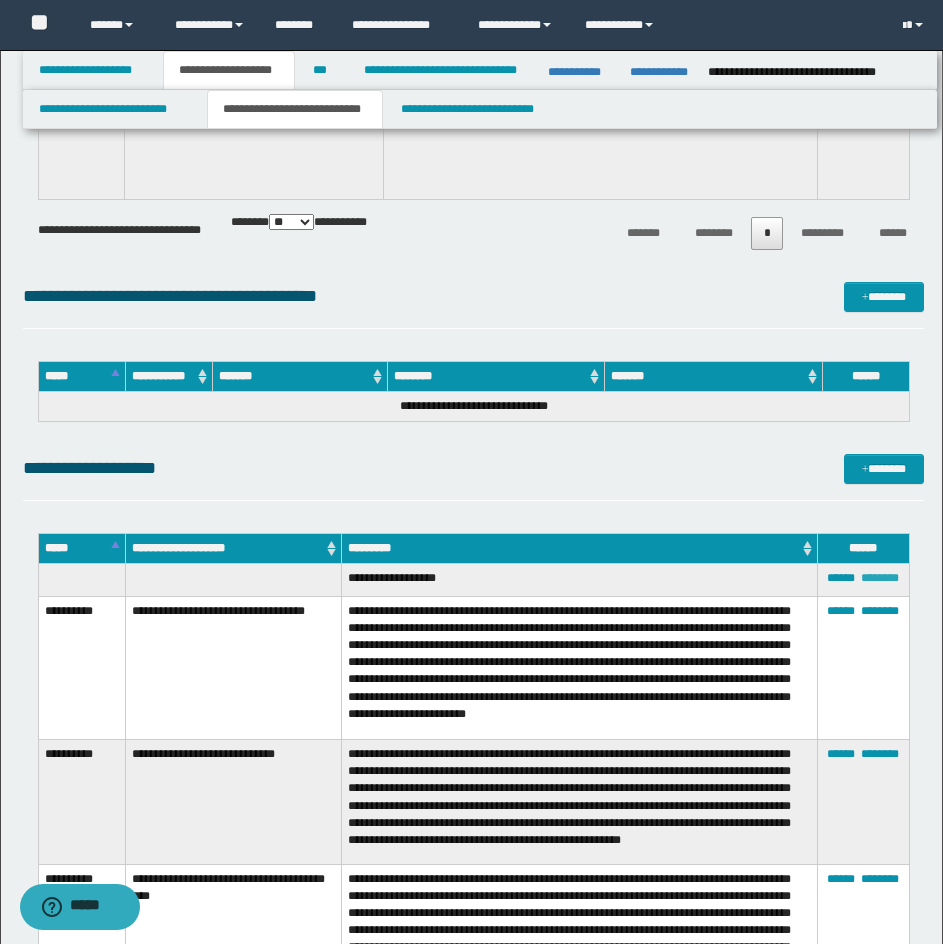 click on "********" at bounding box center (880, 578) 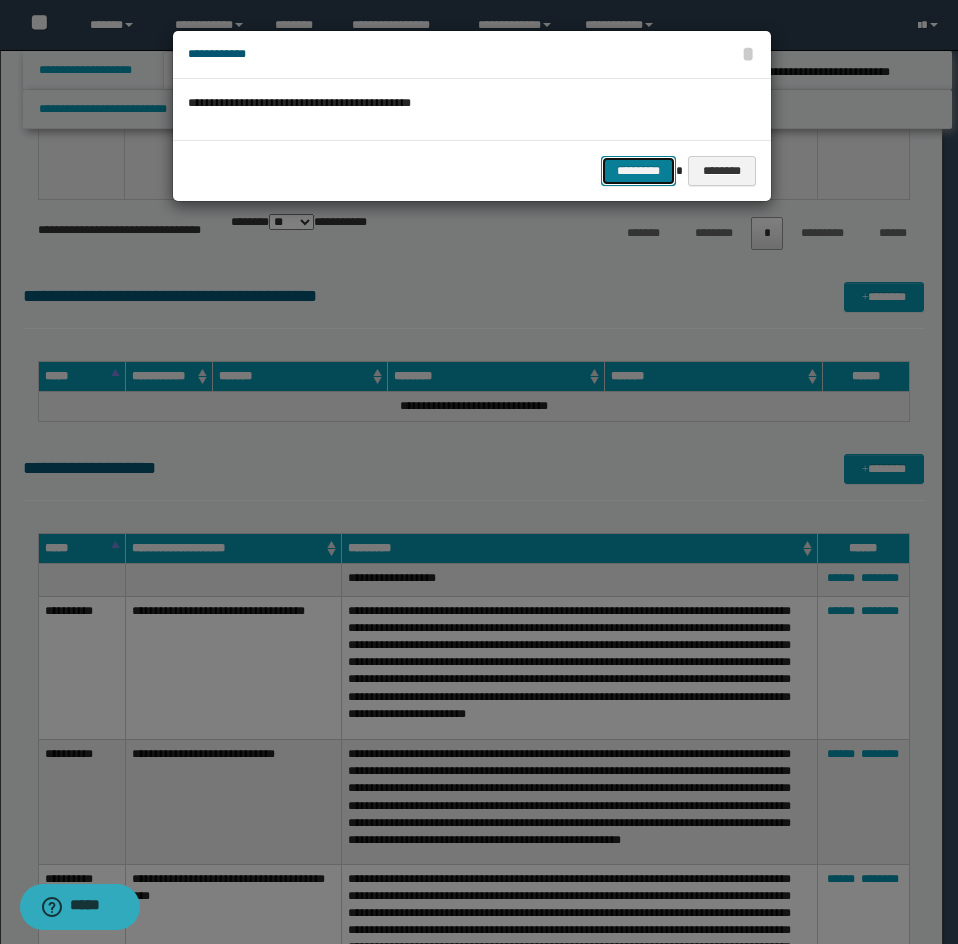 click on "*********" at bounding box center [638, 171] 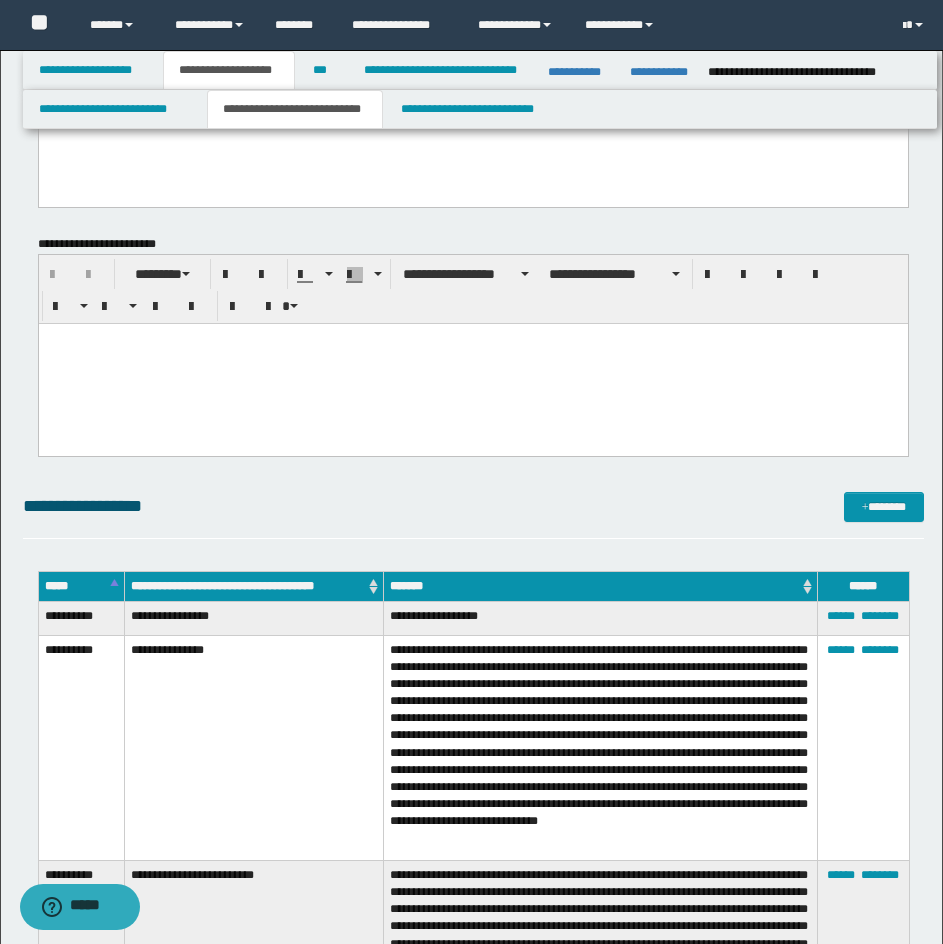 scroll, scrollTop: 3707, scrollLeft: 0, axis: vertical 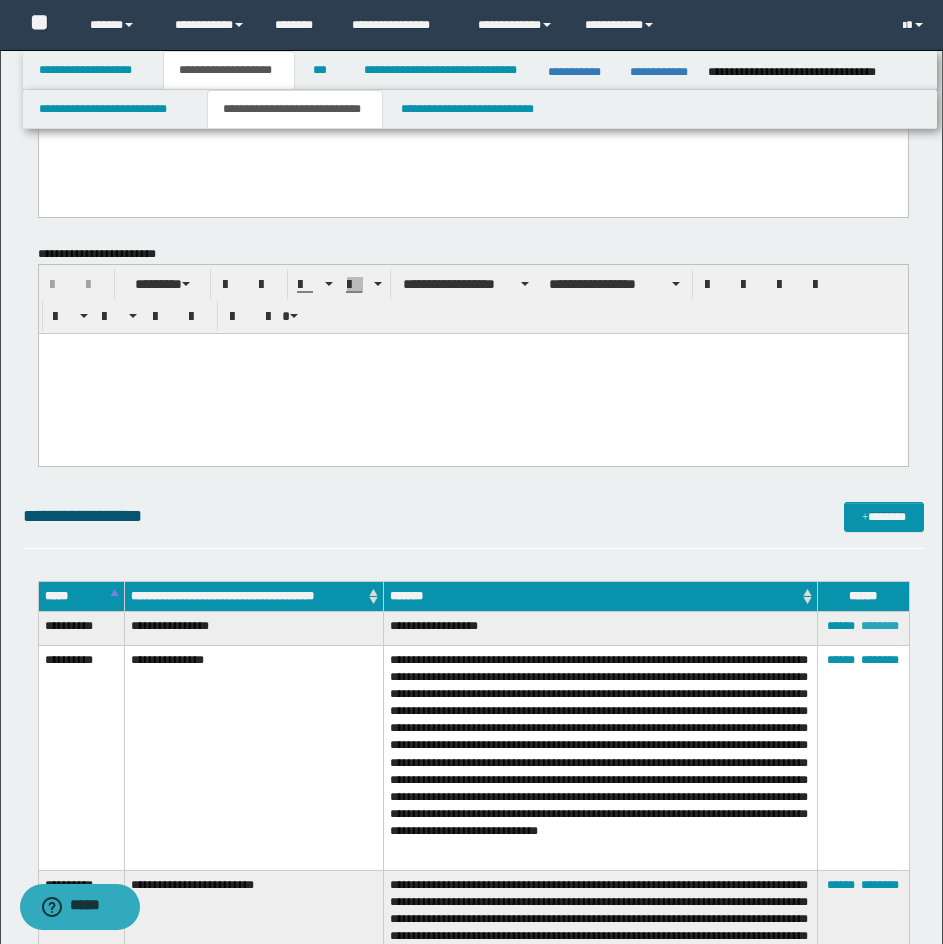 click on "********" at bounding box center (880, 626) 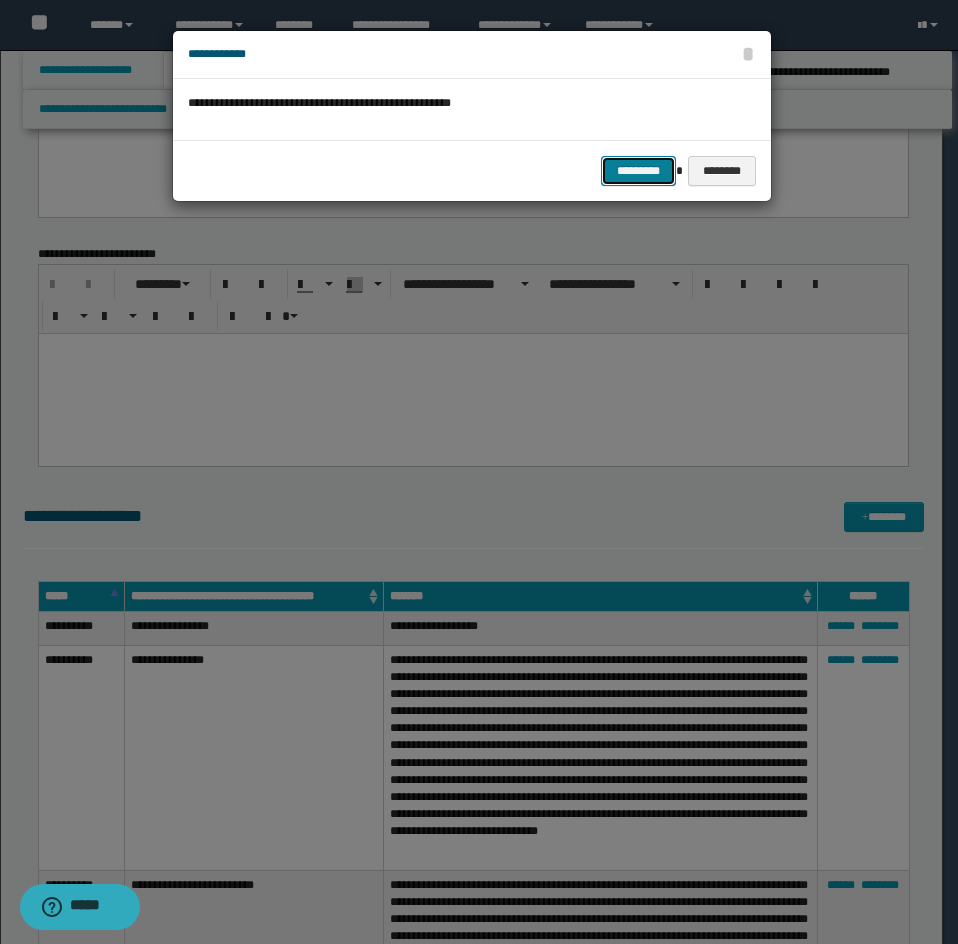 click on "*********" at bounding box center (638, 171) 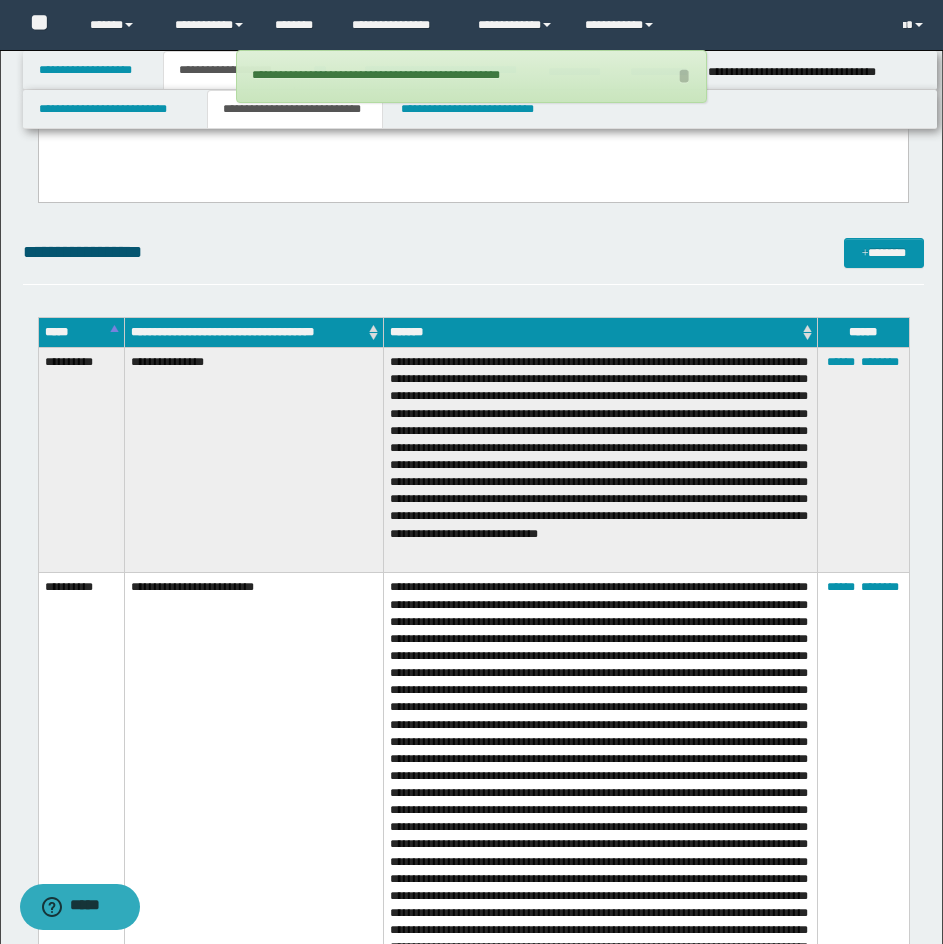 scroll, scrollTop: 4007, scrollLeft: 0, axis: vertical 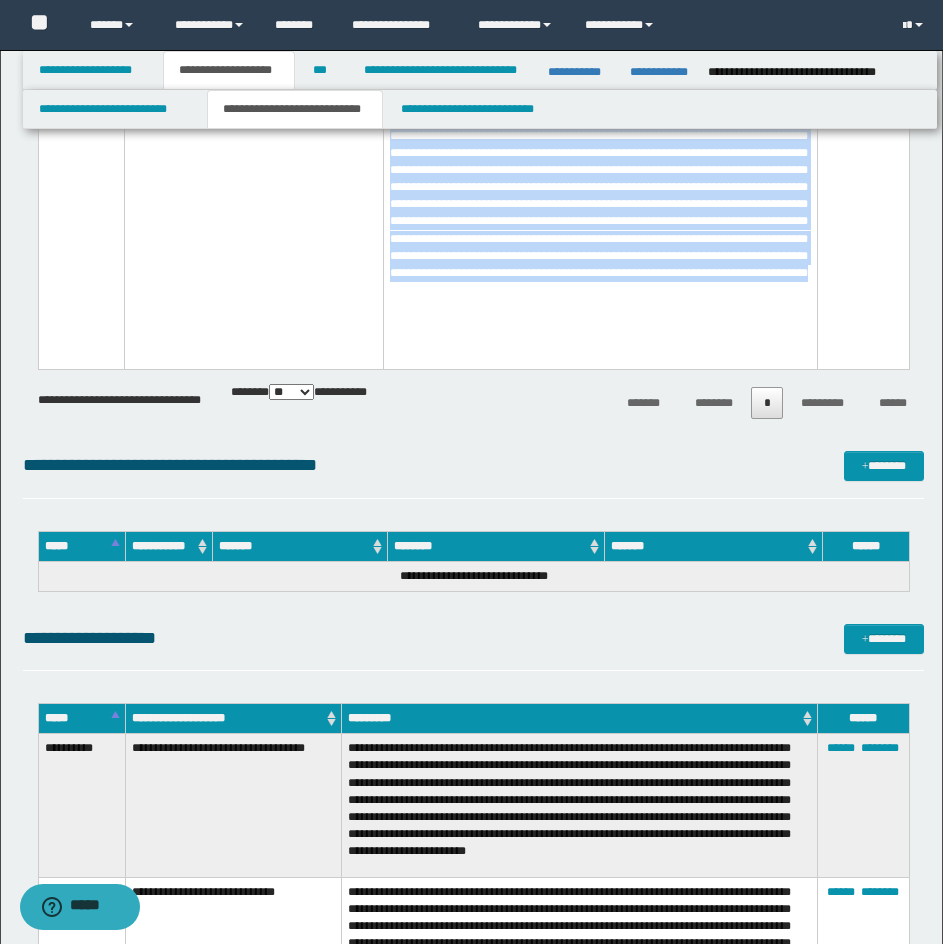 drag, startPoint x: 40, startPoint y: 333, endPoint x: 754, endPoint y: 360, distance: 714.5103 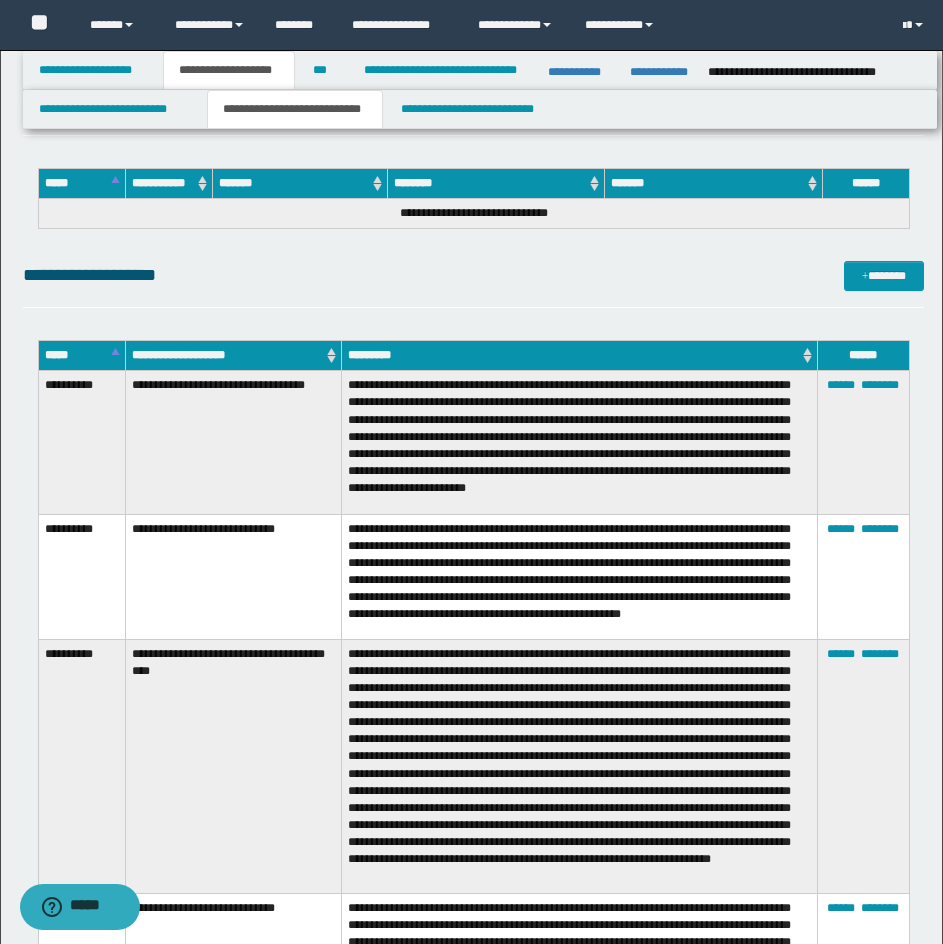 scroll, scrollTop: 15807, scrollLeft: 0, axis: vertical 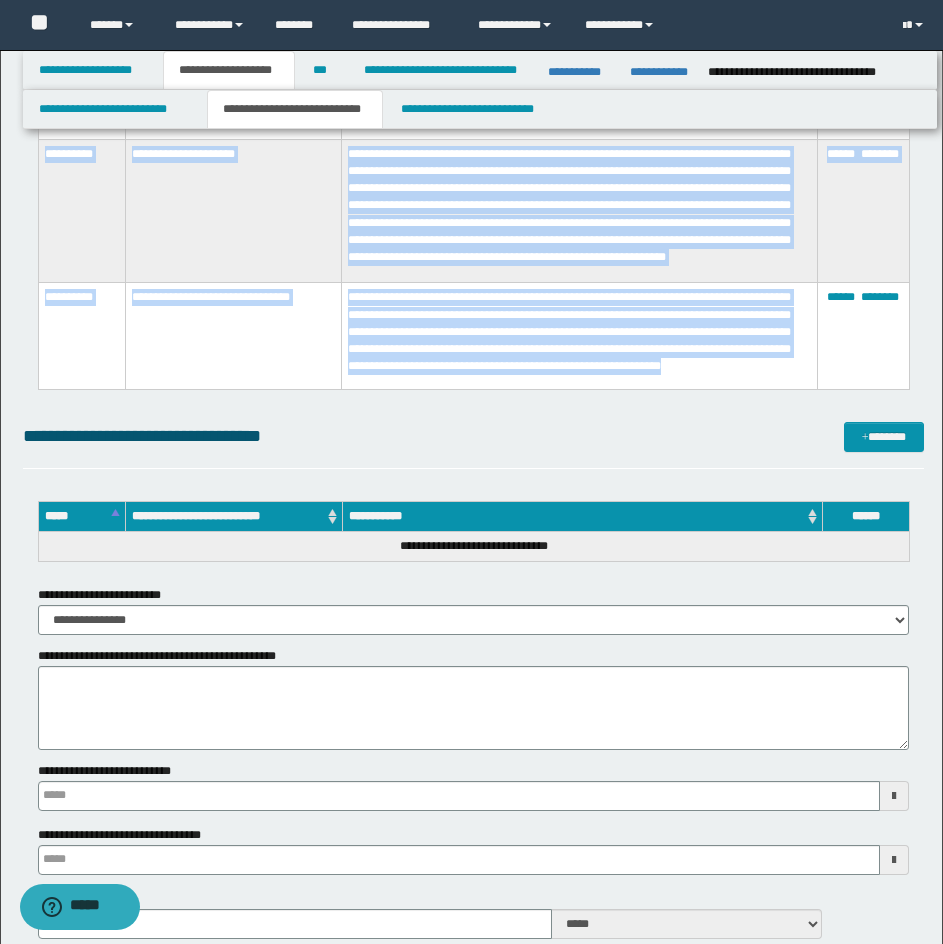 drag, startPoint x: 35, startPoint y: 443, endPoint x: 385, endPoint y: 375, distance: 356.54453 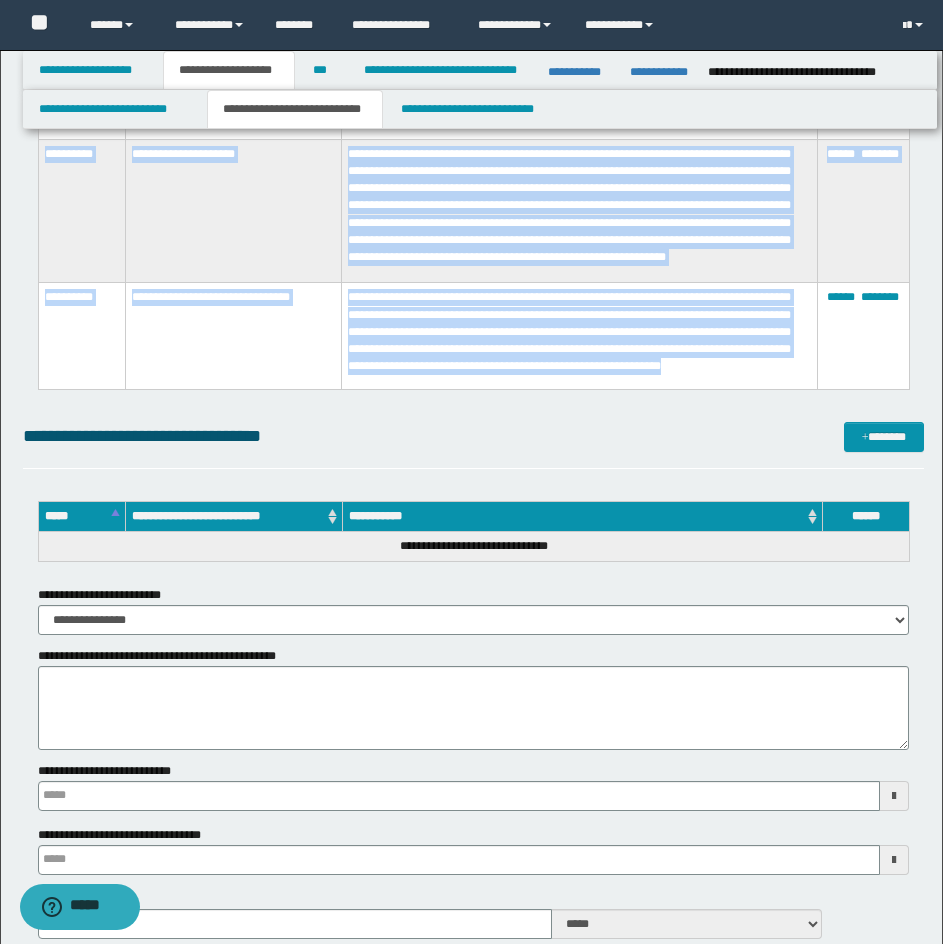 click on "**********" at bounding box center [473, -454] 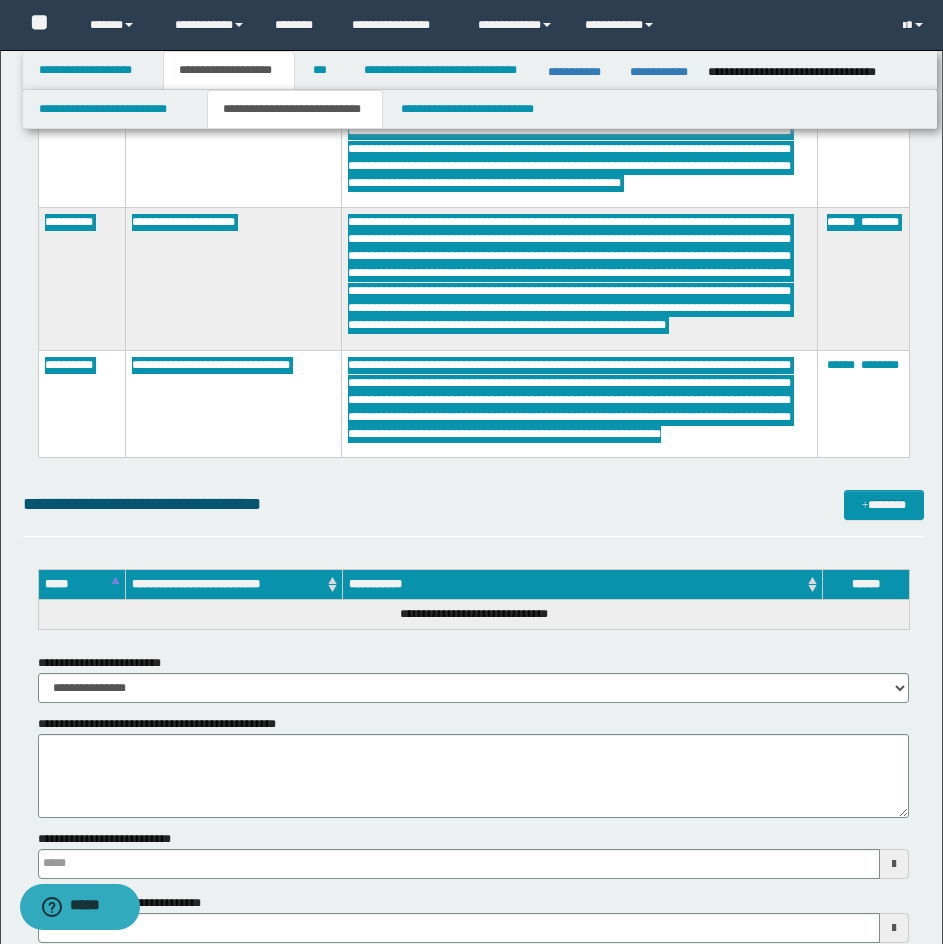 scroll, scrollTop: 17425, scrollLeft: 0, axis: vertical 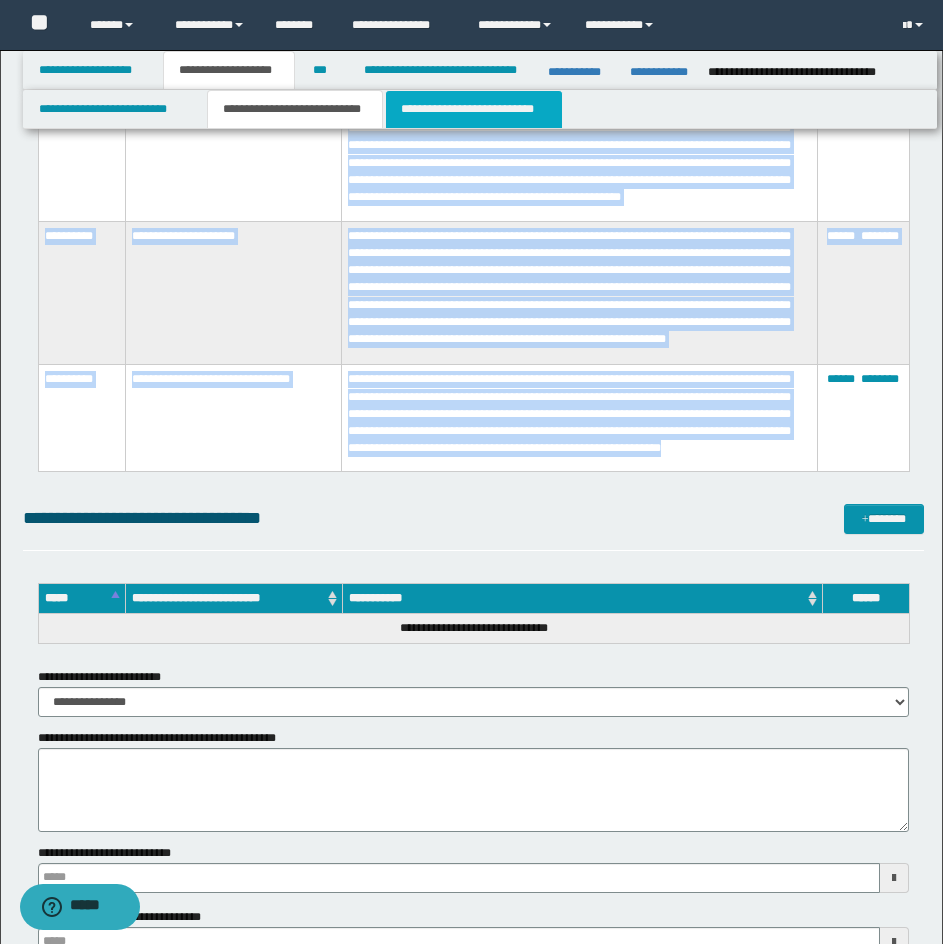 click on "**********" at bounding box center (474, 109) 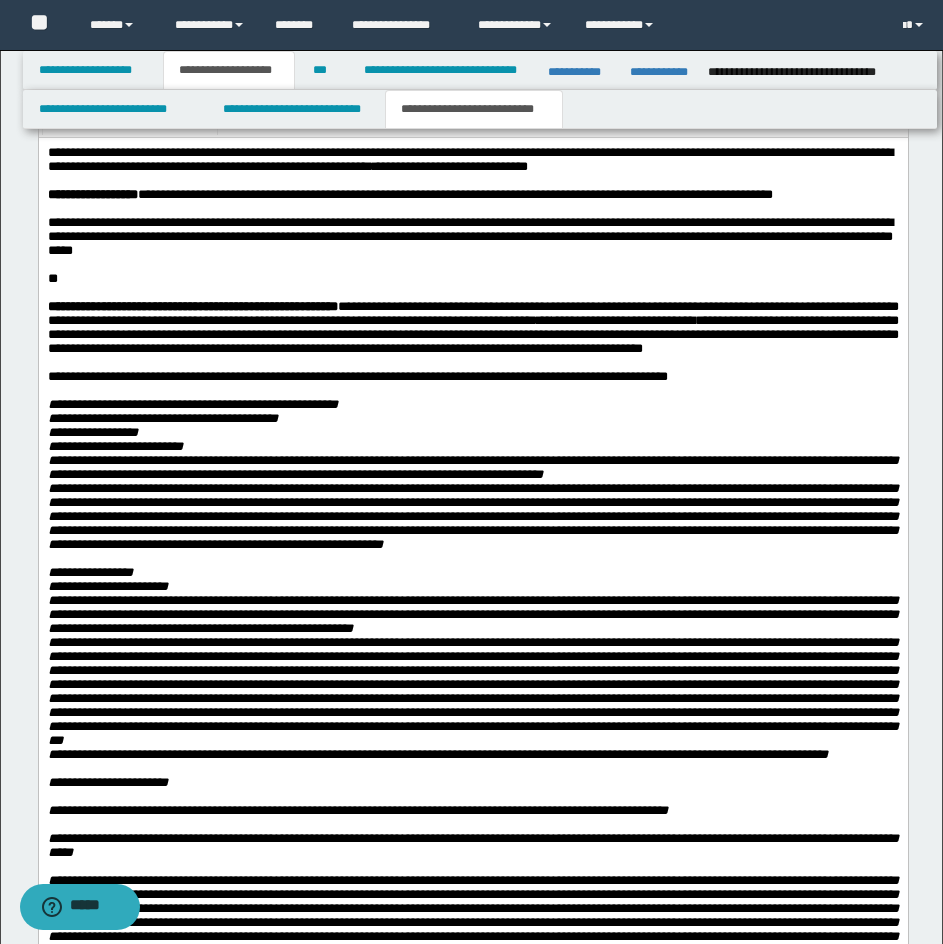 scroll, scrollTop: 1700, scrollLeft: 0, axis: vertical 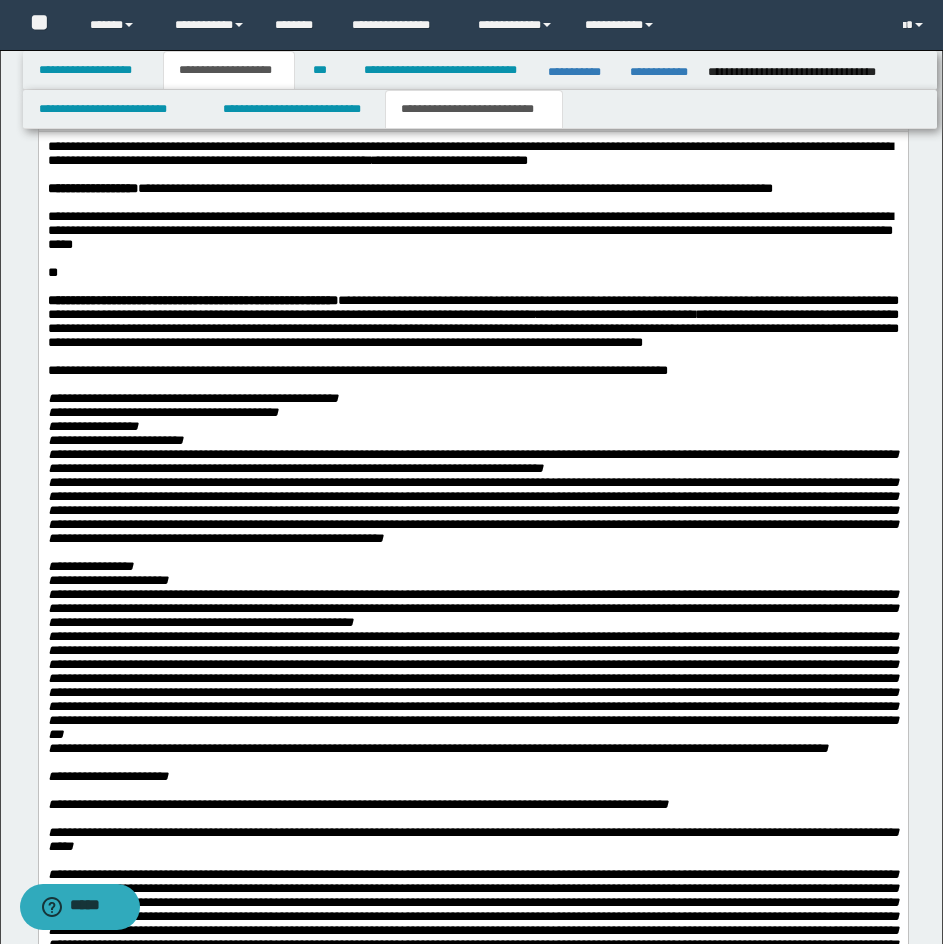 click on "**" at bounding box center [472, 272] 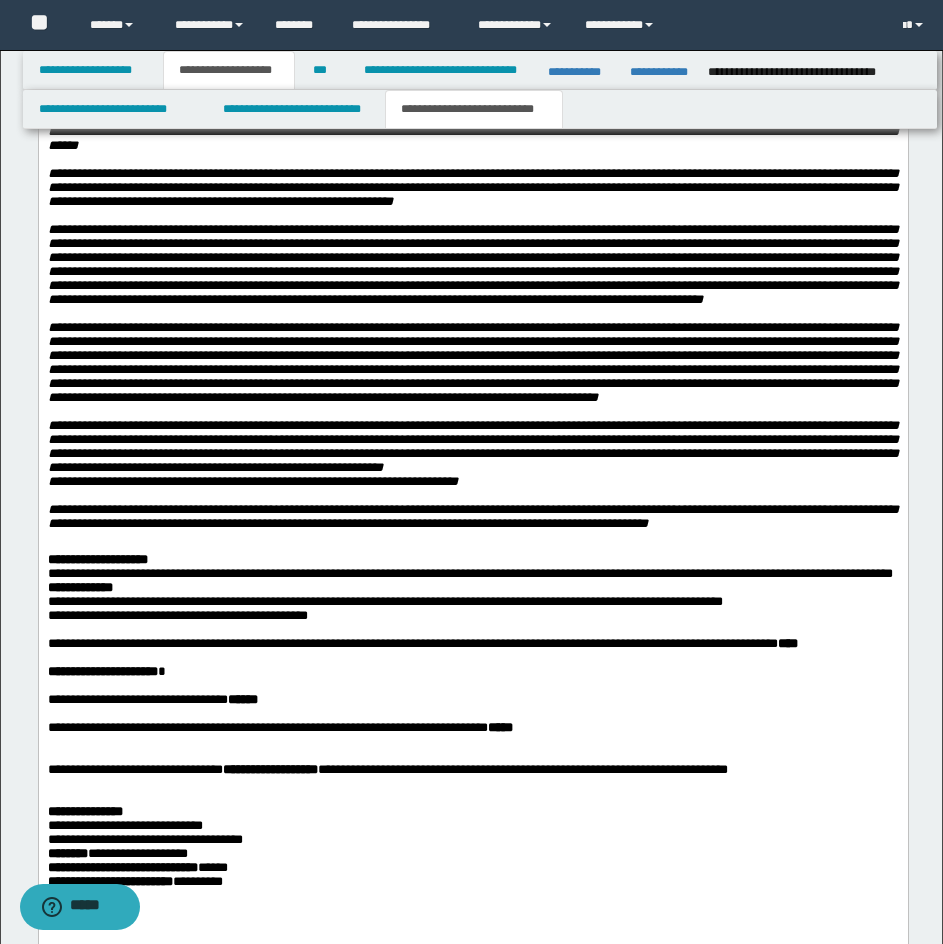 scroll, scrollTop: 8200, scrollLeft: 0, axis: vertical 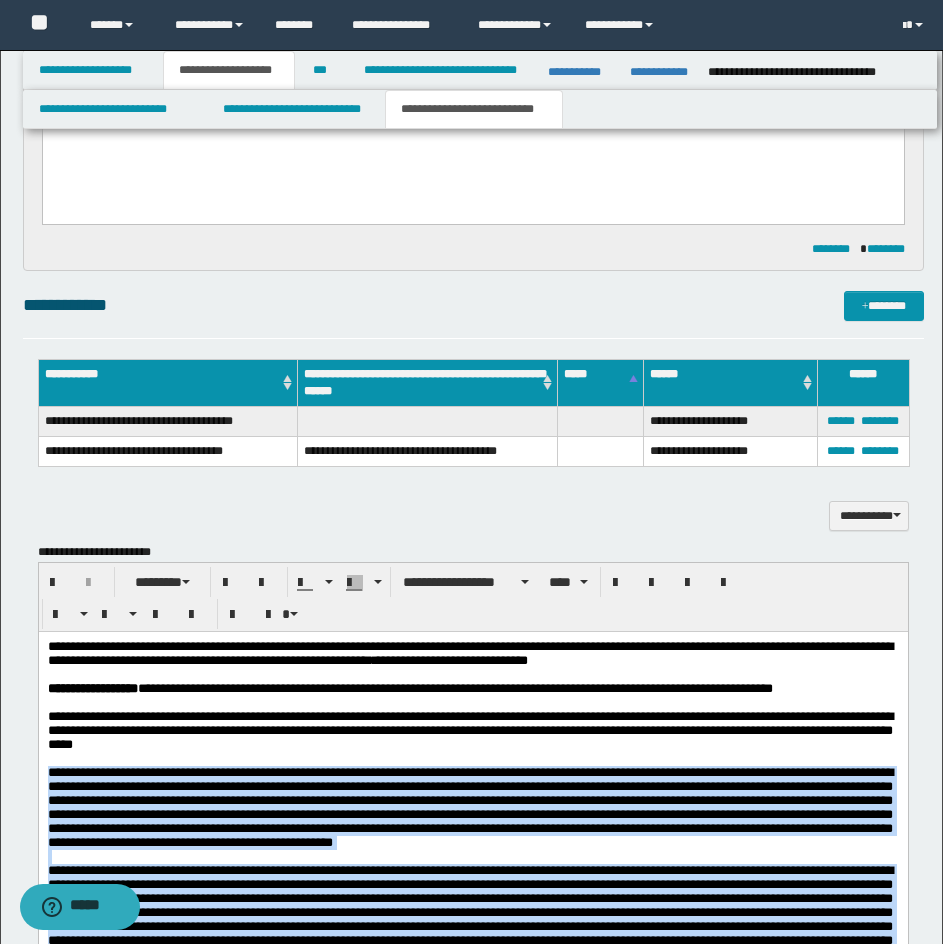 drag, startPoint x: 896, startPoint y: 7527, endPoint x: 75, endPoint y: 1415, distance: 6166.894 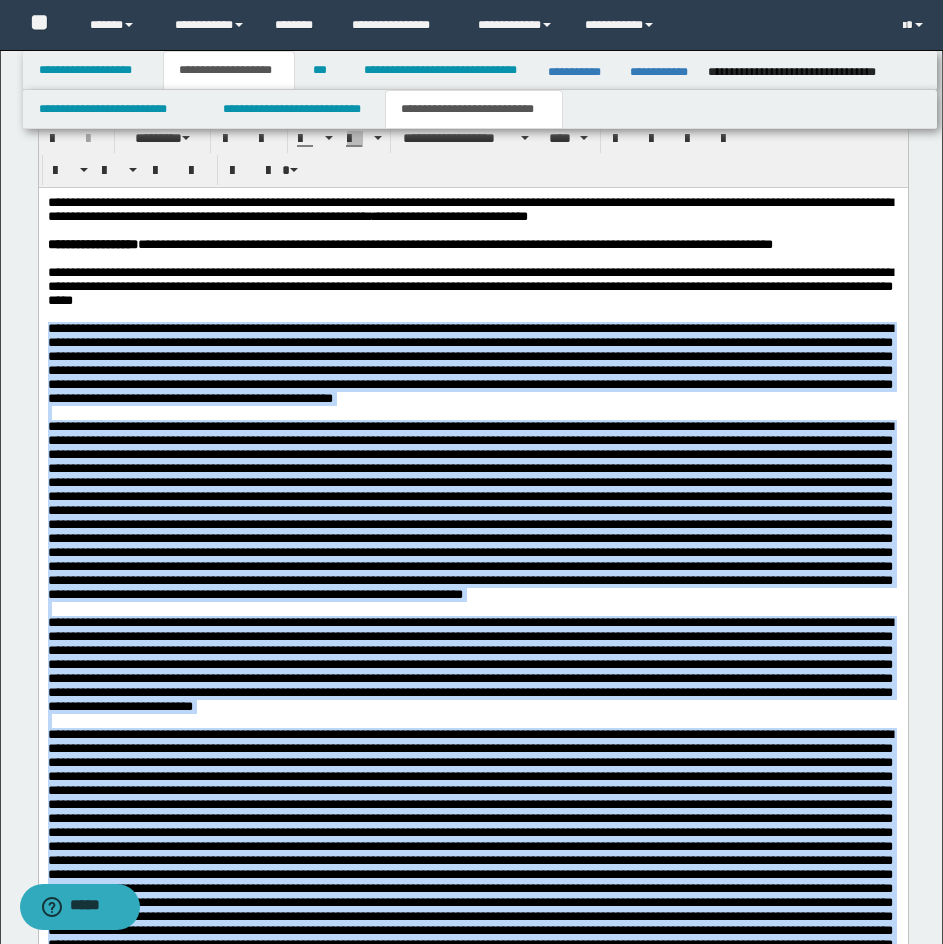 scroll, scrollTop: 1400, scrollLeft: 0, axis: vertical 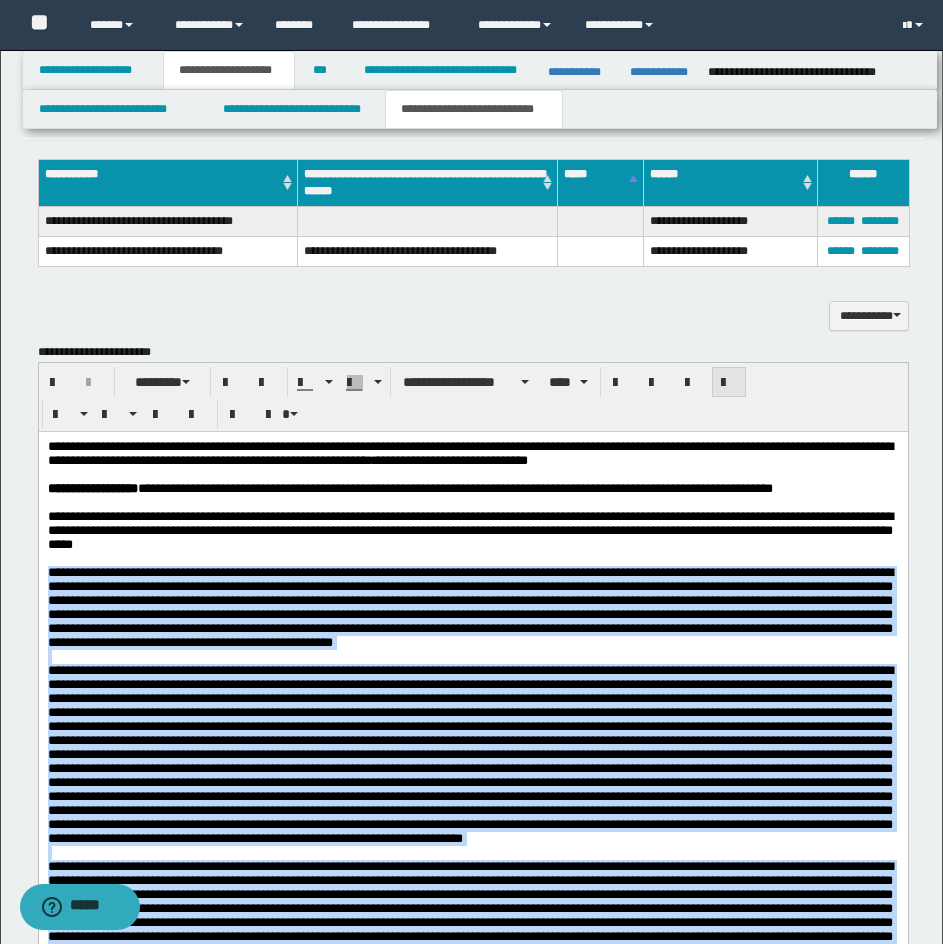 click at bounding box center (729, 382) 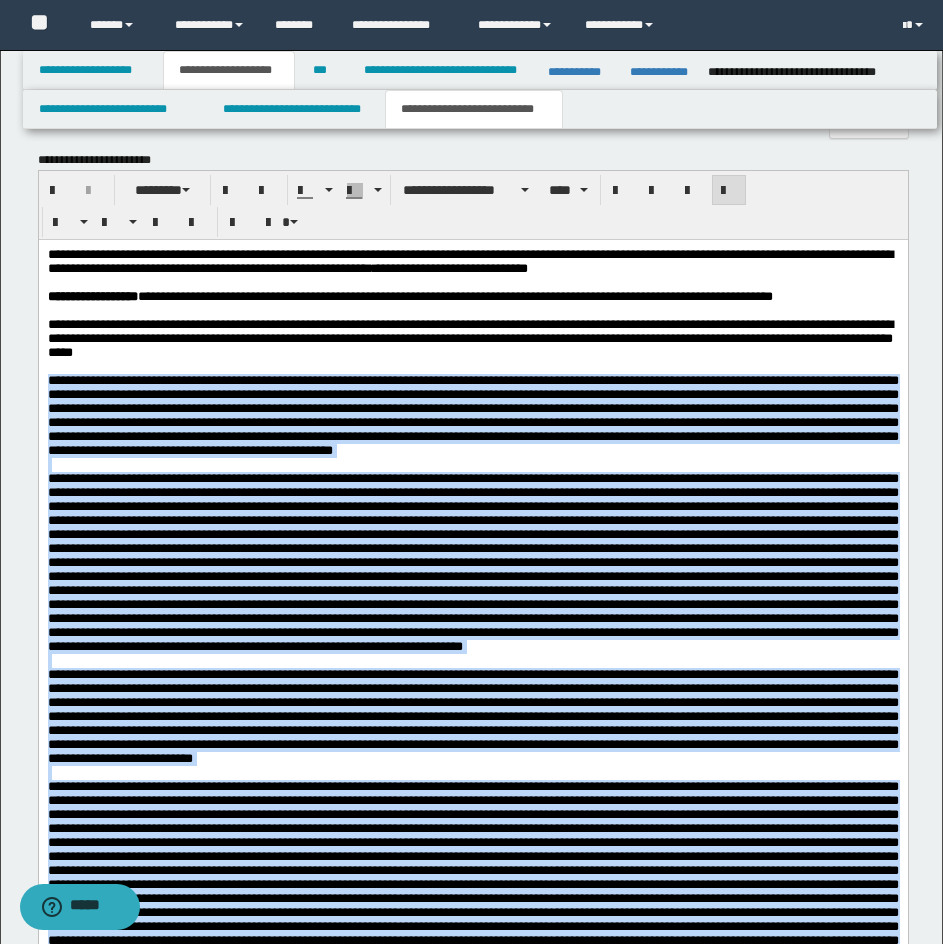 scroll, scrollTop: 1600, scrollLeft: 0, axis: vertical 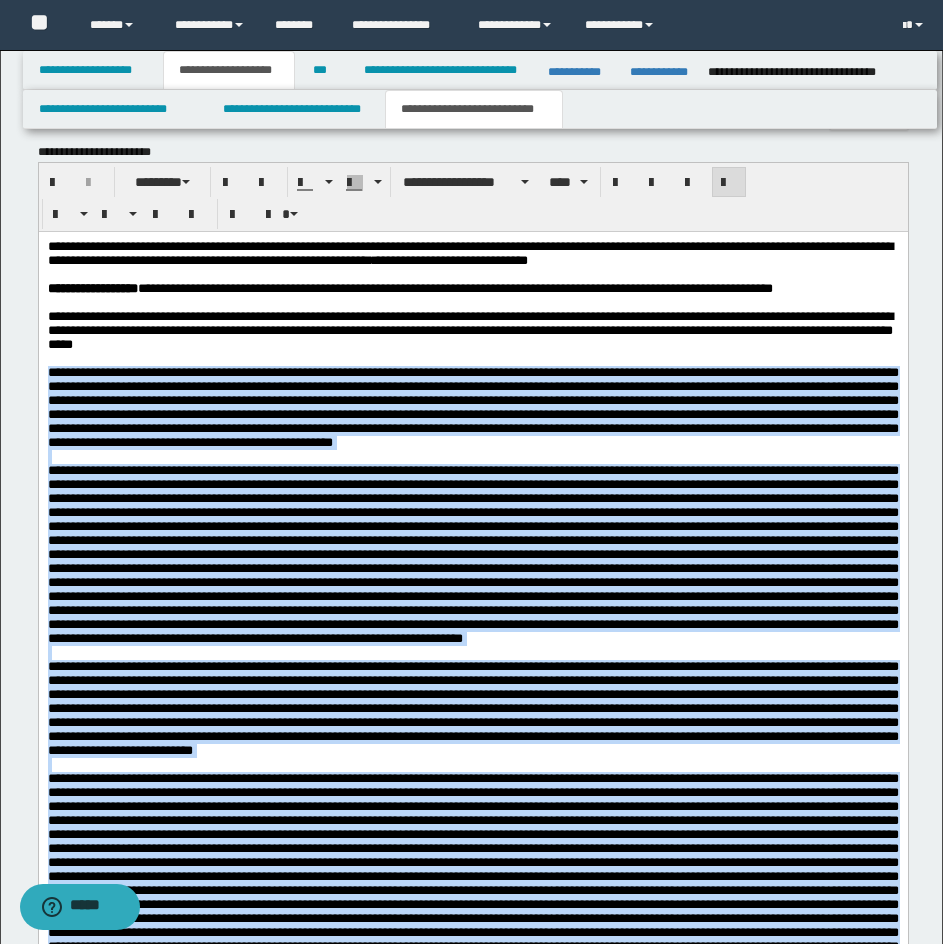 click on "**********" at bounding box center [472, 3102] 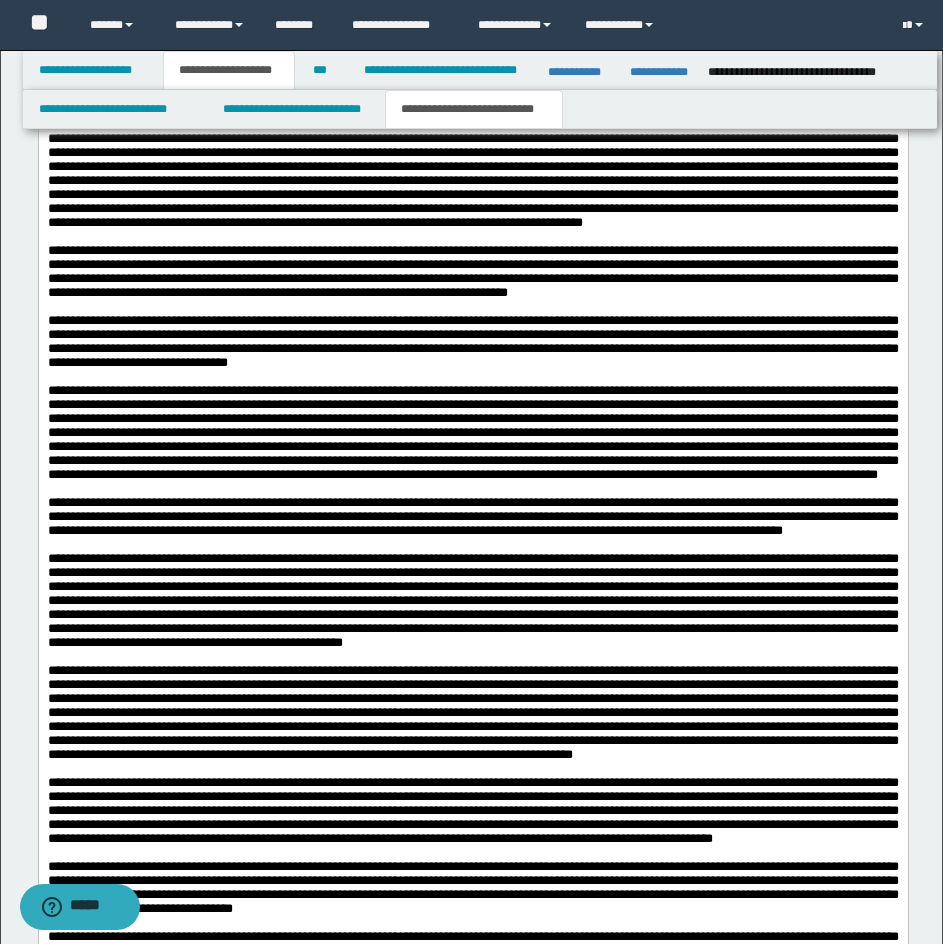 scroll, scrollTop: 6400, scrollLeft: 0, axis: vertical 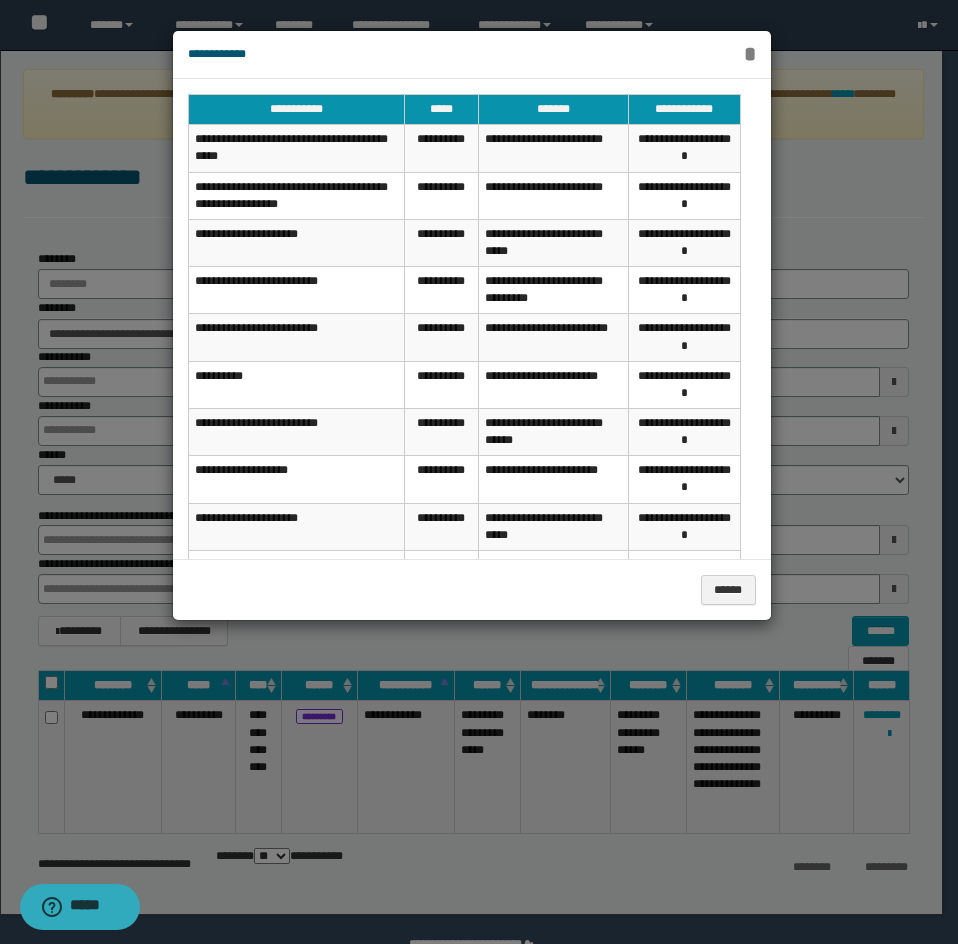 click on "*" at bounding box center [750, 54] 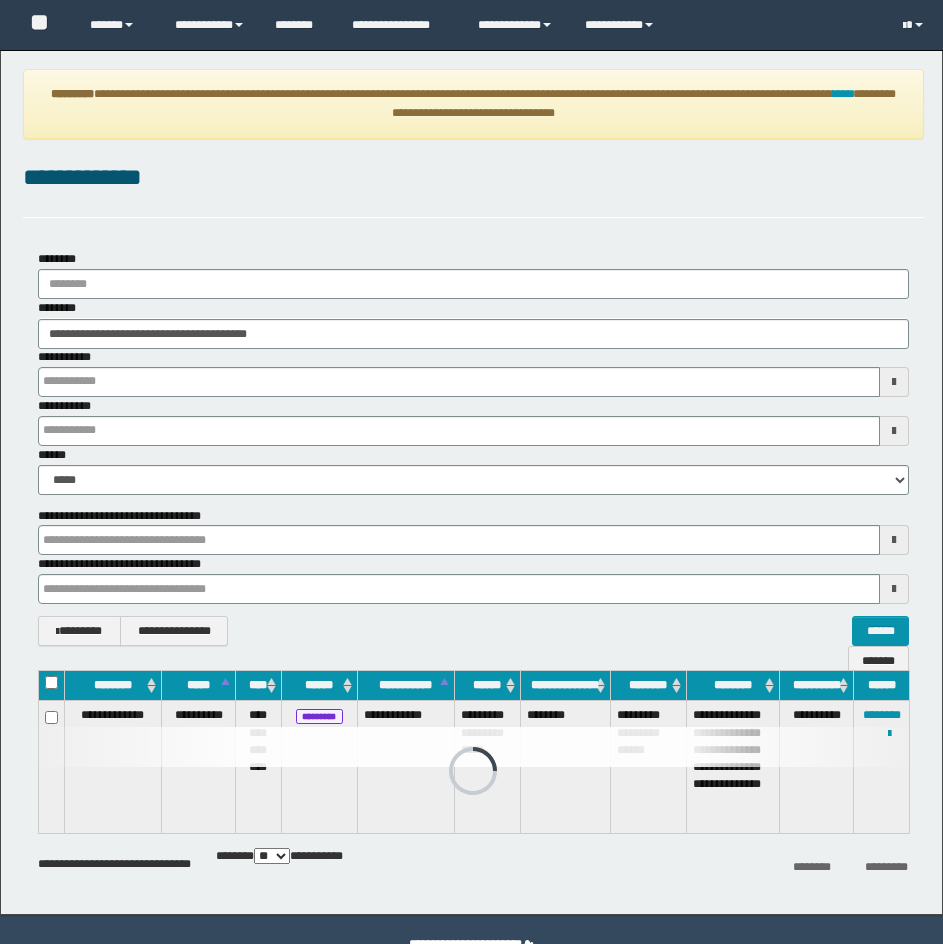 scroll, scrollTop: 0, scrollLeft: 0, axis: both 